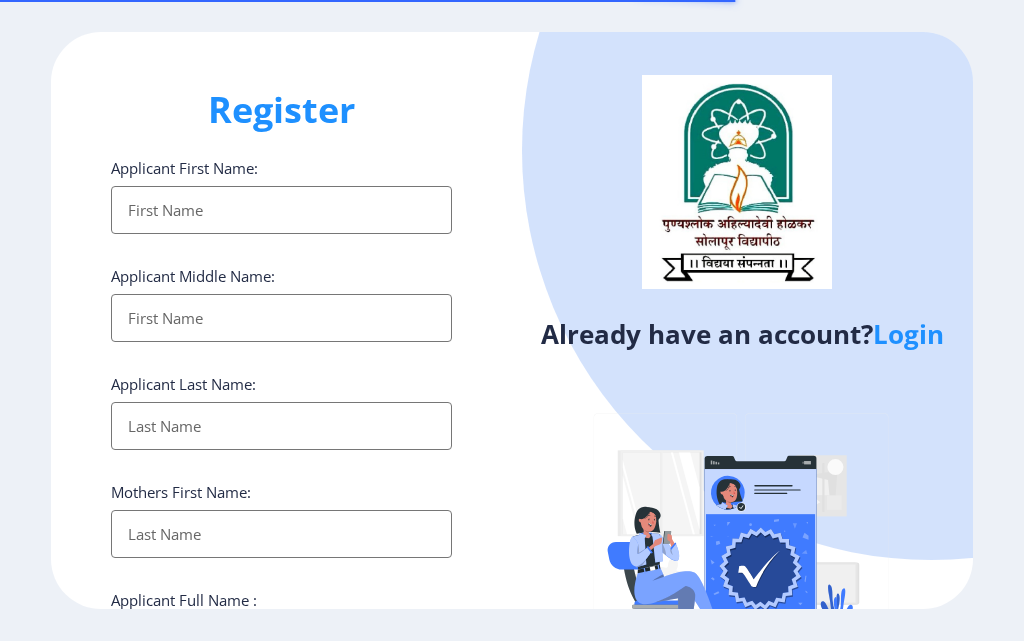 select 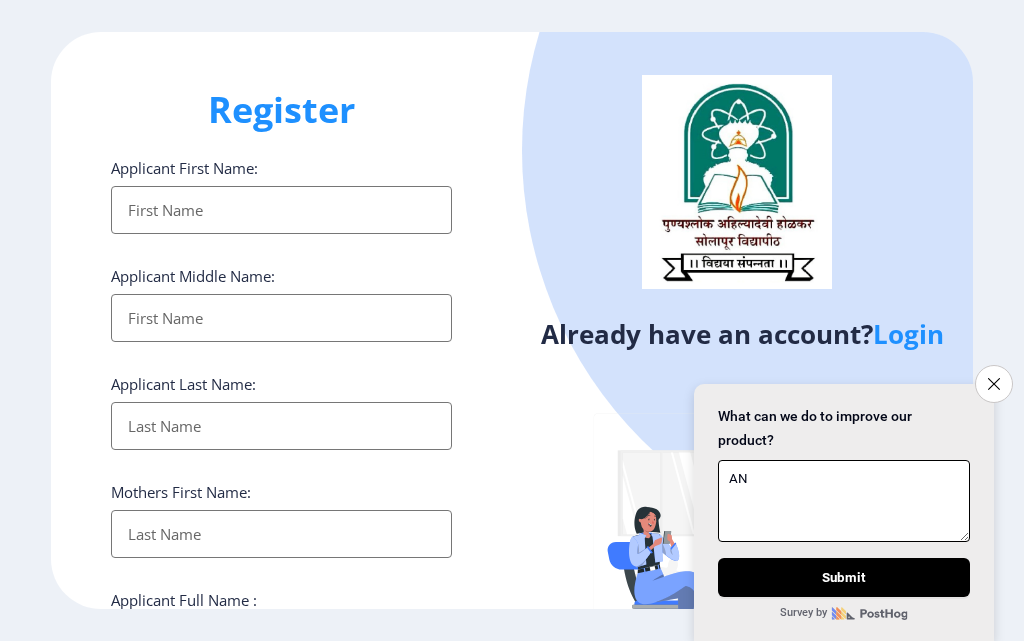 type on "A" 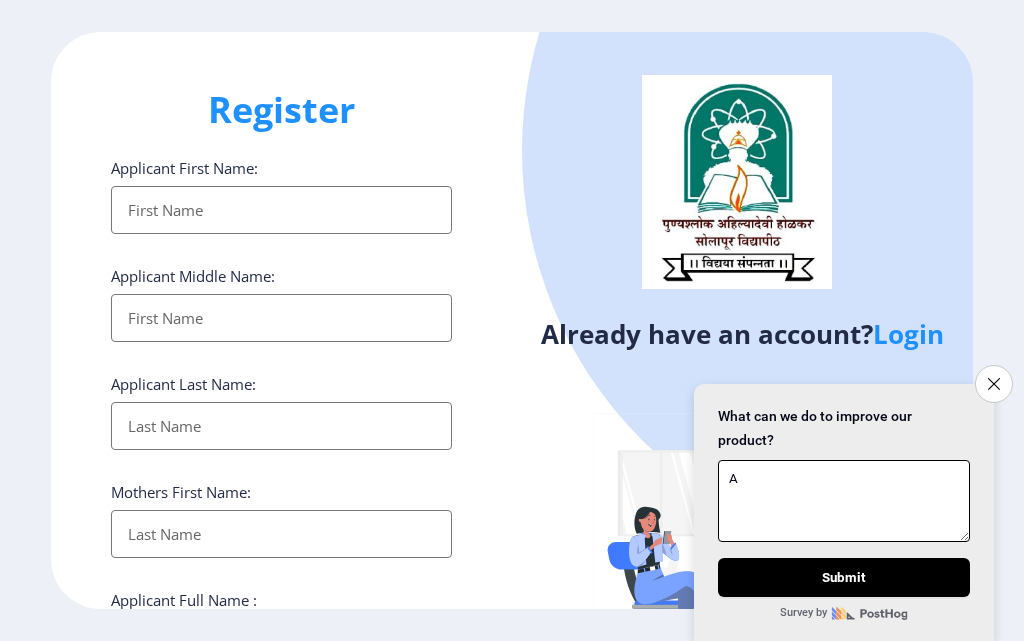 type 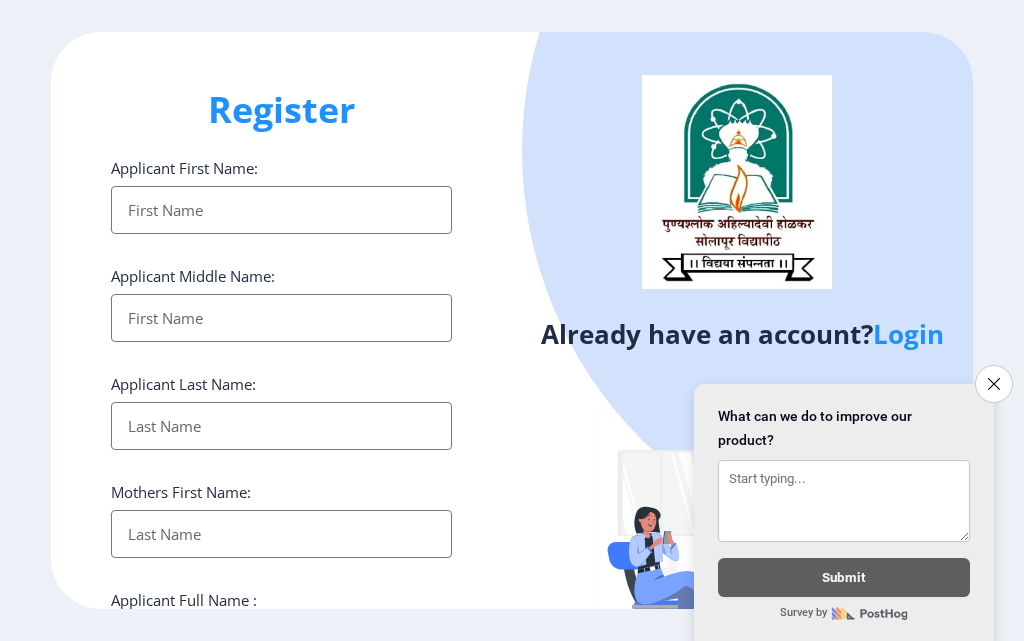 click on "Applicant First Name:" at bounding box center (281, 210) 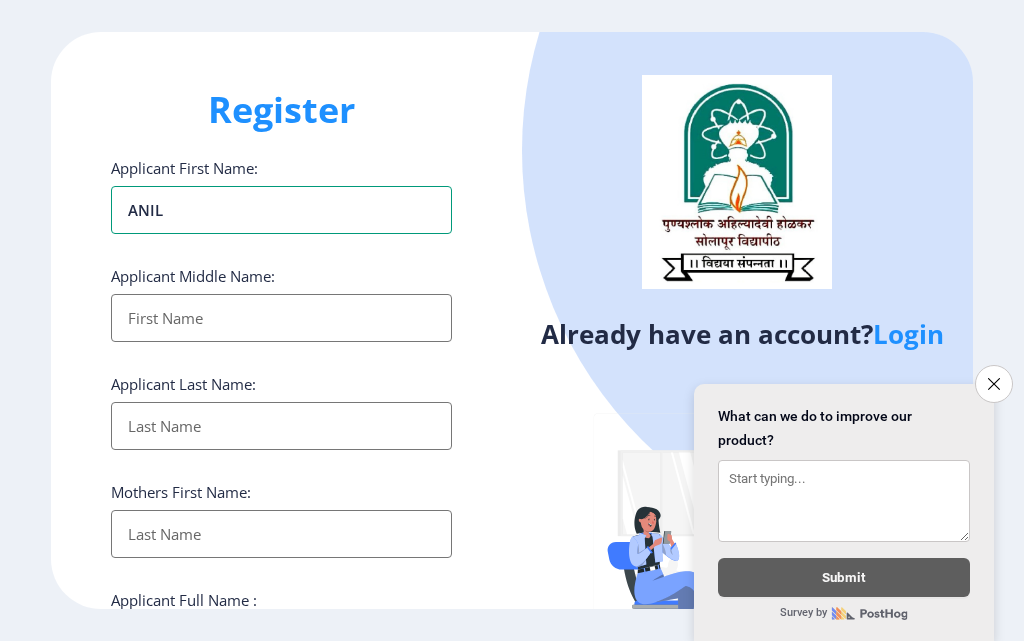 type on "ANIL" 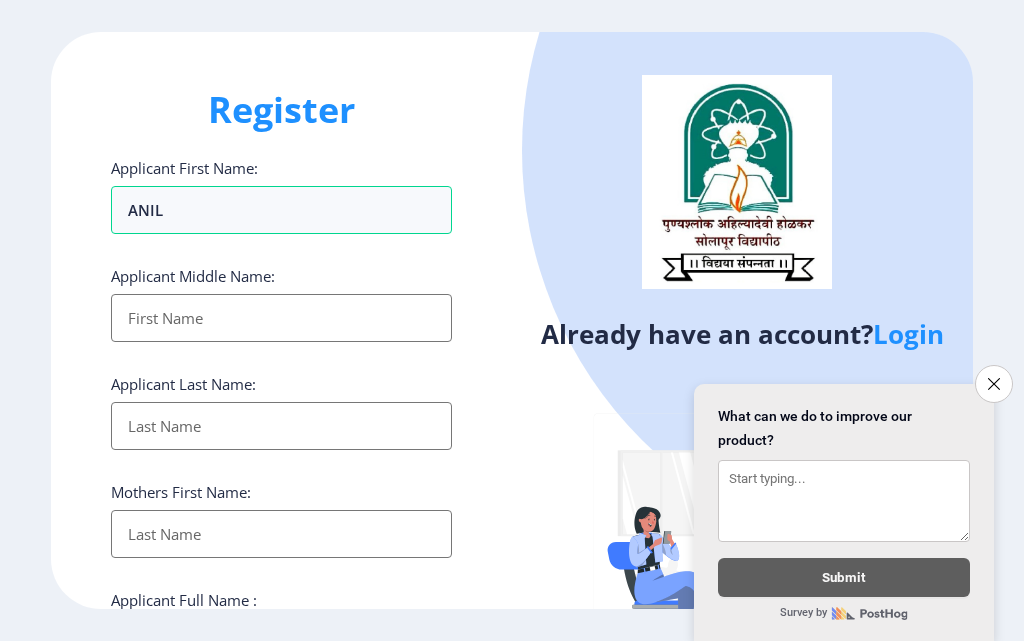 click on "Applicant First Name:" at bounding box center [281, 318] 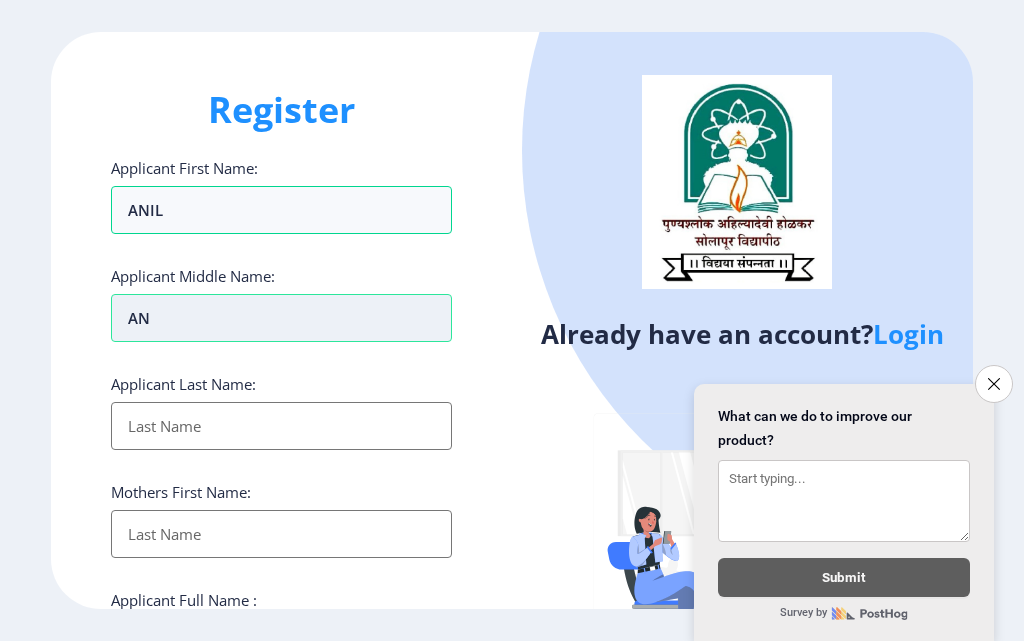 type on "A" 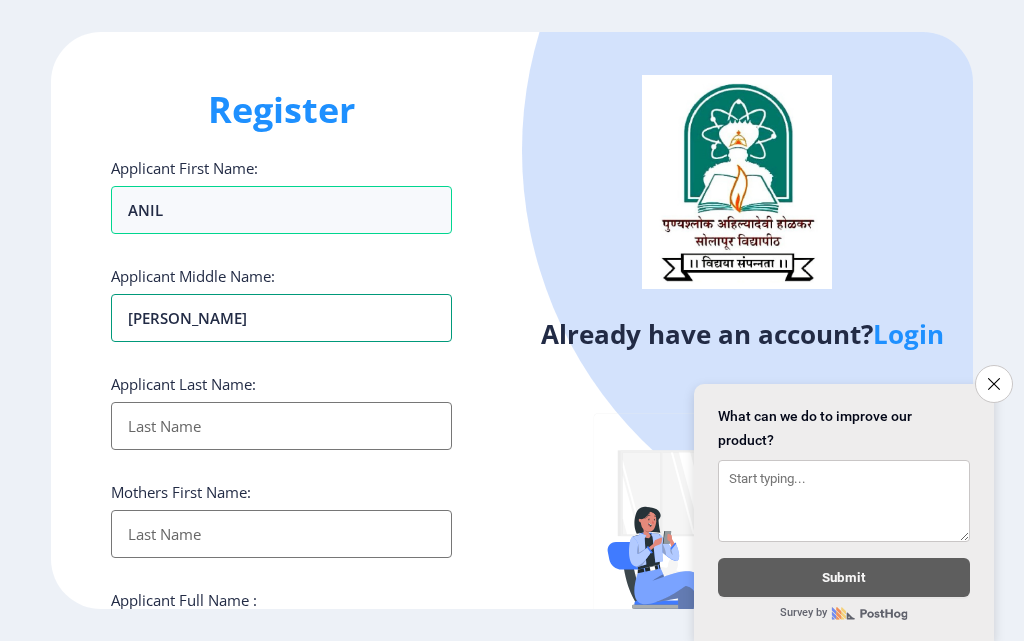 type on "[PERSON_NAME]" 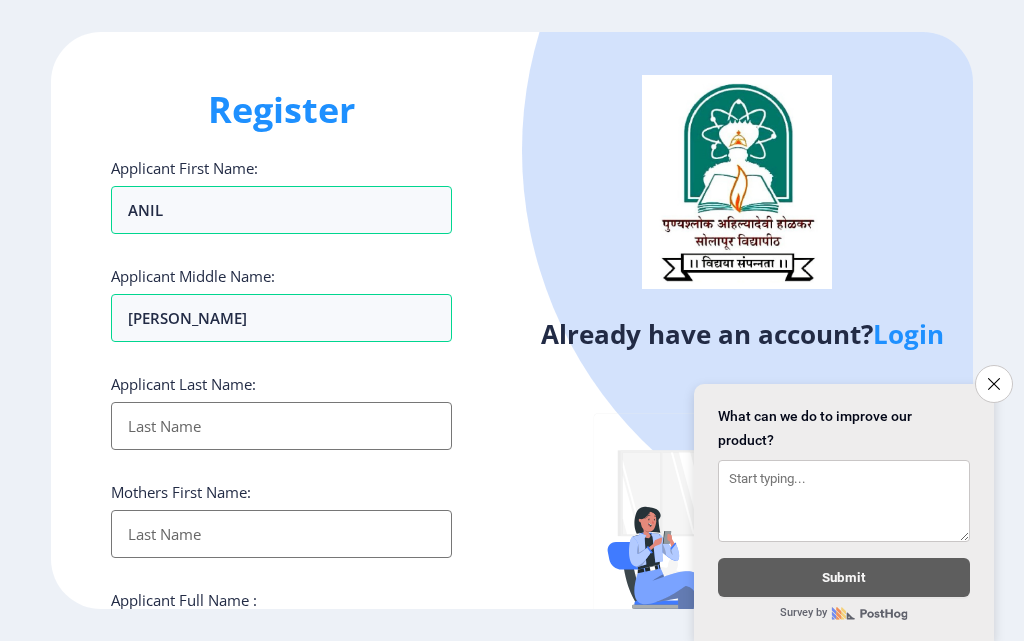 click on "Applicant First Name:" at bounding box center (281, 426) 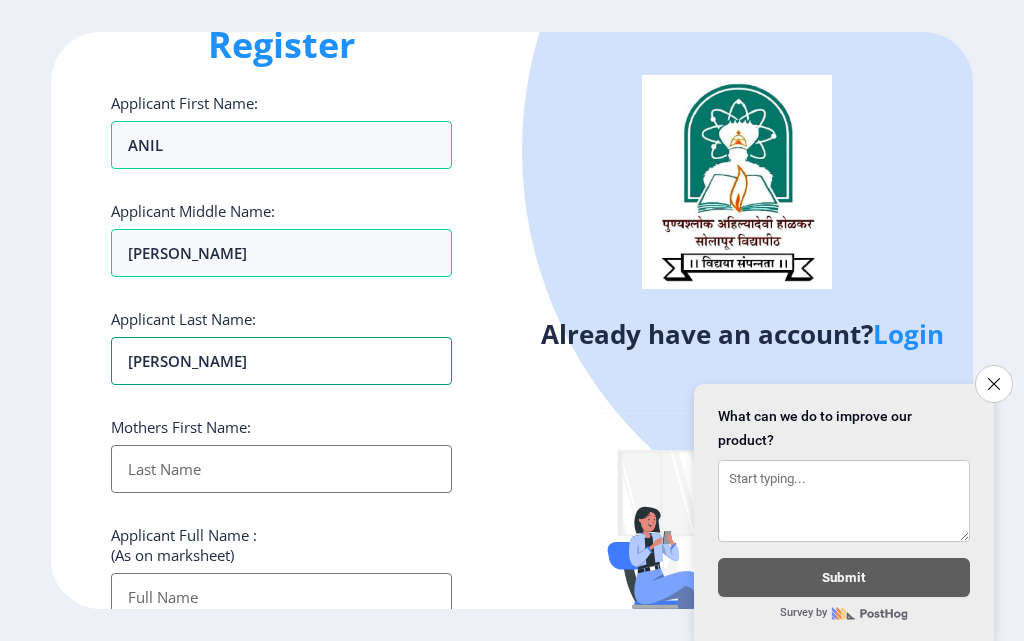 scroll, scrollTop: 100, scrollLeft: 0, axis: vertical 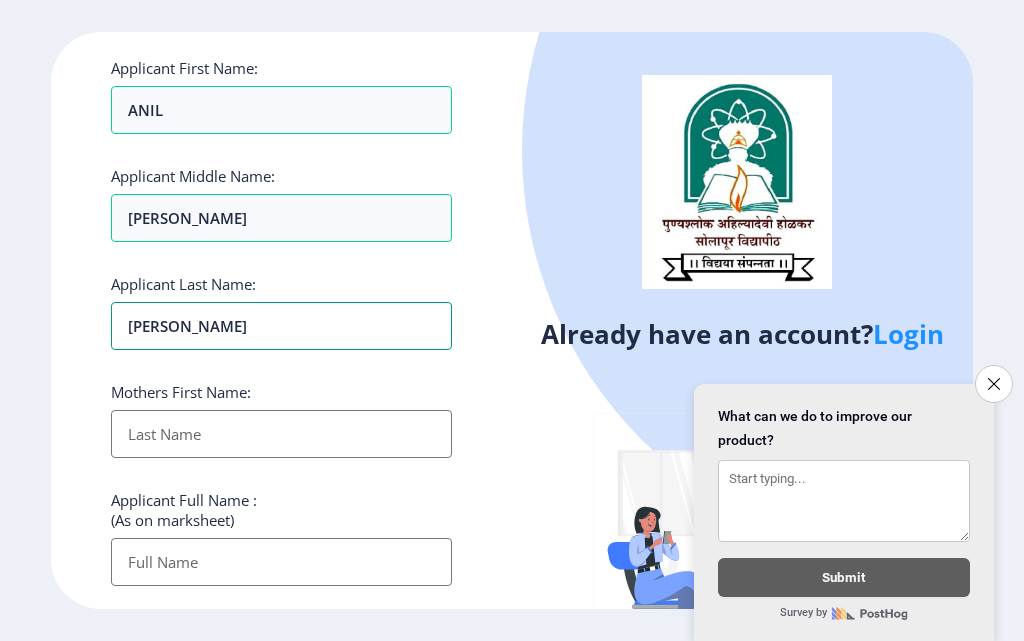 type on "[PERSON_NAME]" 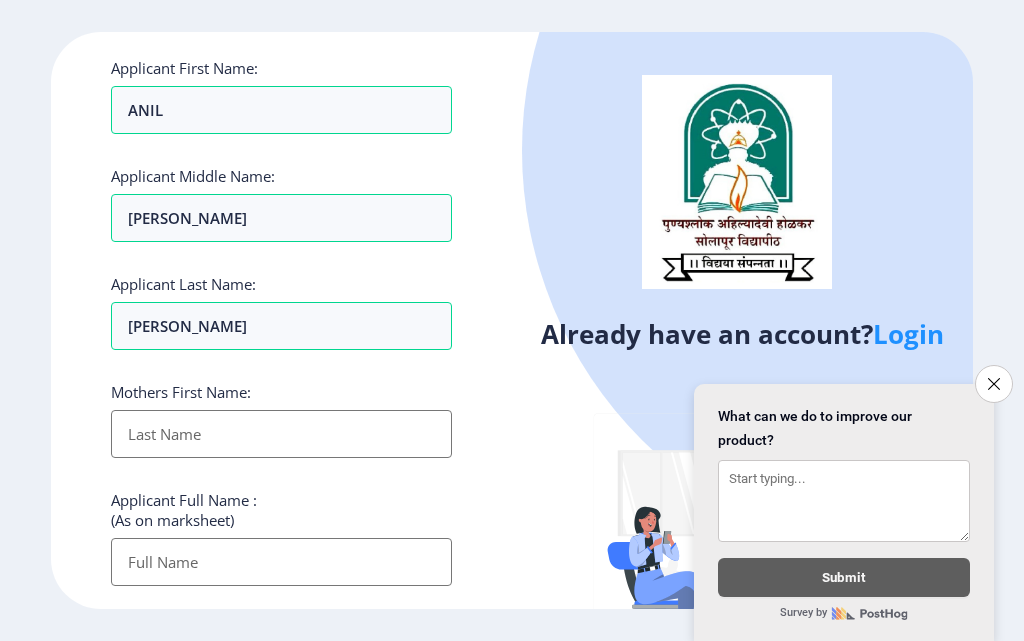 click on "Applicant First Name:" at bounding box center (281, 434) 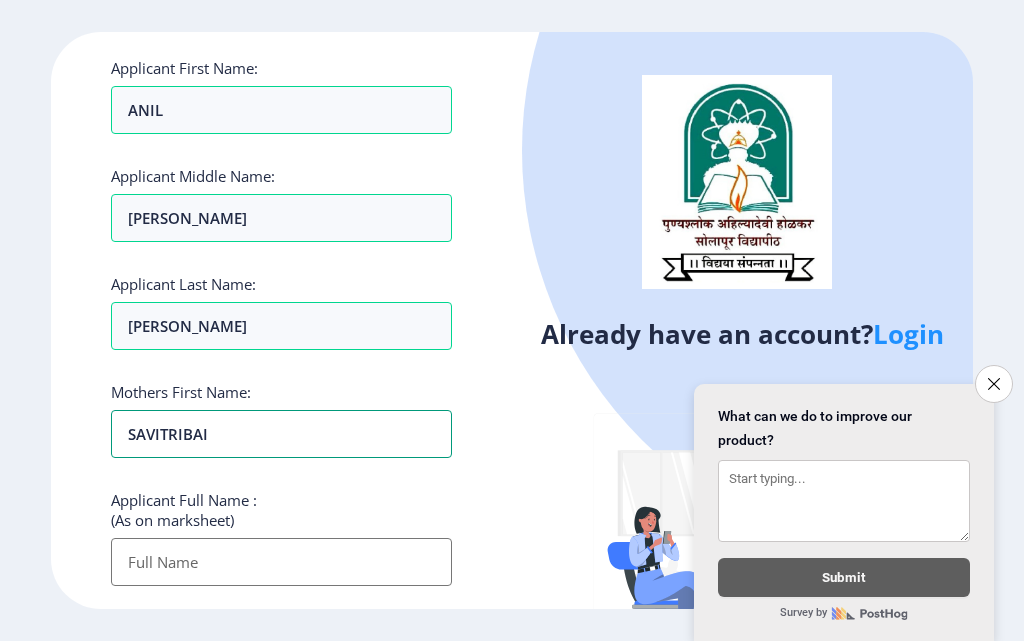 type on "SAVITRIBAI" 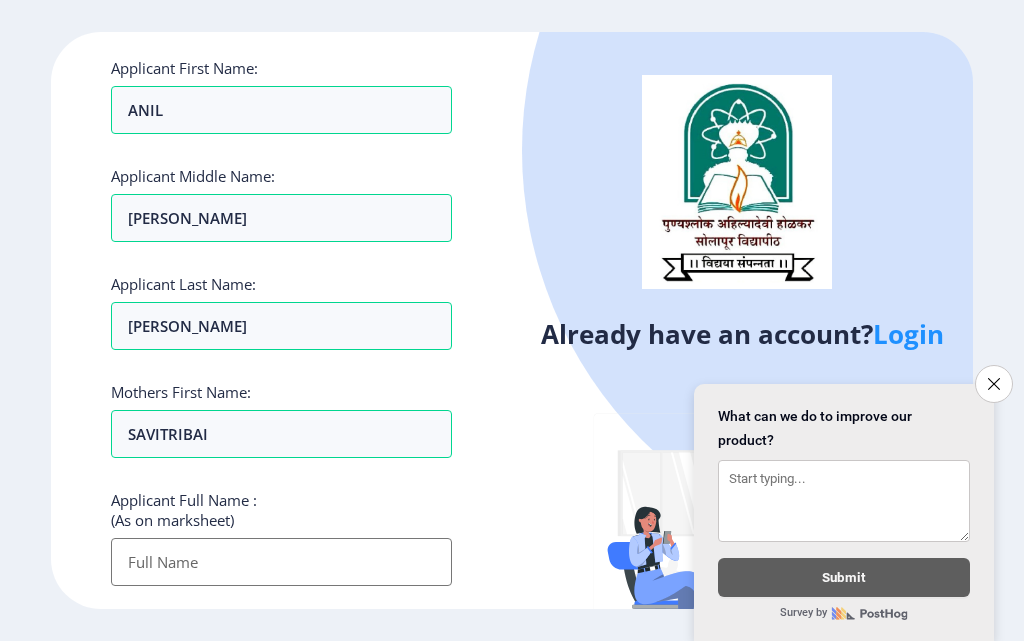 click on "Applicant First Name:" at bounding box center [281, 562] 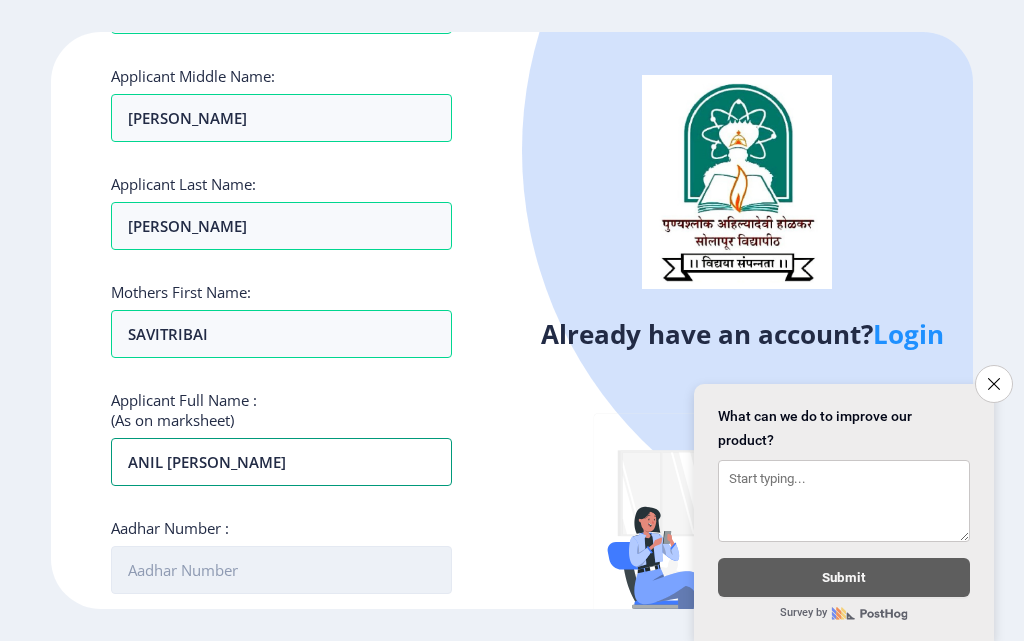 scroll, scrollTop: 300, scrollLeft: 0, axis: vertical 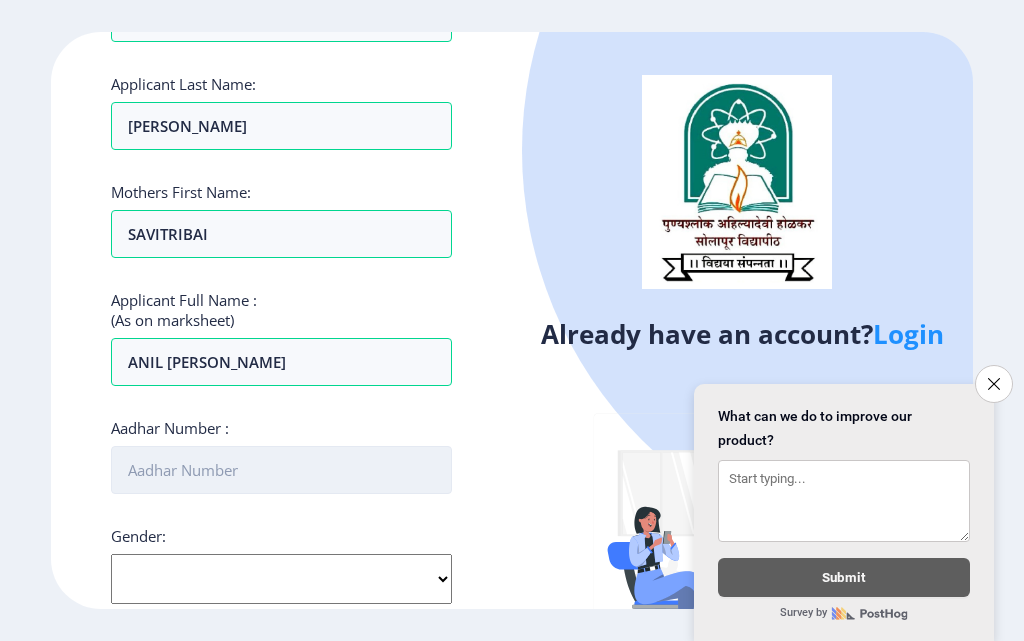 click on "Aadhar Number :" at bounding box center [281, 470] 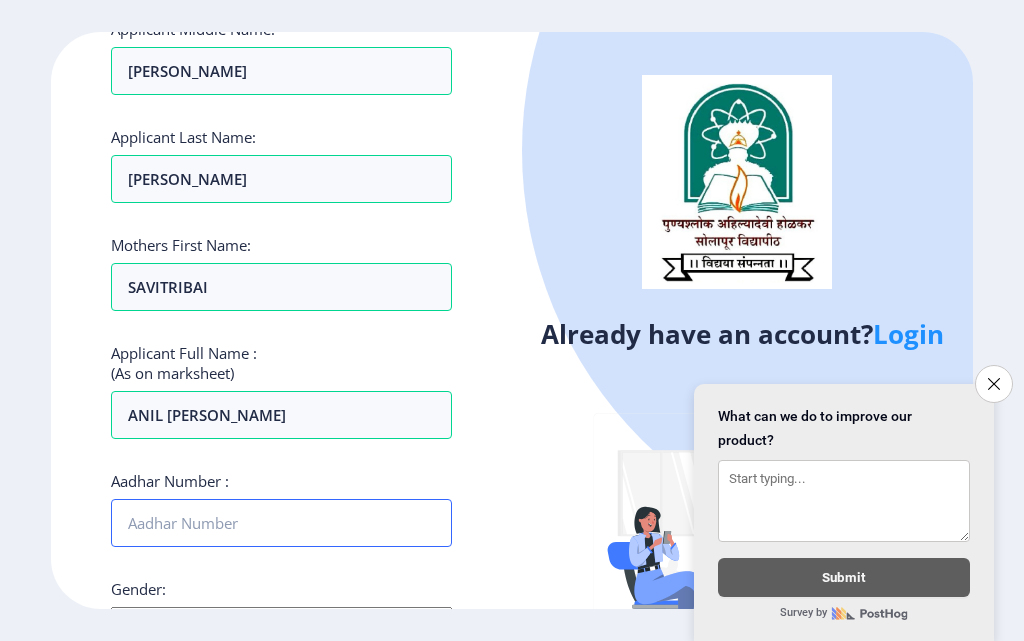 scroll, scrollTop: 200, scrollLeft: 0, axis: vertical 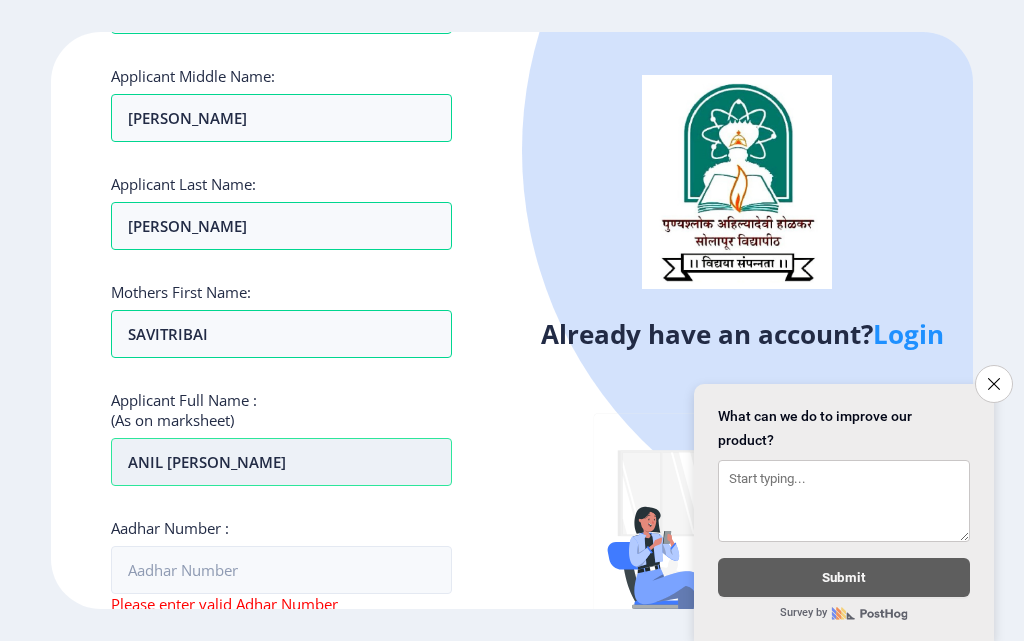 click on "ANIL [PERSON_NAME]" at bounding box center (281, 462) 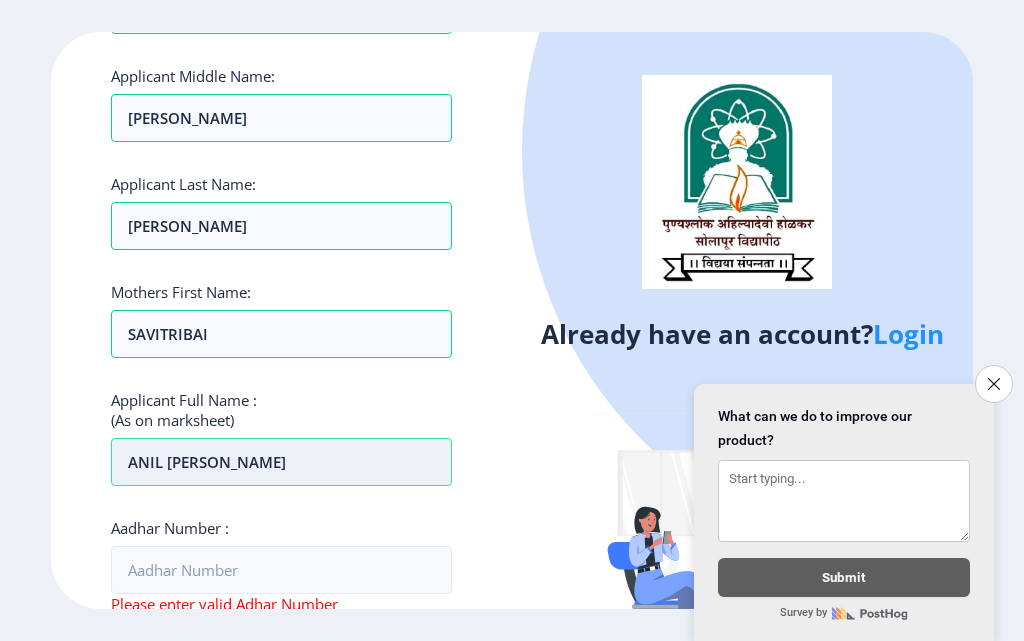 click on "ANIL [PERSON_NAME]" at bounding box center [281, 462] 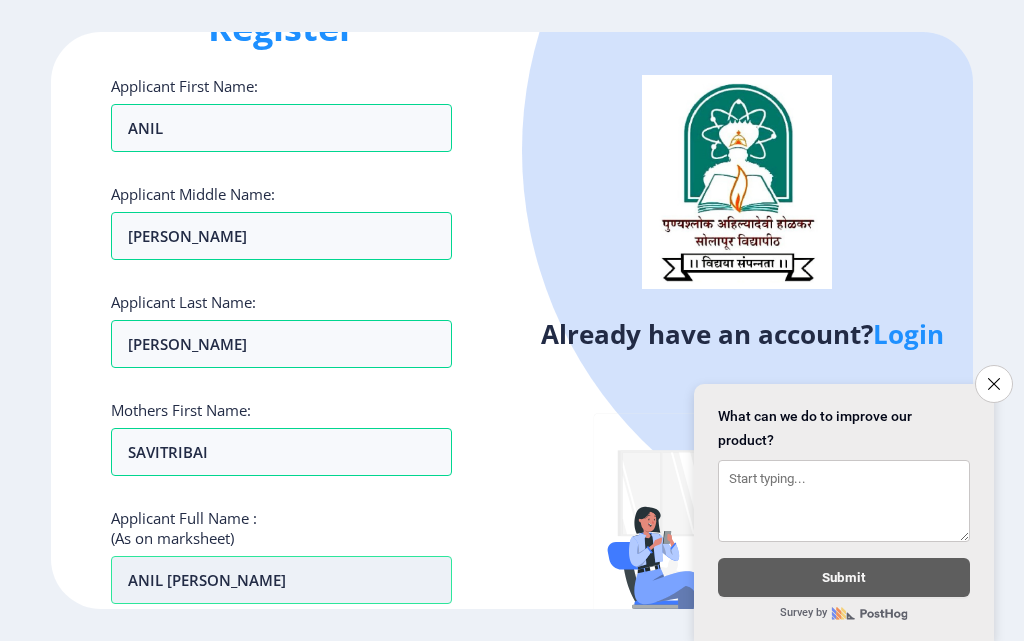 scroll, scrollTop: 200, scrollLeft: 0, axis: vertical 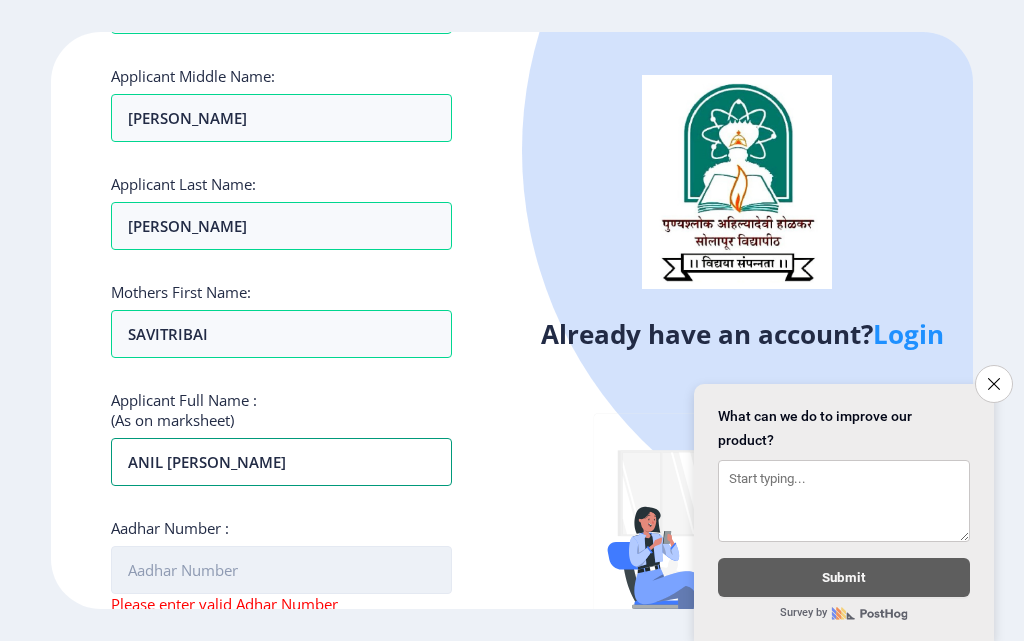 type on "ANIL [PERSON_NAME]" 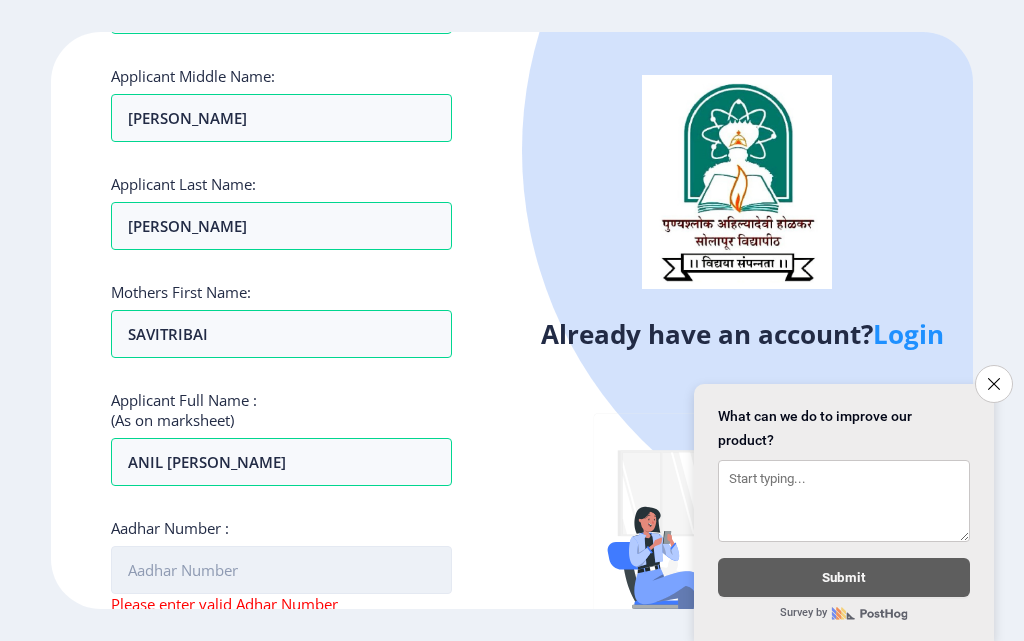 click on "Aadhar Number :" at bounding box center [281, 570] 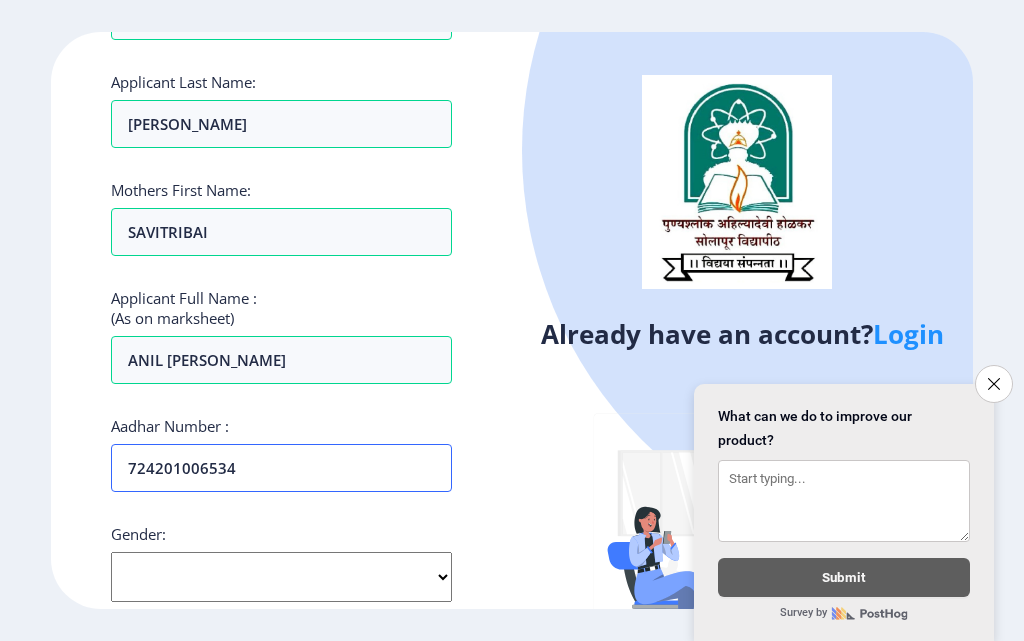 scroll, scrollTop: 400, scrollLeft: 0, axis: vertical 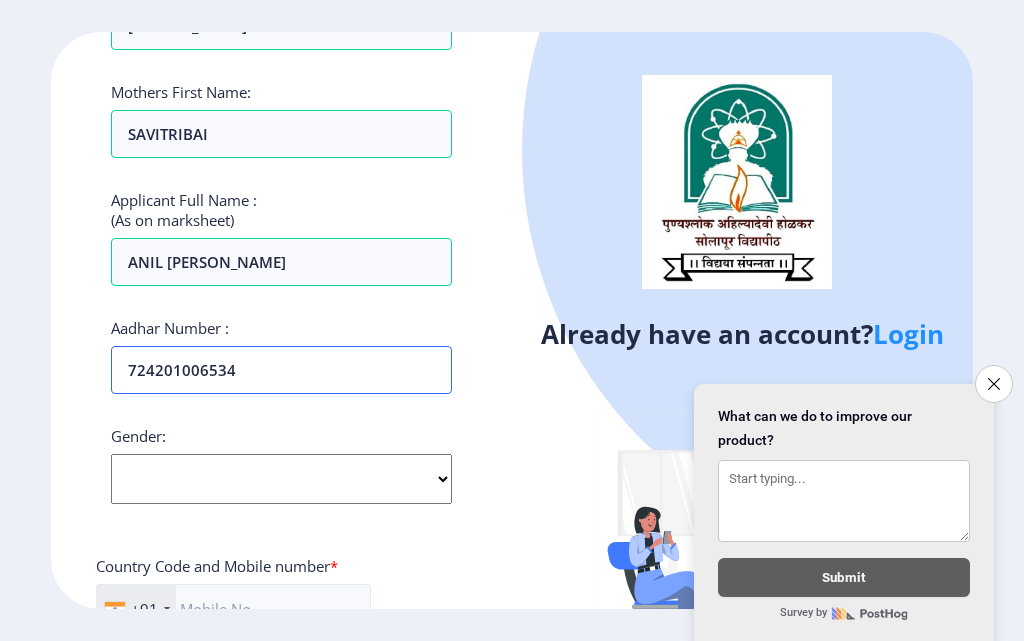 type on "724201006534" 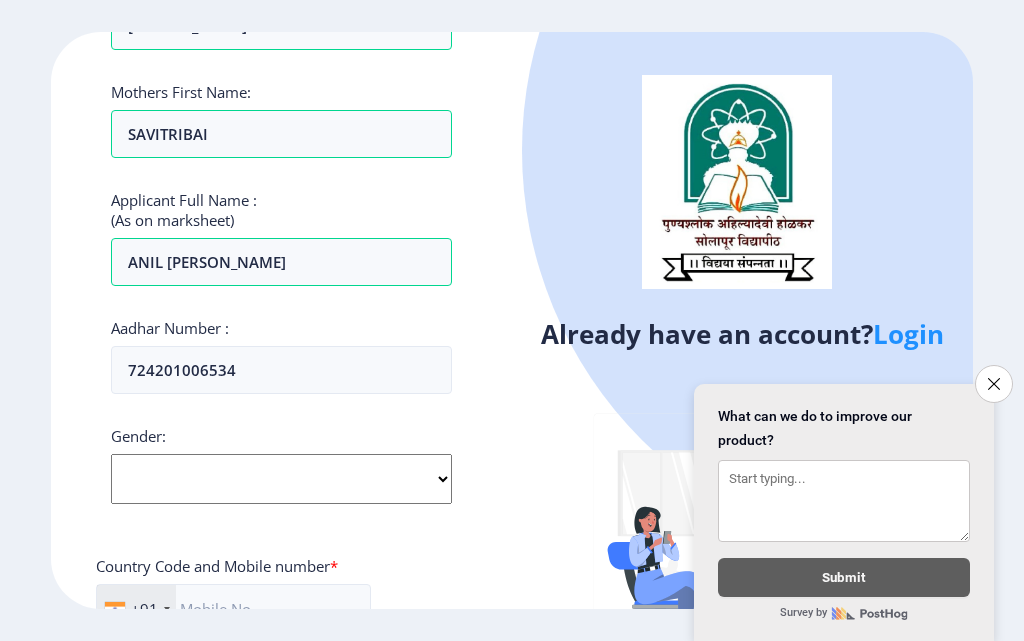 click on "Select Gender [DEMOGRAPHIC_DATA] [DEMOGRAPHIC_DATA] Other" 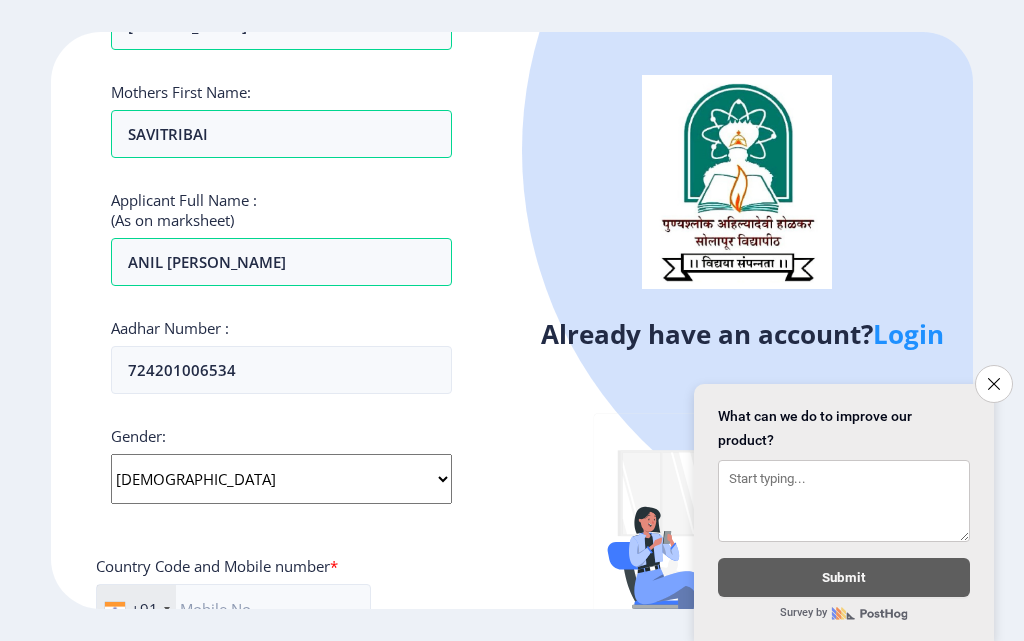 click on "Select Gender [DEMOGRAPHIC_DATA] [DEMOGRAPHIC_DATA] Other" 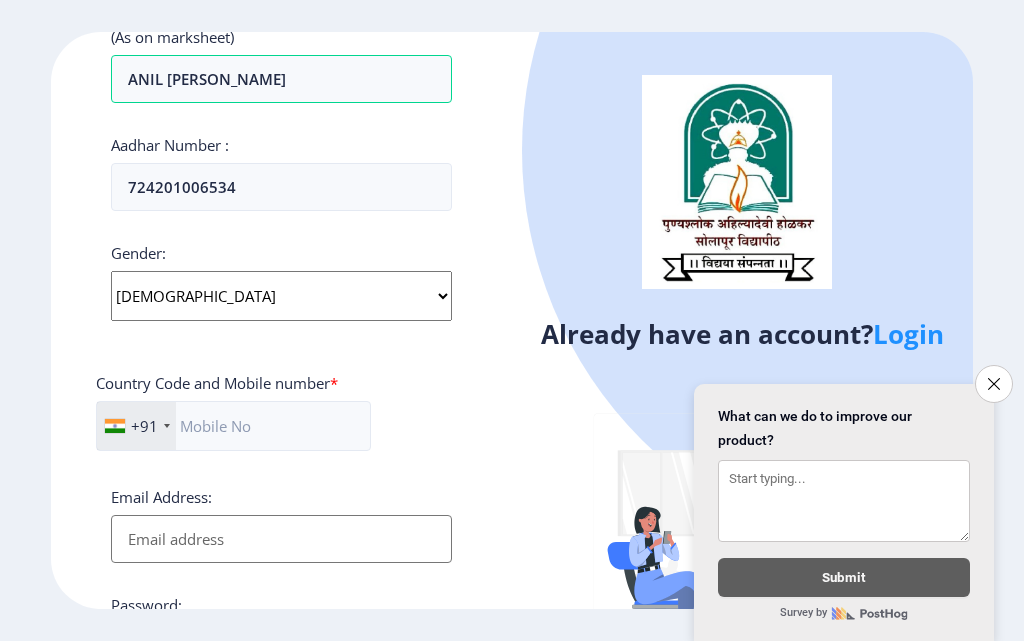 scroll, scrollTop: 600, scrollLeft: 0, axis: vertical 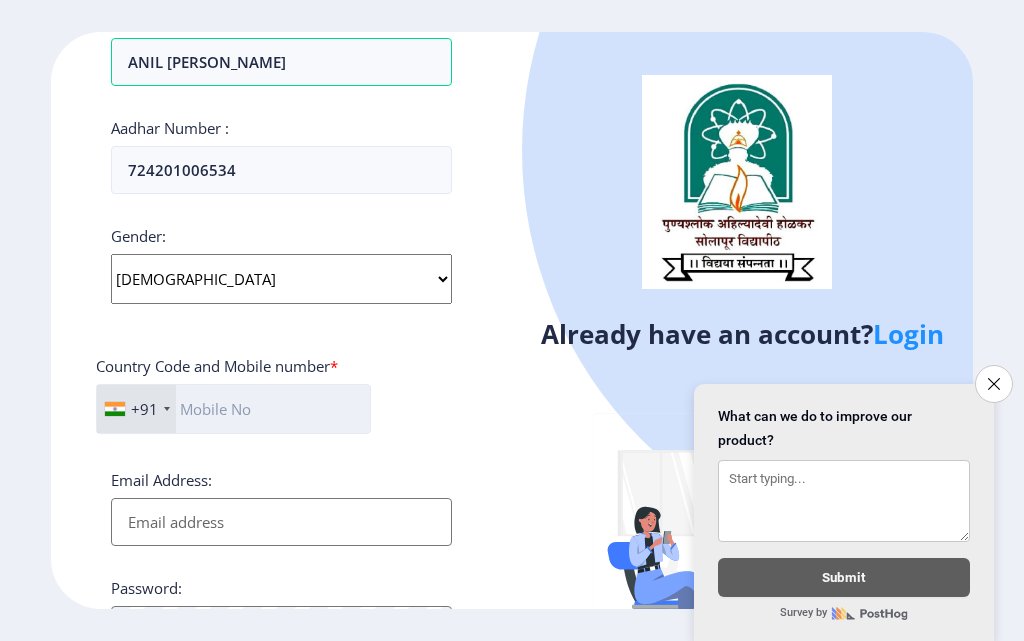 click 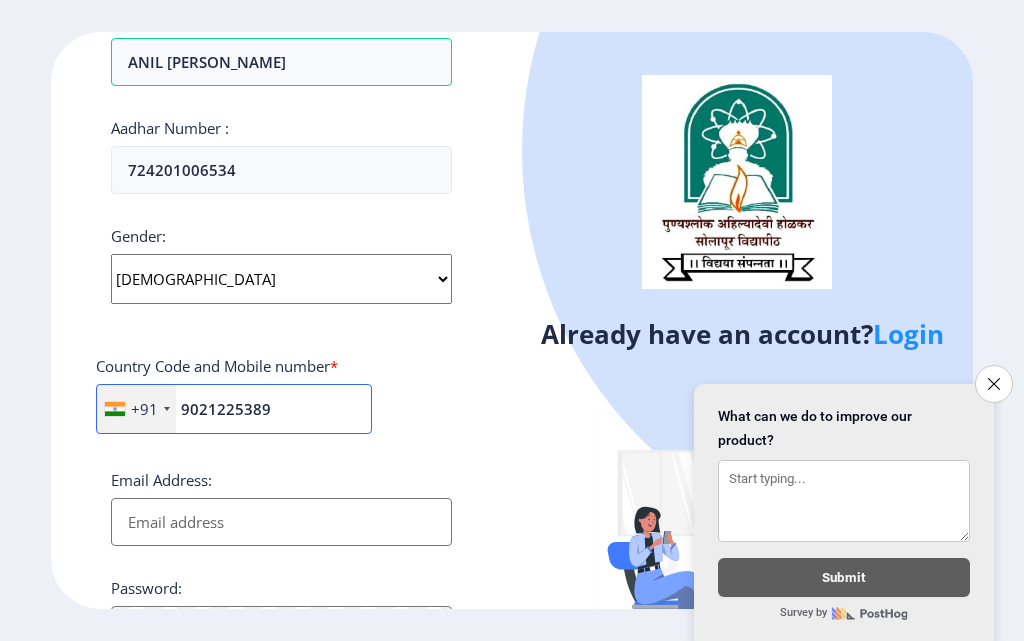 type on "9021225389" 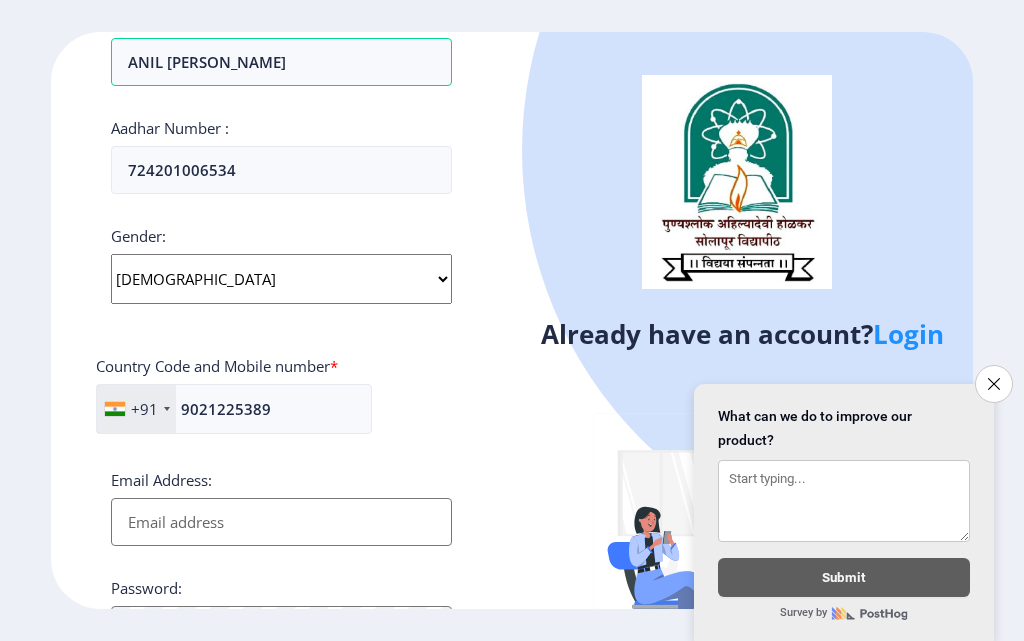 click on "Email Address:" at bounding box center [281, 522] 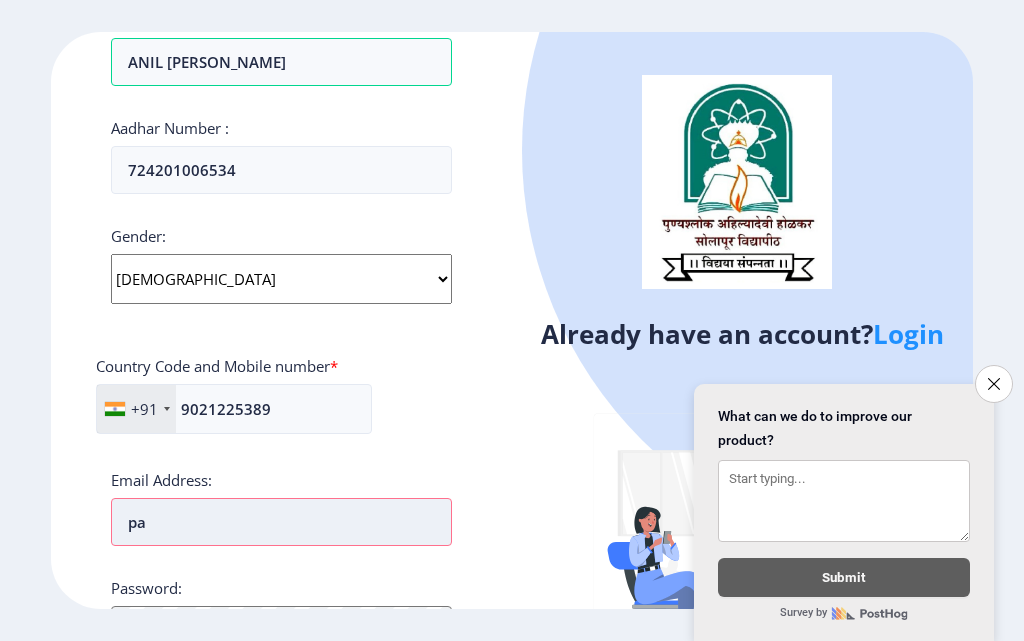 type on "p" 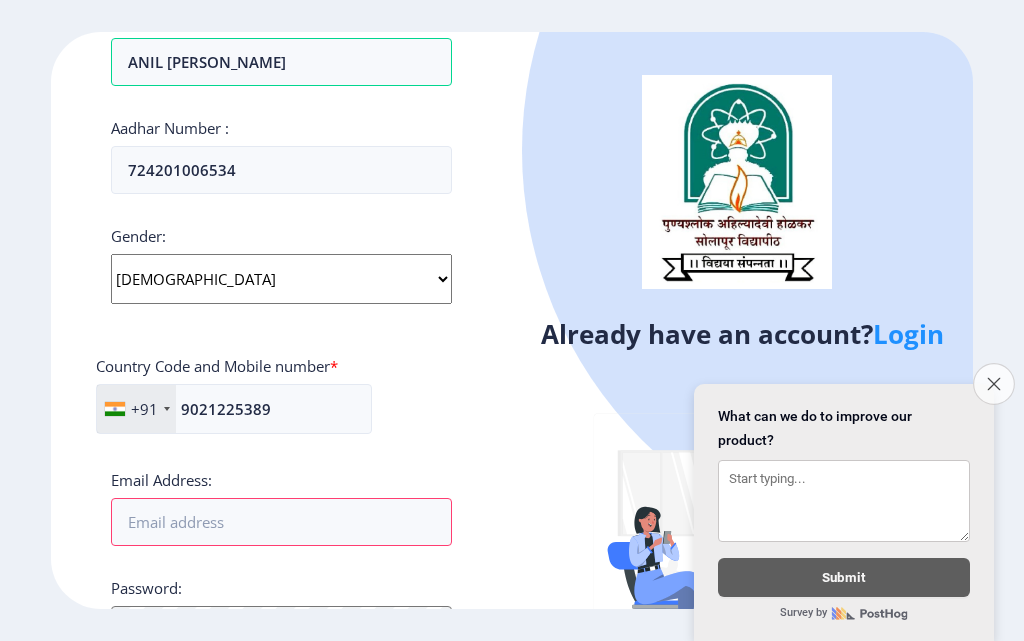 click on "Close survey" at bounding box center (994, 384) 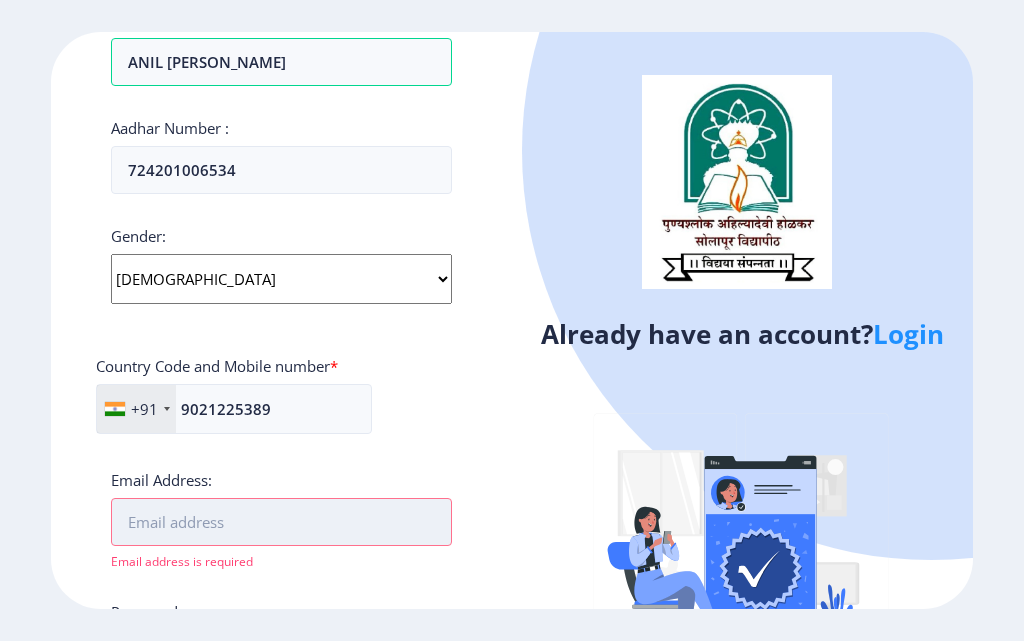 click on "Email Address:" at bounding box center [281, 522] 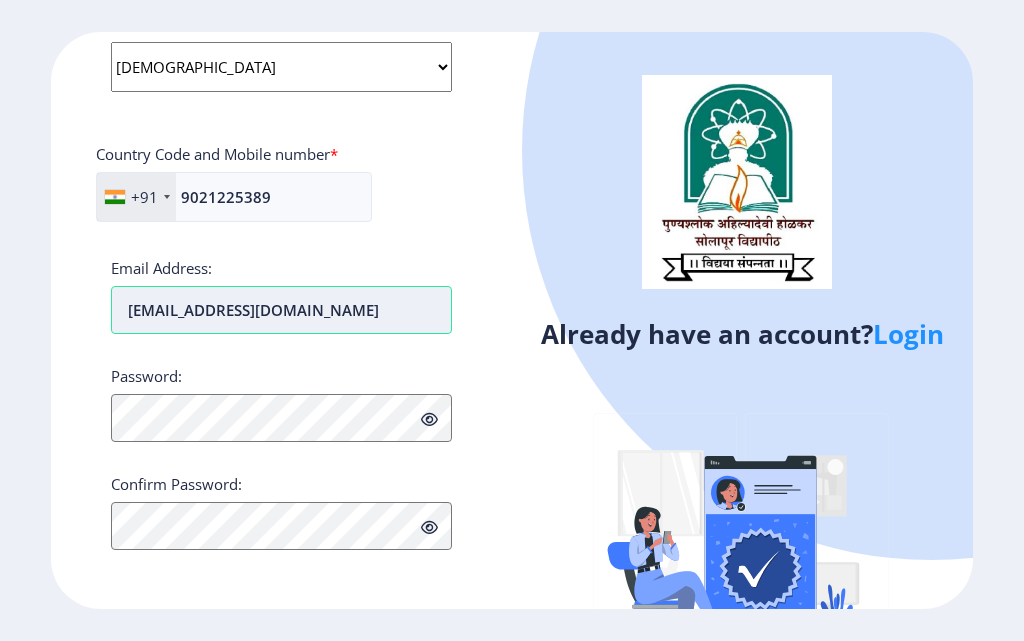 scroll, scrollTop: 815, scrollLeft: 0, axis: vertical 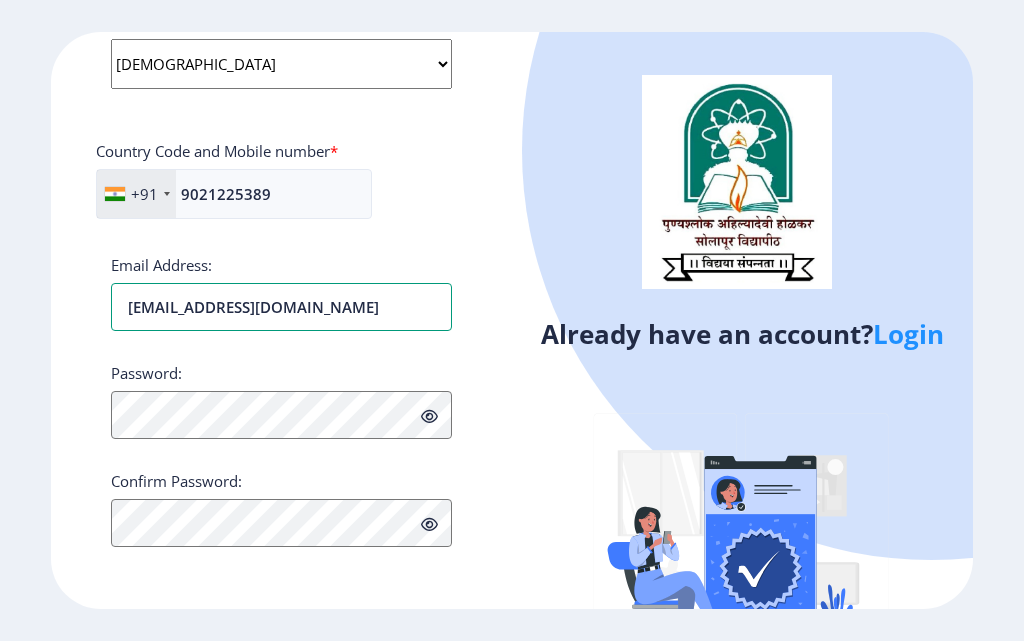 type on "[EMAIL_ADDRESS][DOMAIN_NAME]" 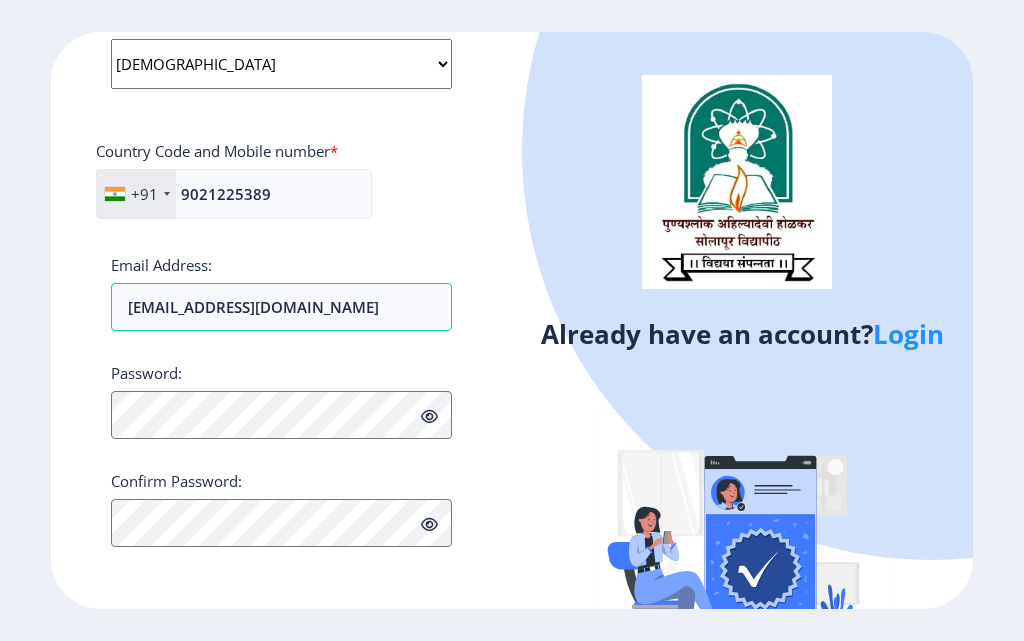 click 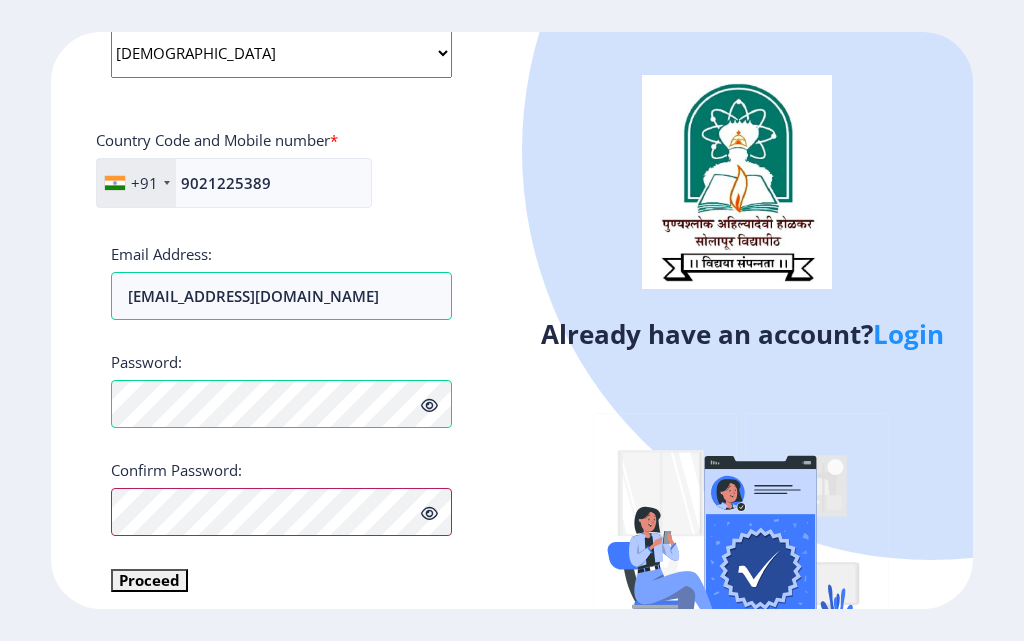 scroll, scrollTop: 839, scrollLeft: 0, axis: vertical 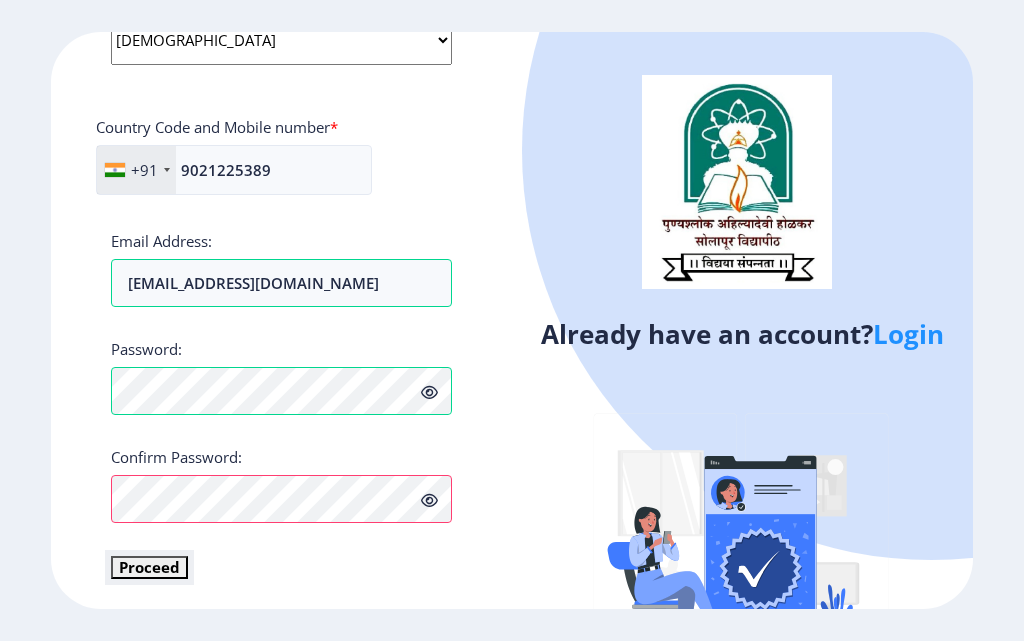 click on "Proceed" 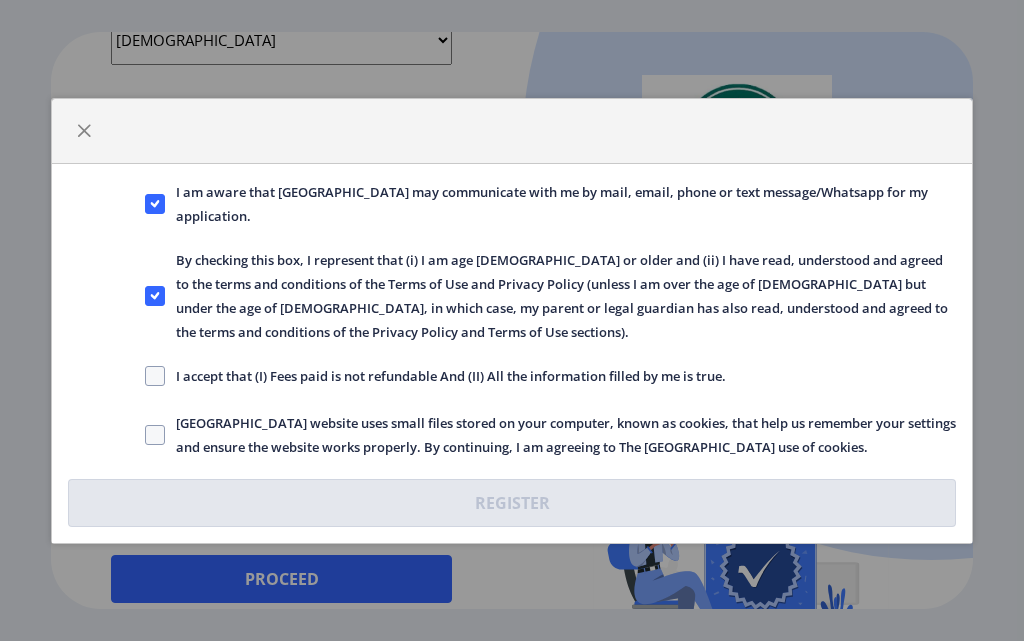 click on "I accept that (I) Fees paid is not refundable And (II) All the information filled by me is true." 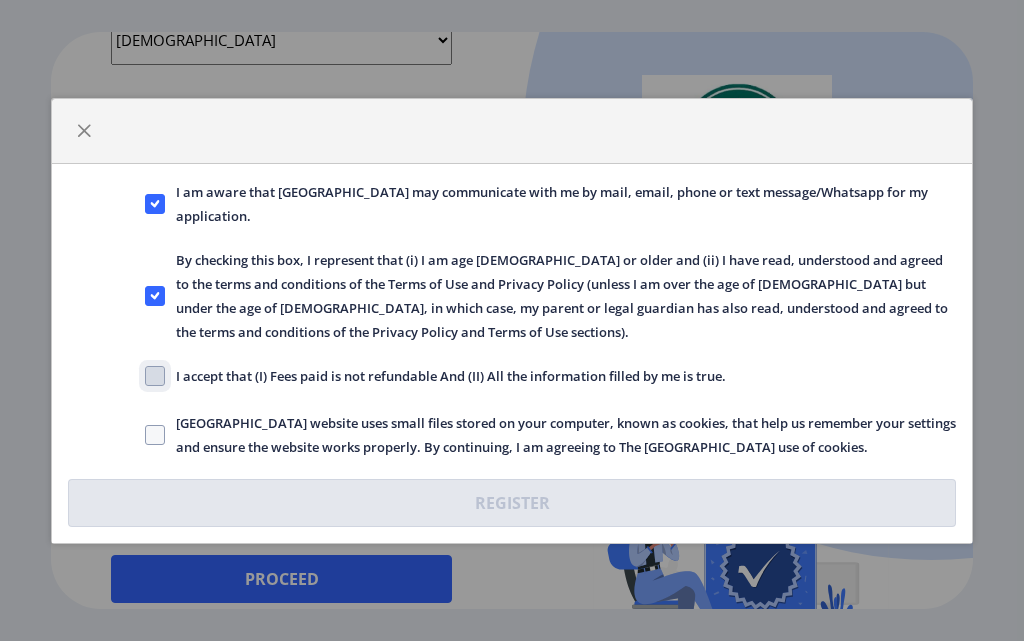 click on "I accept that (I) Fees paid is not refundable And (II) All the information filled by me is true." 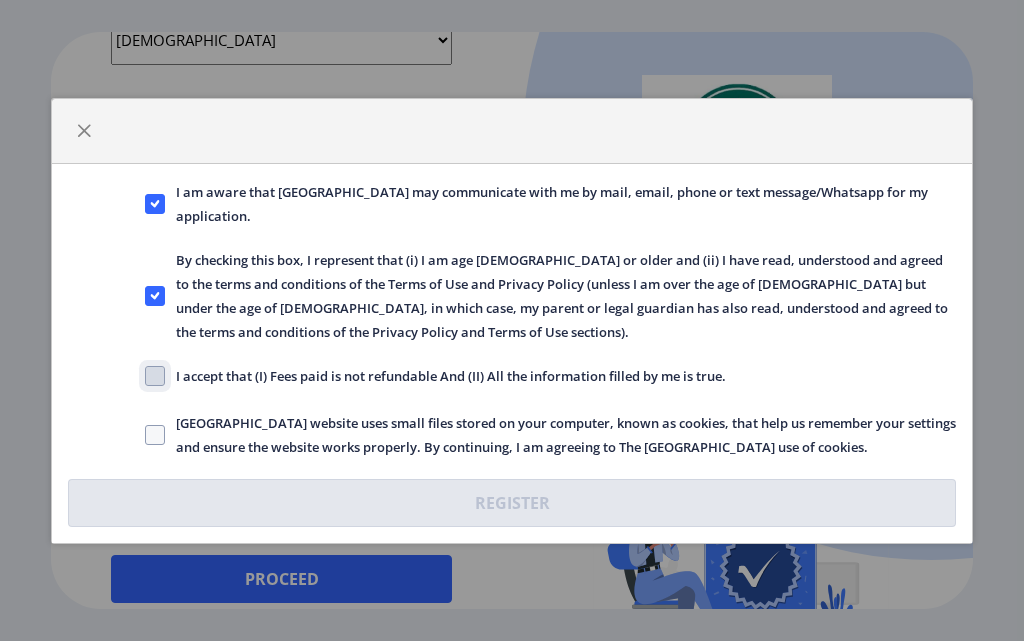 checkbox on "true" 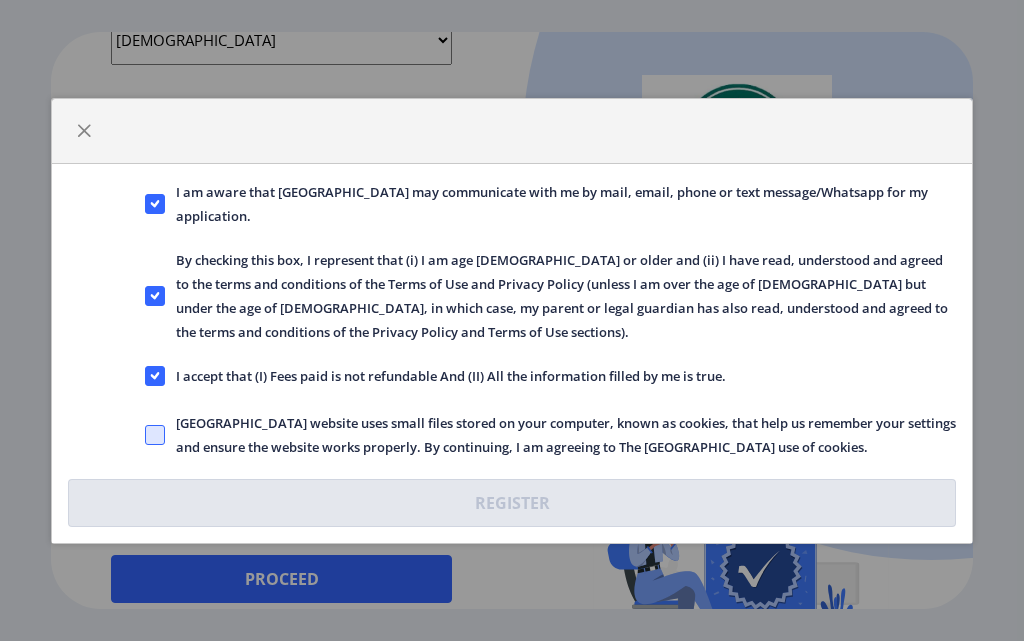 click 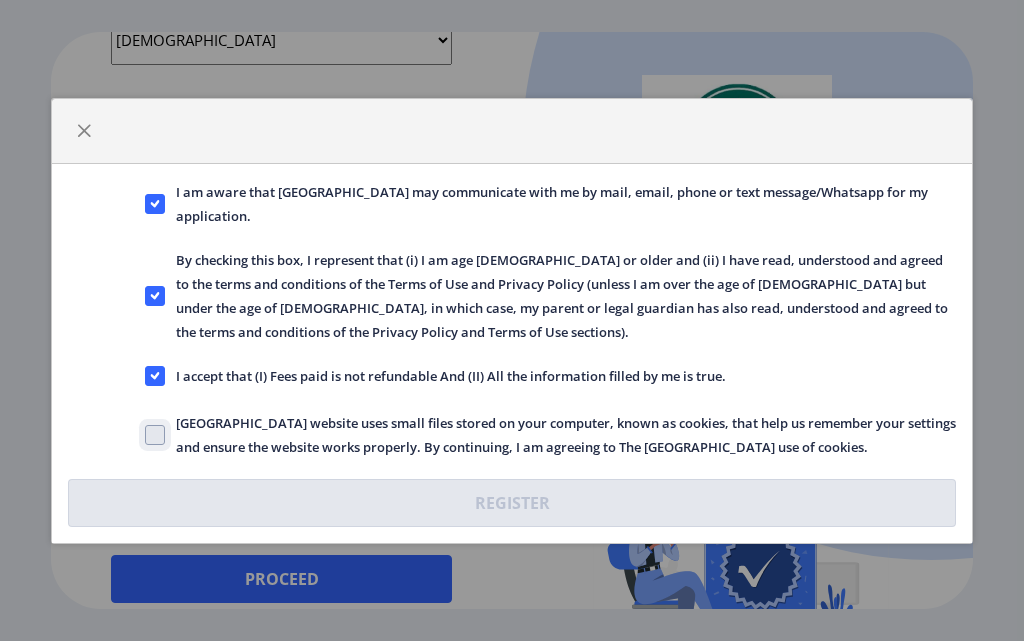 checkbox on "true" 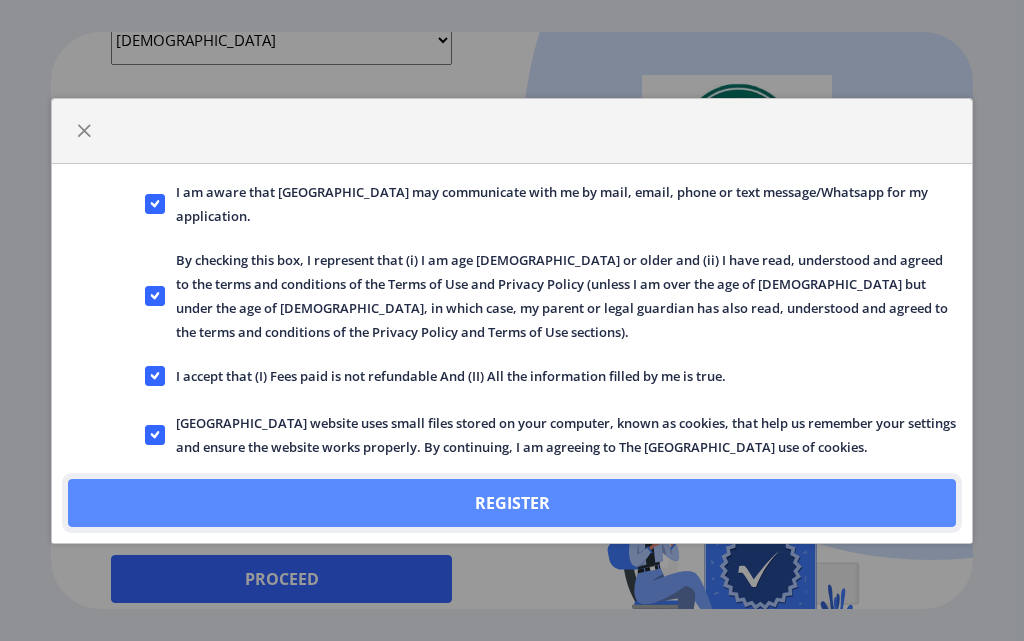 click on "Register" 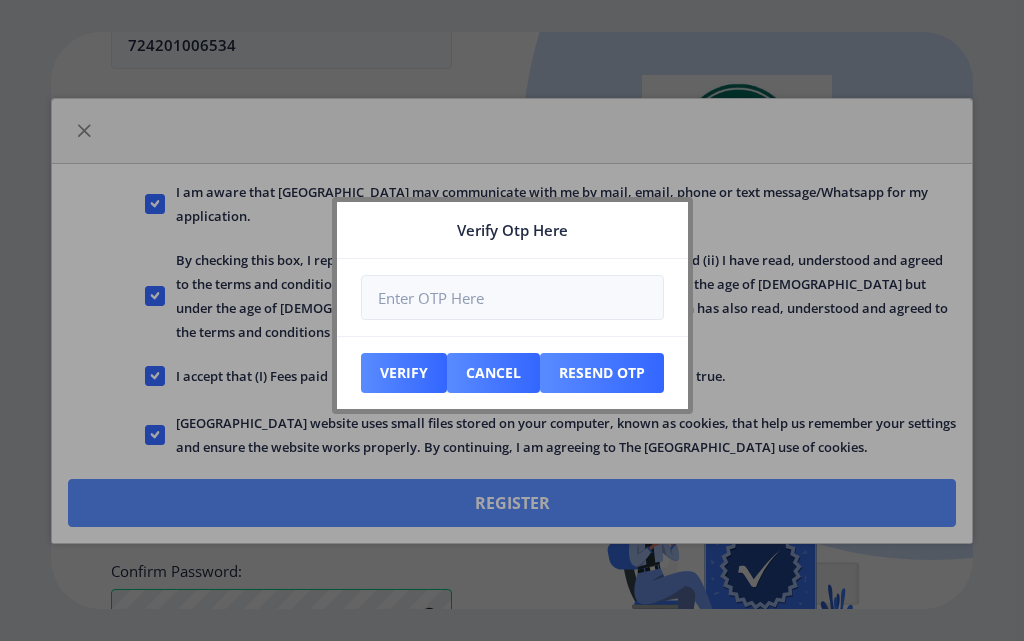 scroll, scrollTop: 953, scrollLeft: 0, axis: vertical 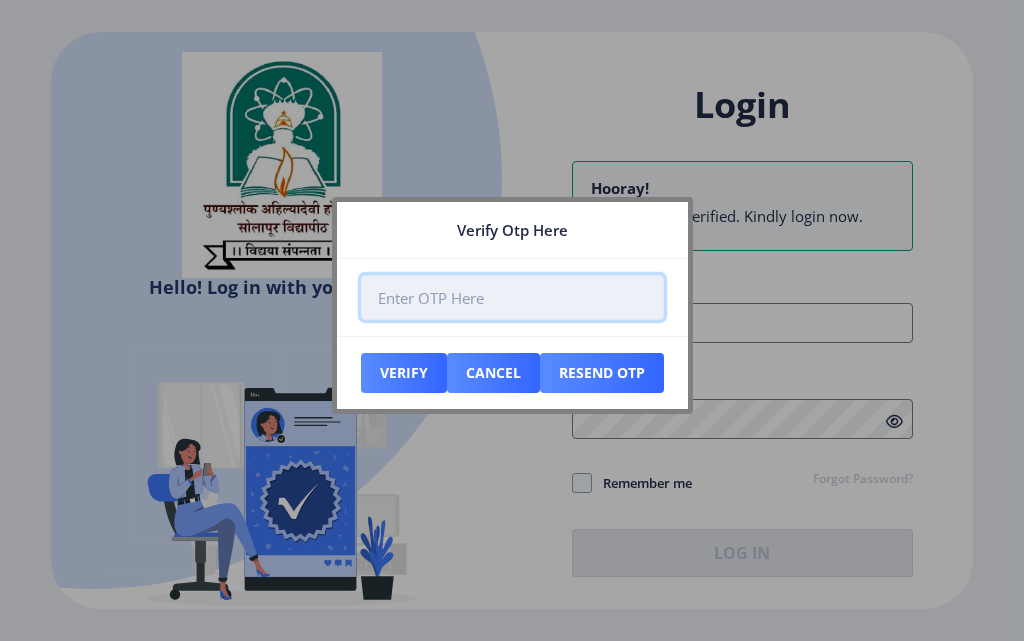 click at bounding box center (512, 297) 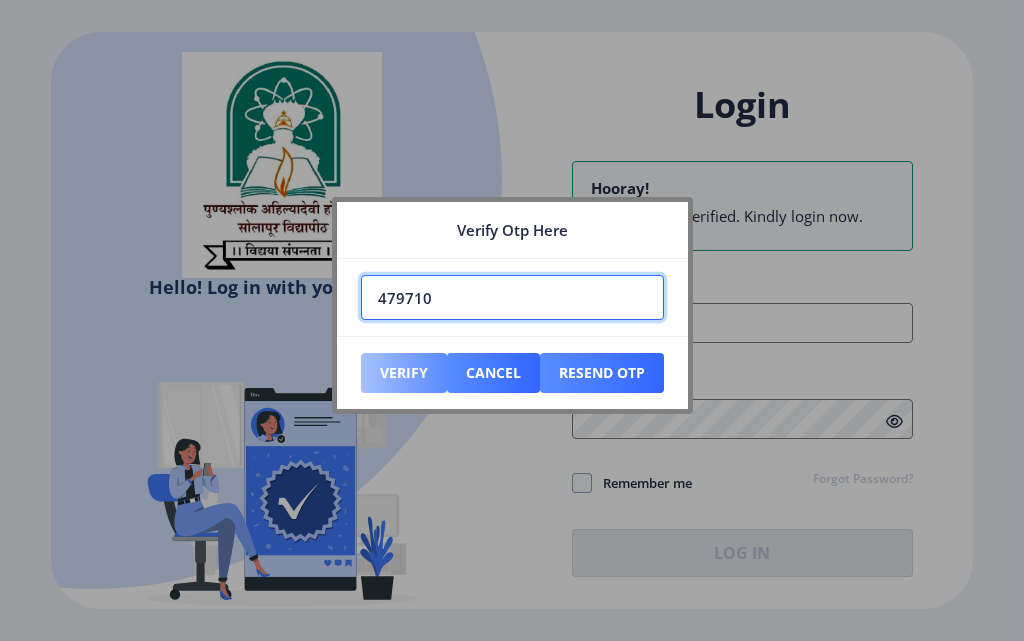type on "479710" 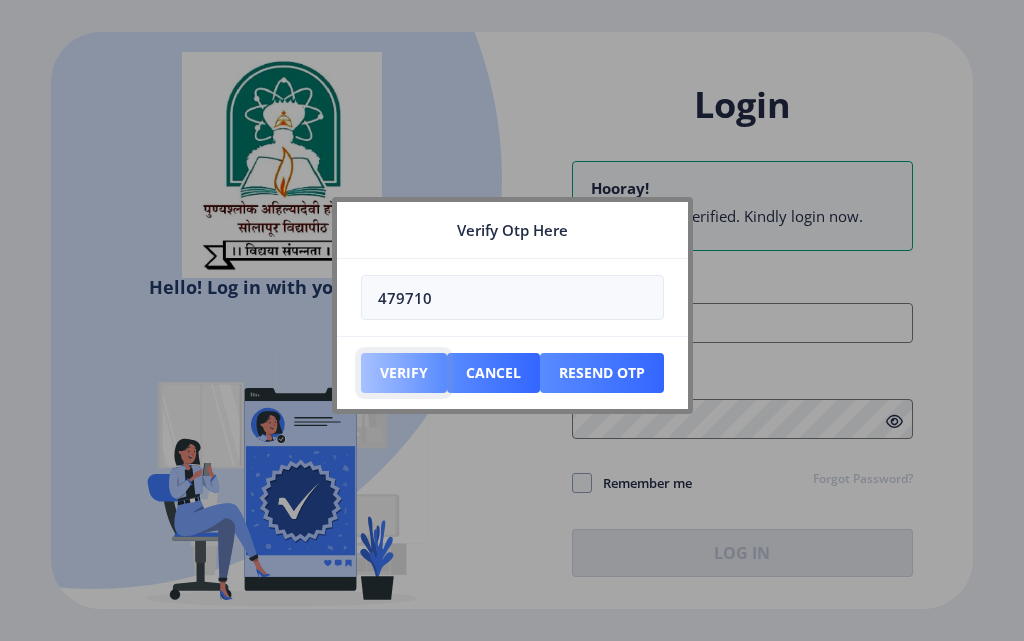 click on "Verify" at bounding box center (404, 373) 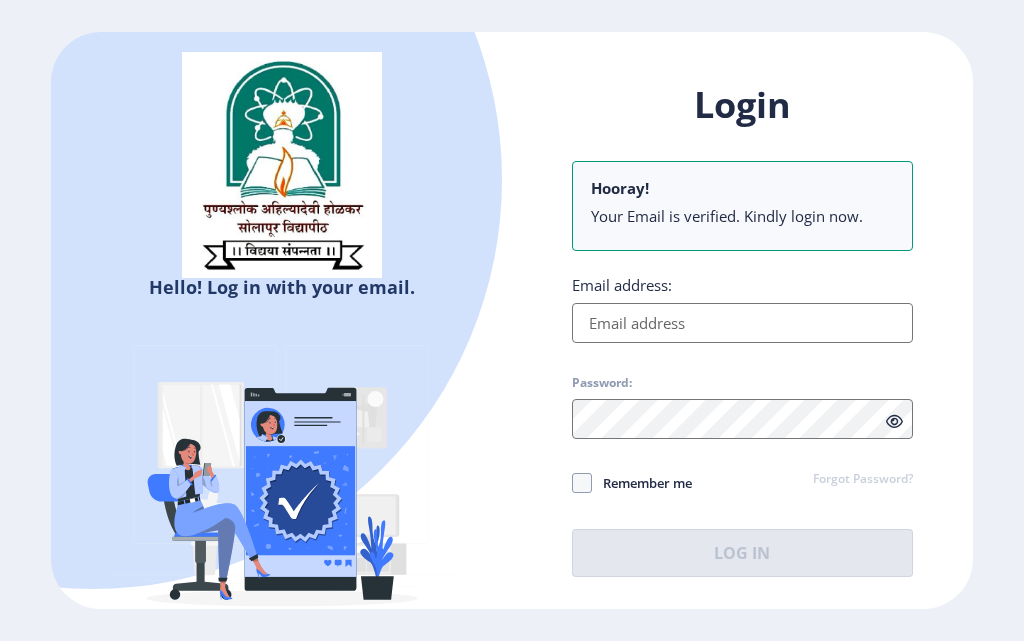 click on "Email address:" at bounding box center (742, 323) 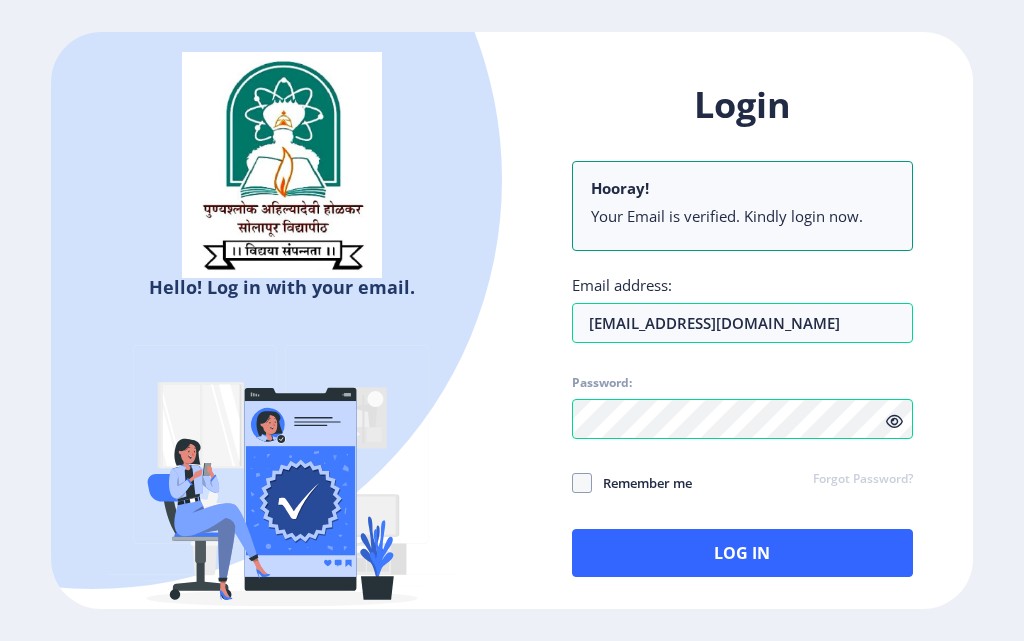 click 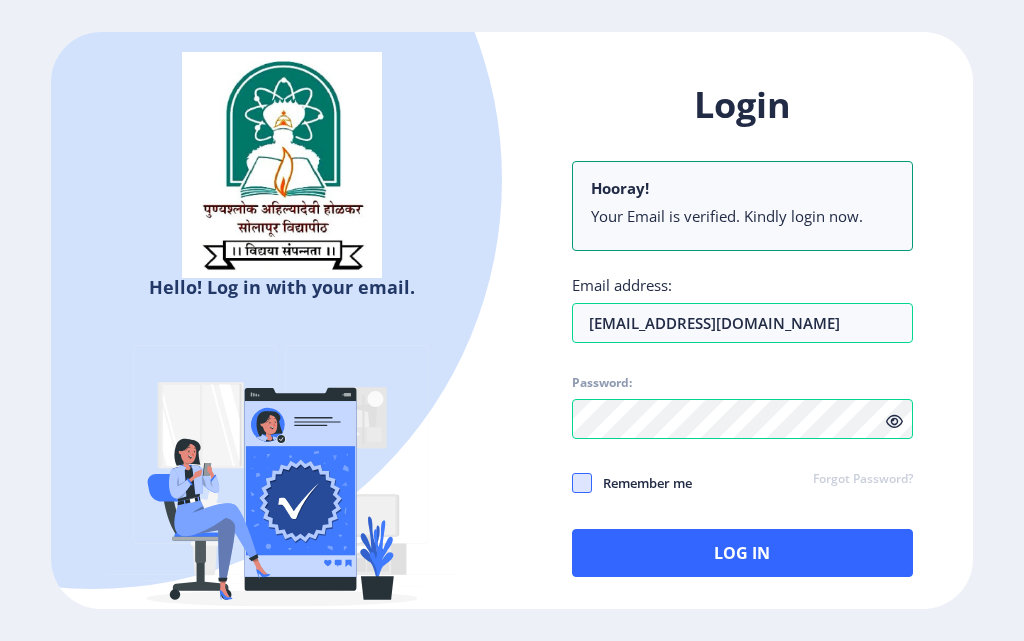 click 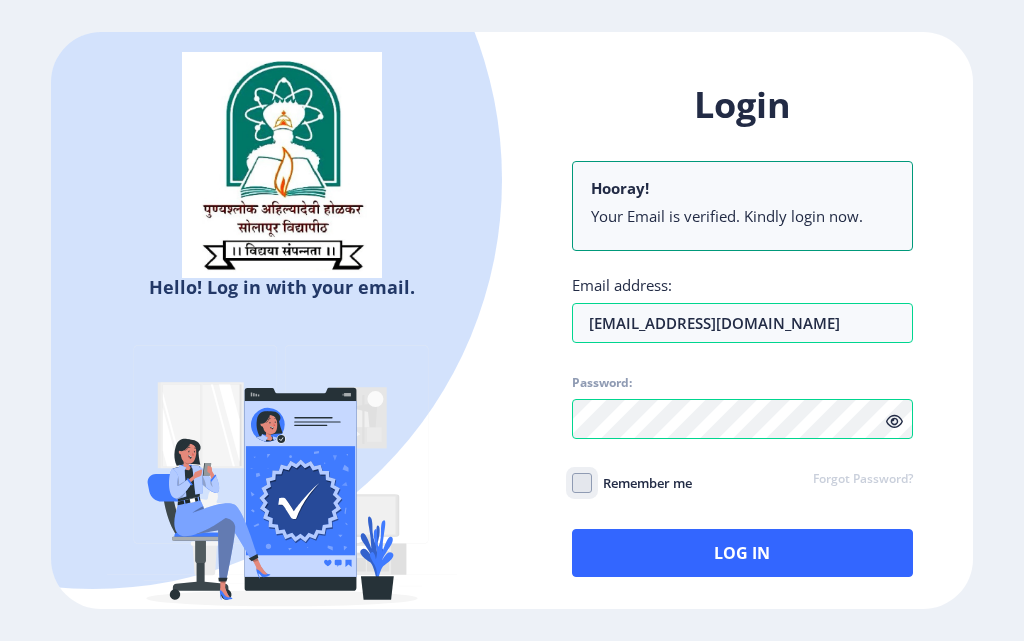 click on "Remember me" 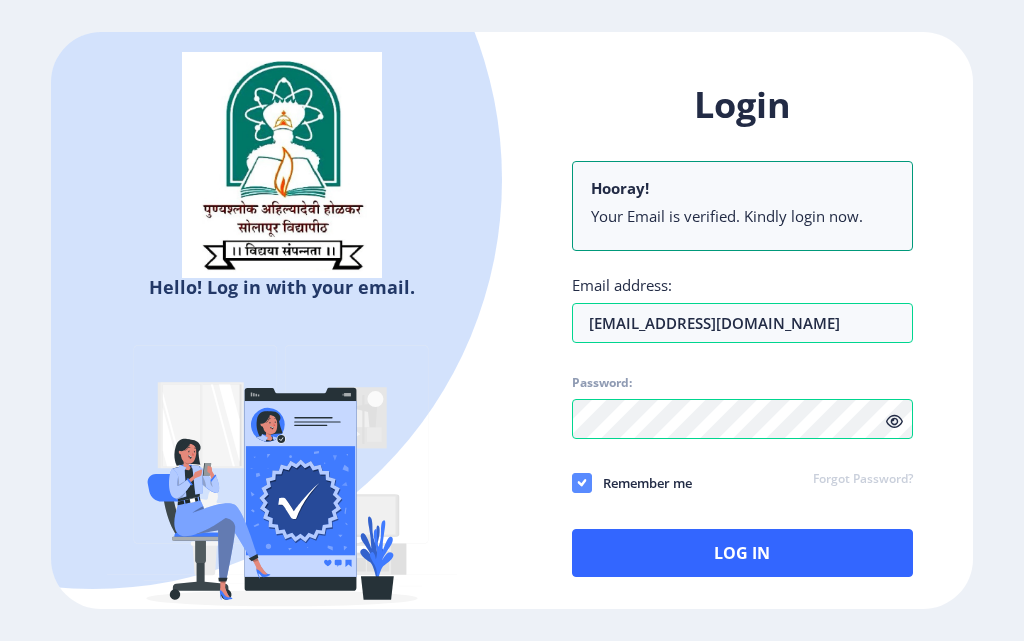 click 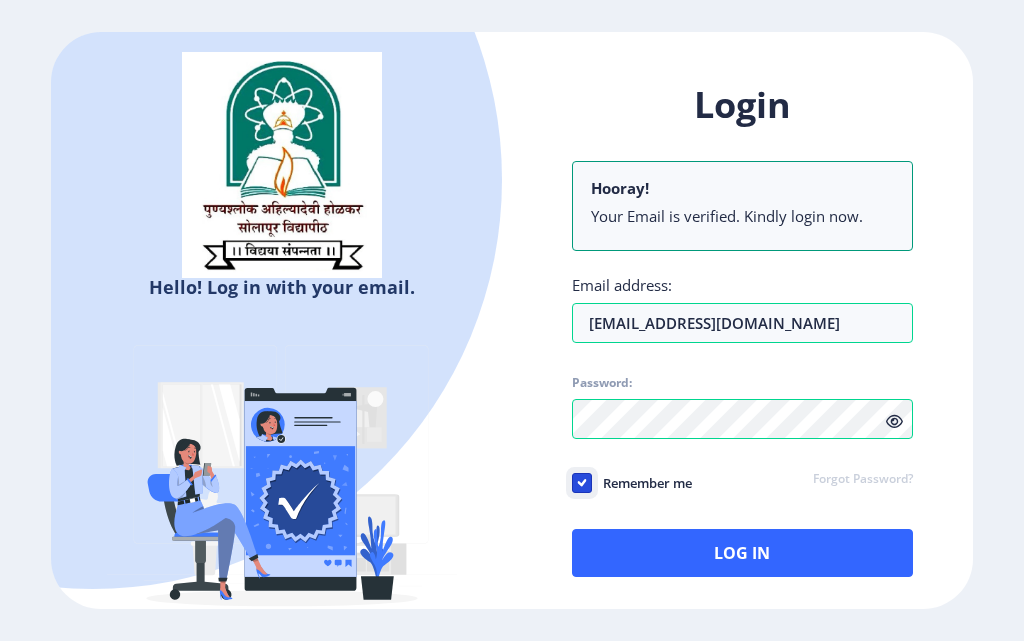 click on "Remember me" 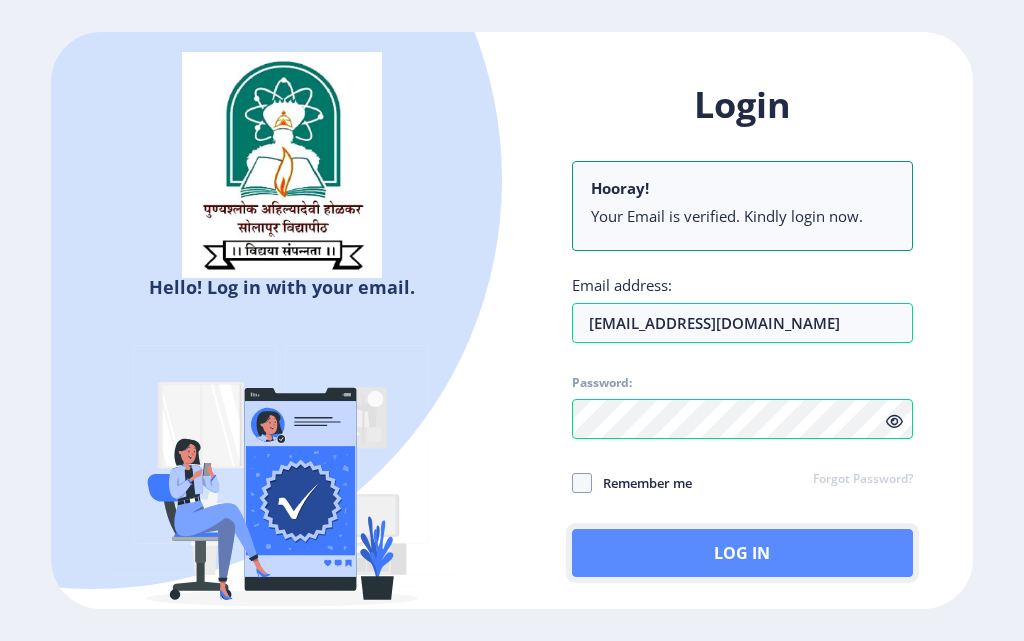 click on "Log In" 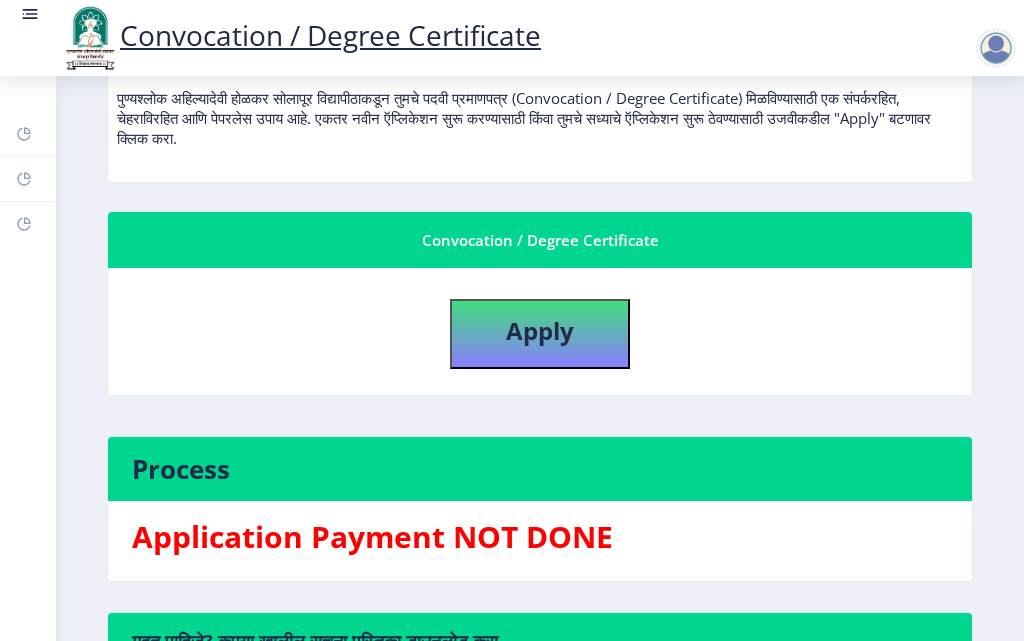 scroll, scrollTop: 400, scrollLeft: 0, axis: vertical 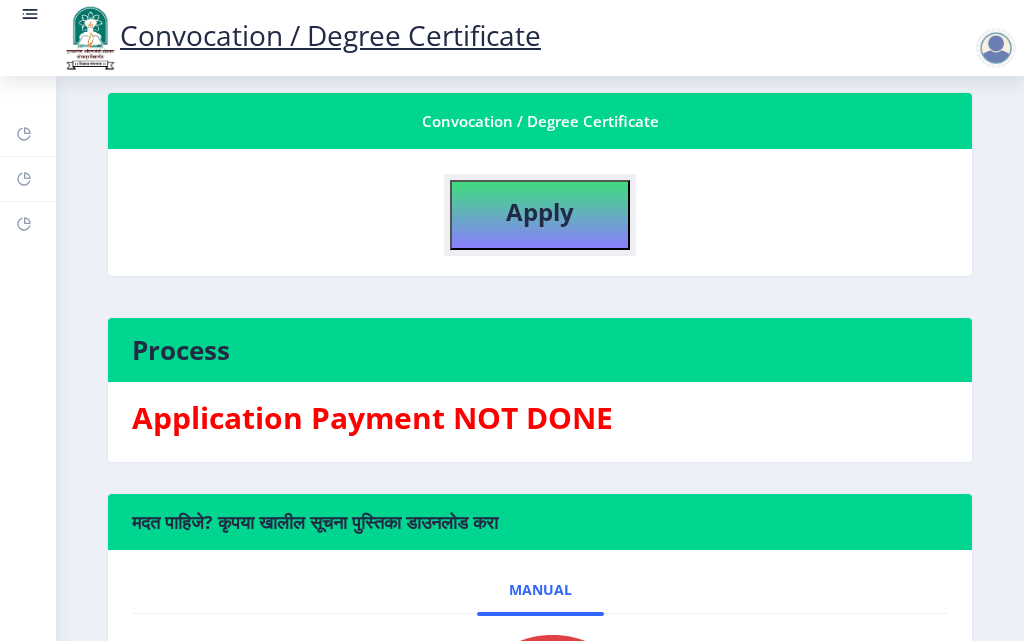 click on "Apply" 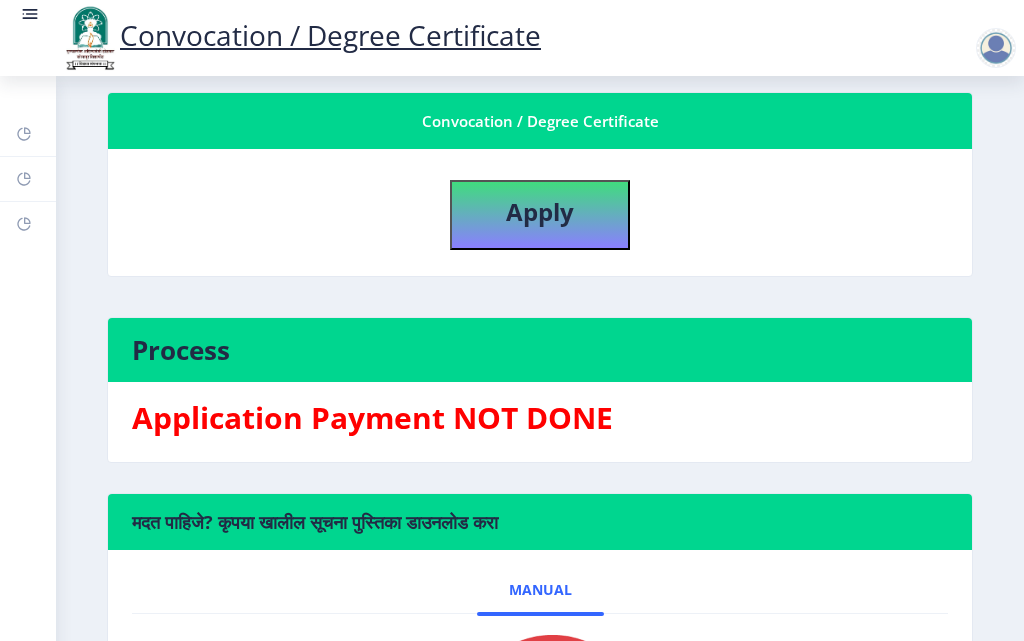 select 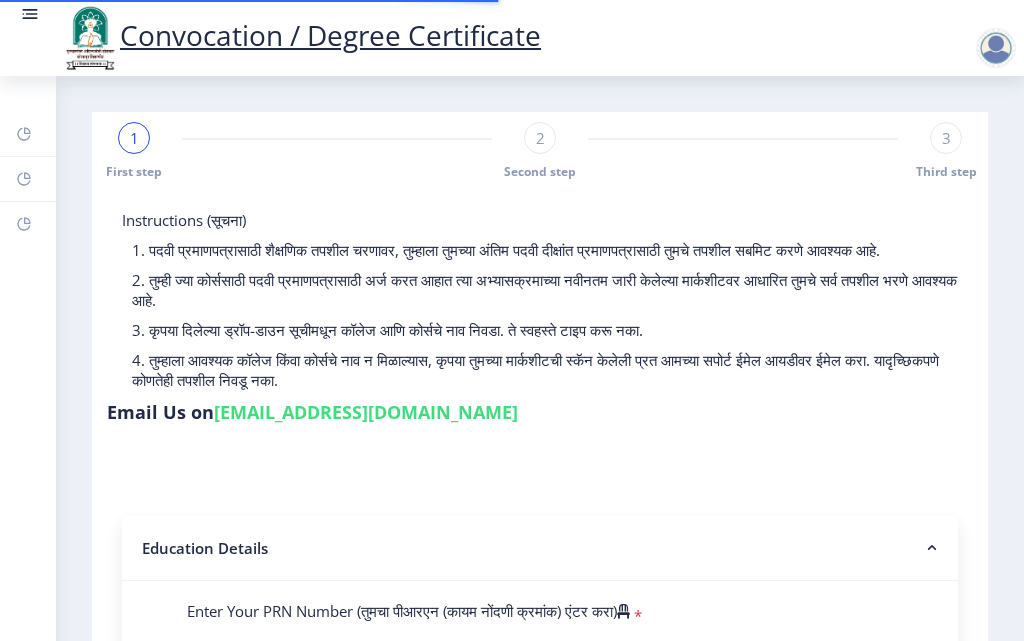 scroll, scrollTop: 300, scrollLeft: 0, axis: vertical 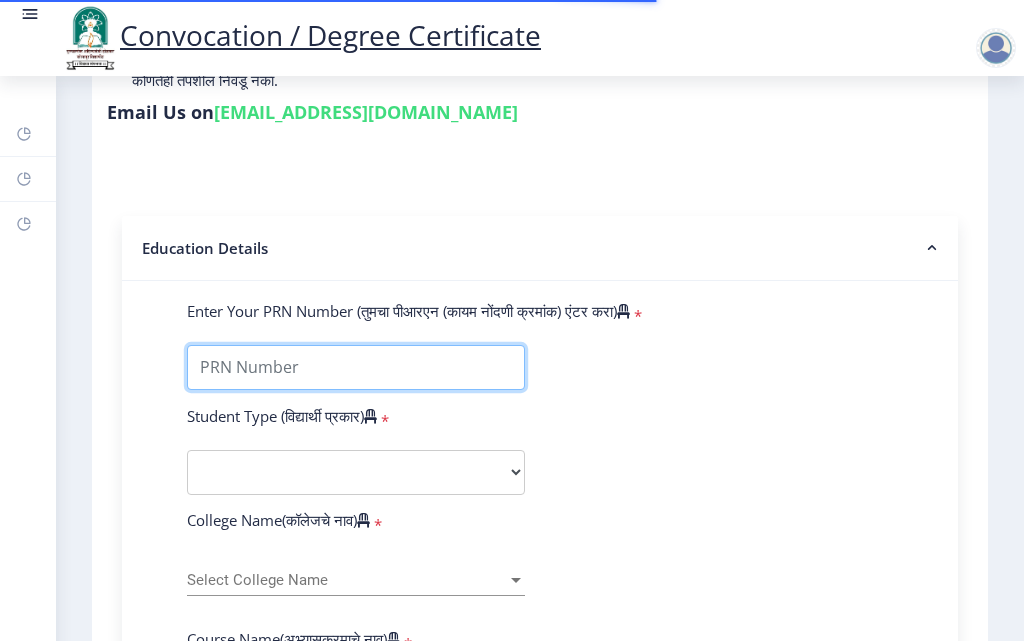 click on "Enter Your PRN Number (तुमचा पीआरएन (कायम नोंदणी क्रमांक) एंटर करा)" at bounding box center (356, 367) 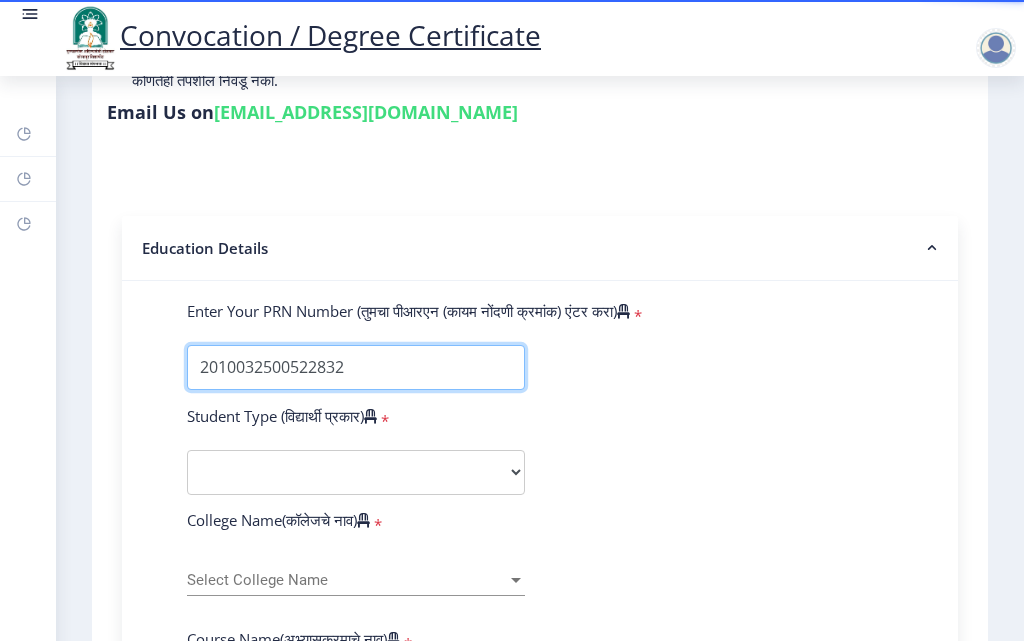 type on "2010032500522832" 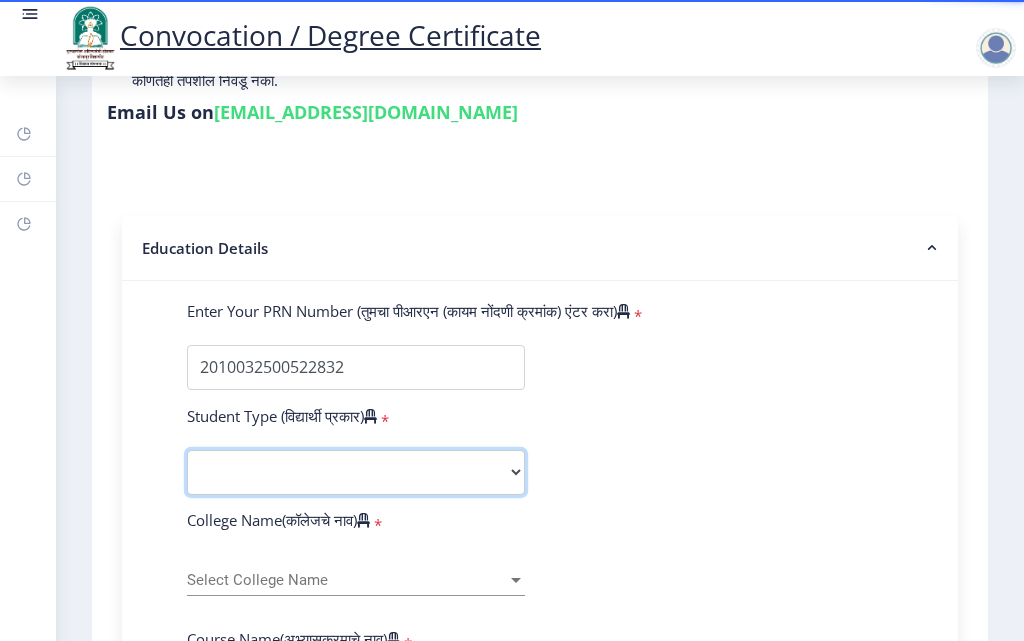 click on "Select Student Type Regular External" at bounding box center (356, 472) 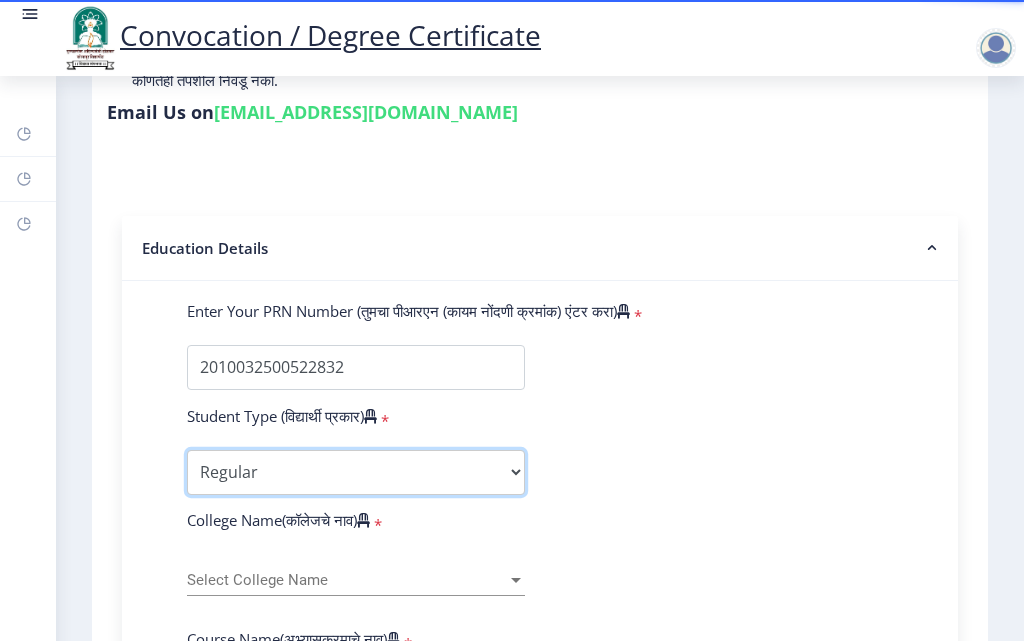 click on "Select Student Type Regular External" at bounding box center (356, 472) 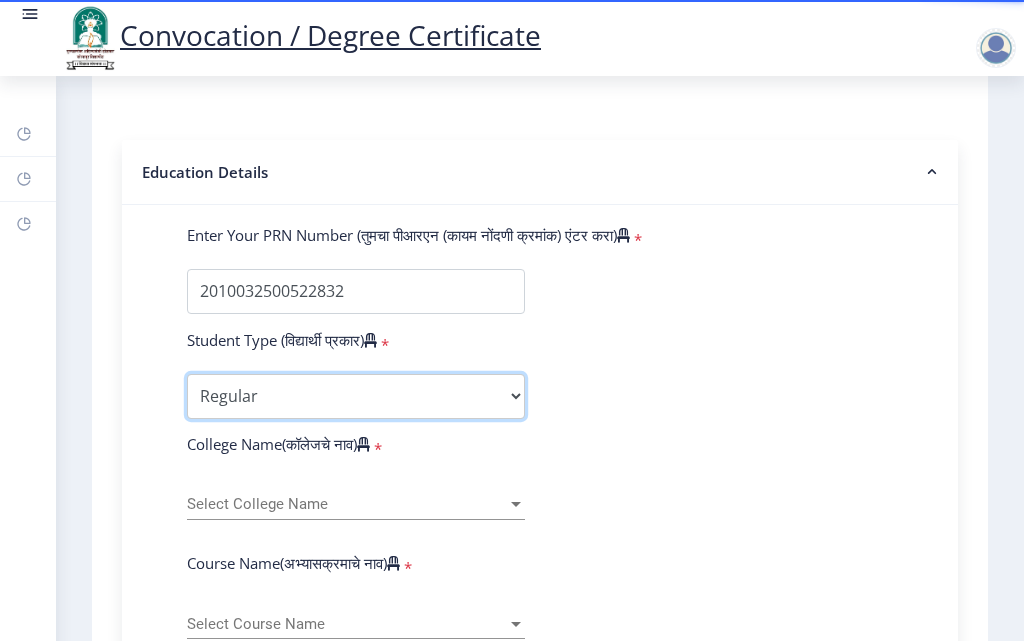scroll, scrollTop: 500, scrollLeft: 0, axis: vertical 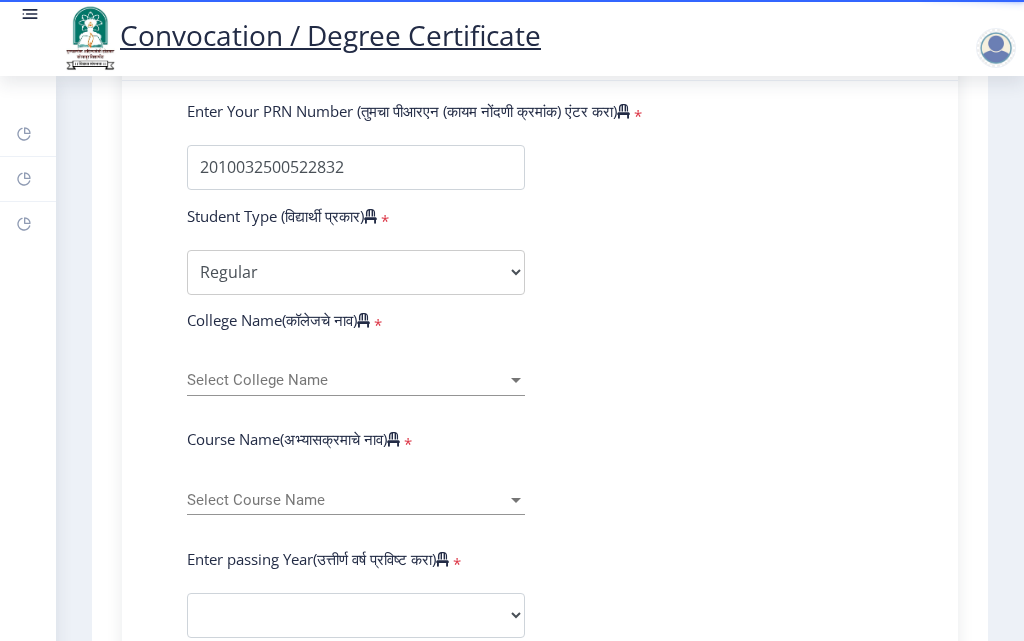 click on "Select College Name" at bounding box center [347, 380] 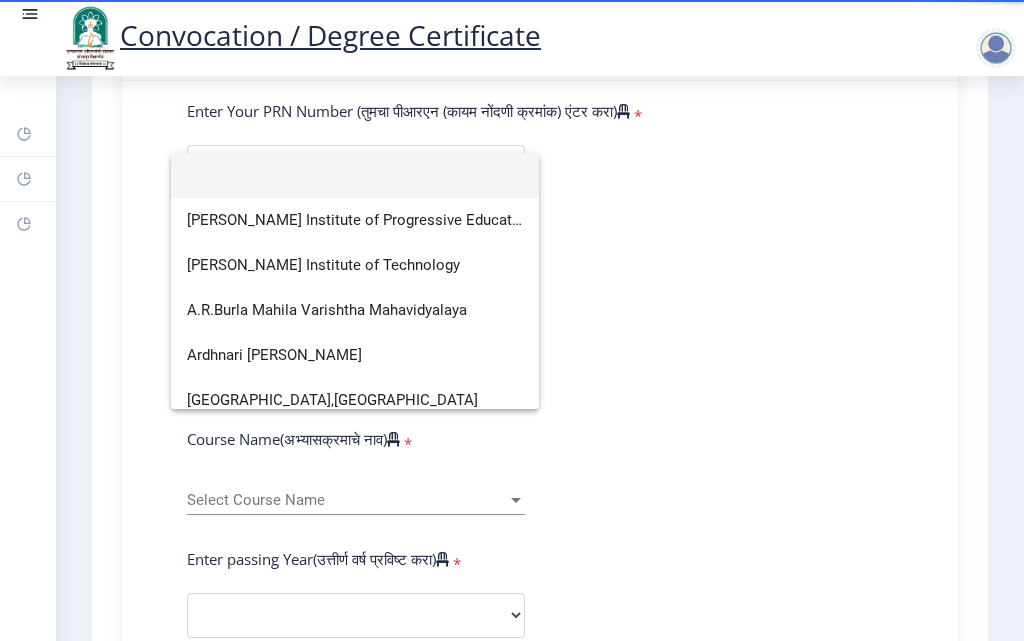 click 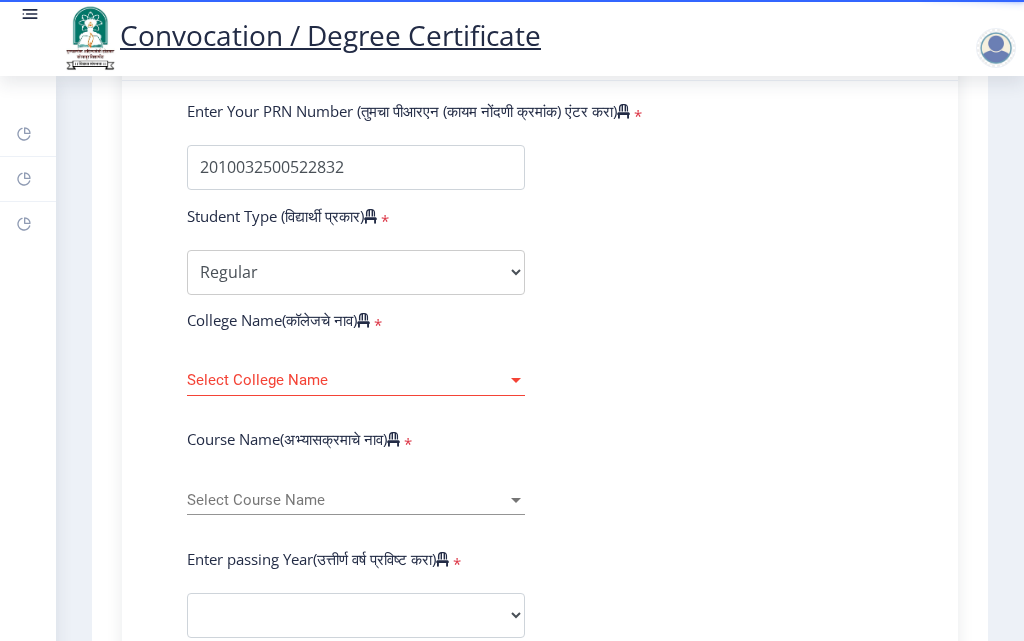 click on "Select College Name" at bounding box center (347, 380) 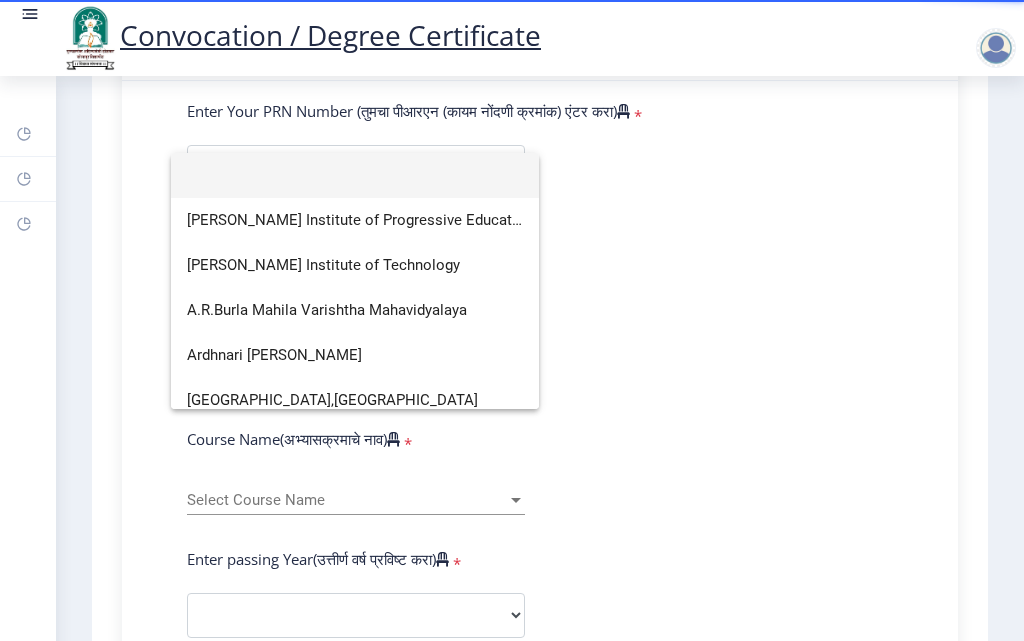 click 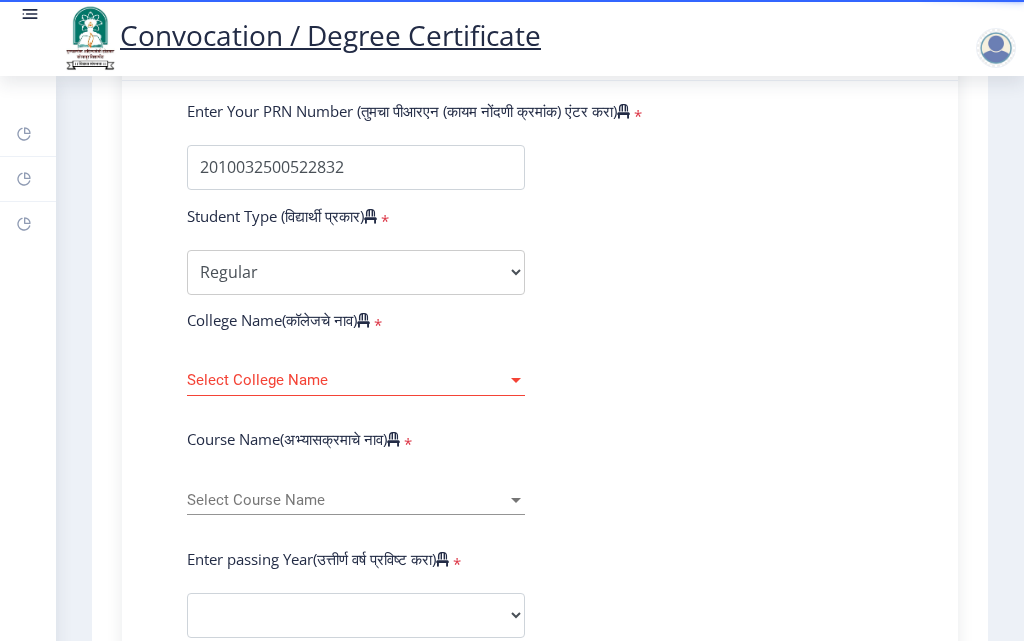 click on "Select College Name" at bounding box center [347, 380] 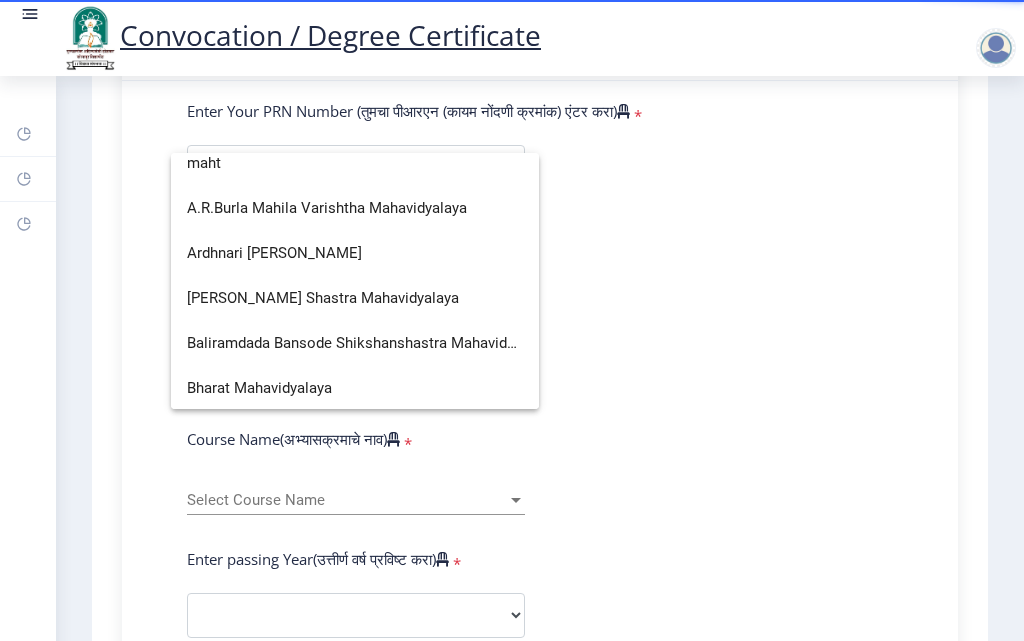 scroll, scrollTop: 0, scrollLeft: 0, axis: both 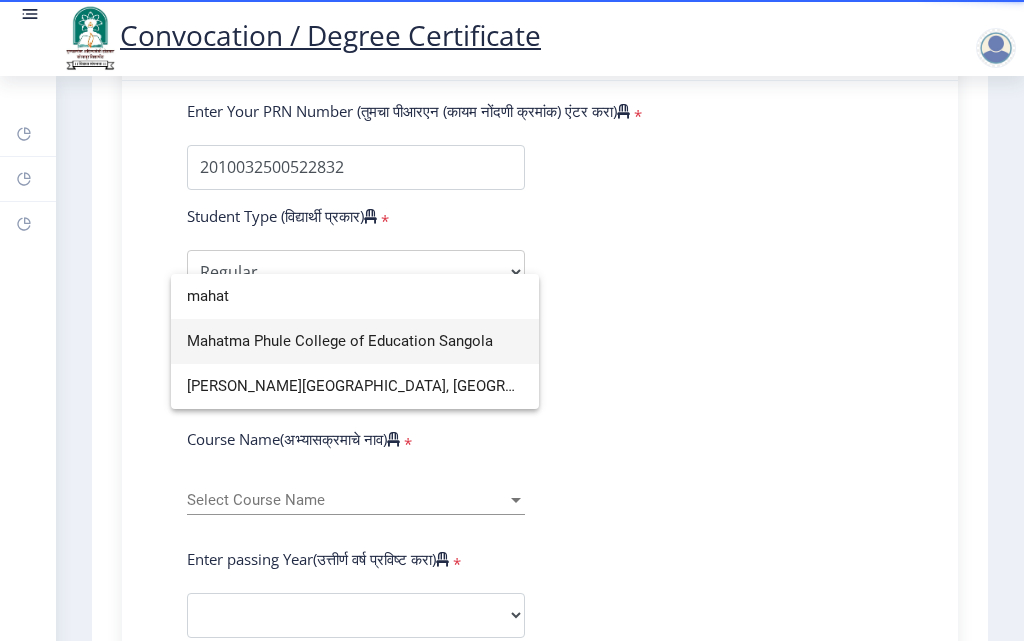 type on "mahat" 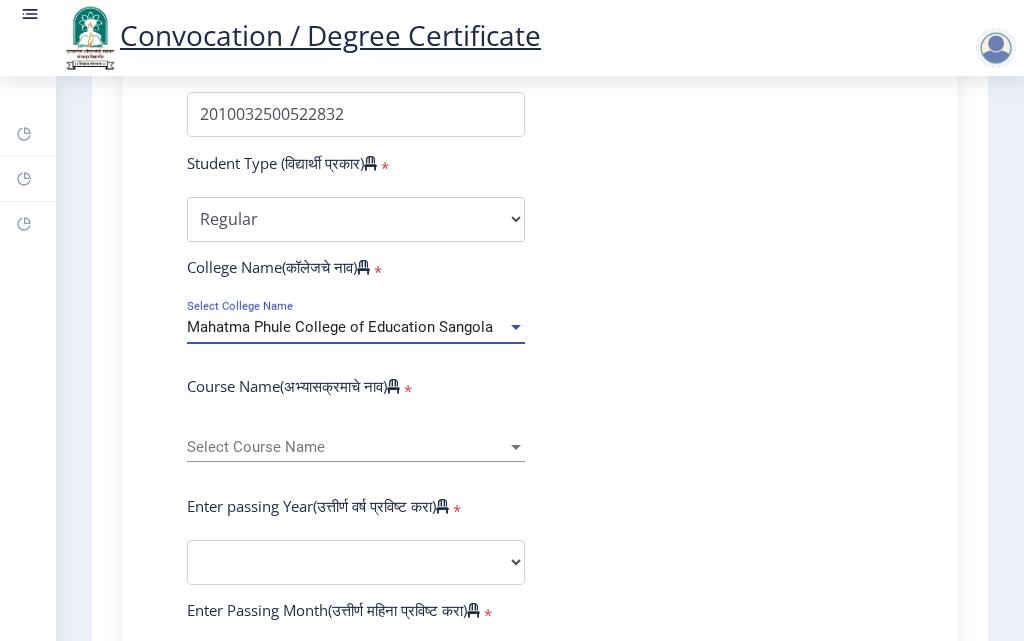 scroll, scrollTop: 600, scrollLeft: 0, axis: vertical 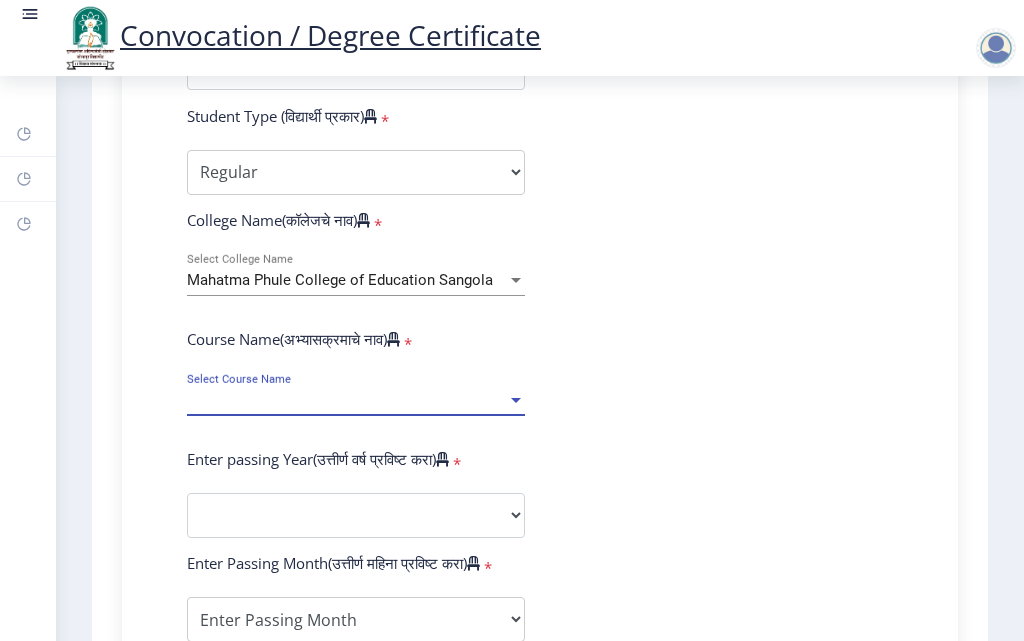 click on "Select Course Name" at bounding box center [347, 400] 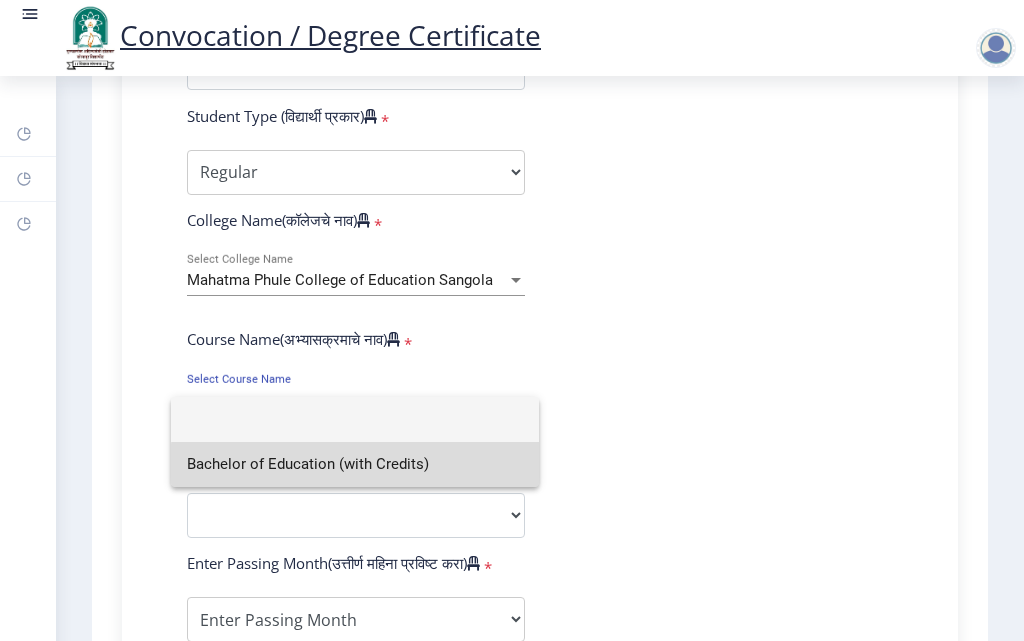 click on "Bachelor of Education (with Credits)" at bounding box center (355, 464) 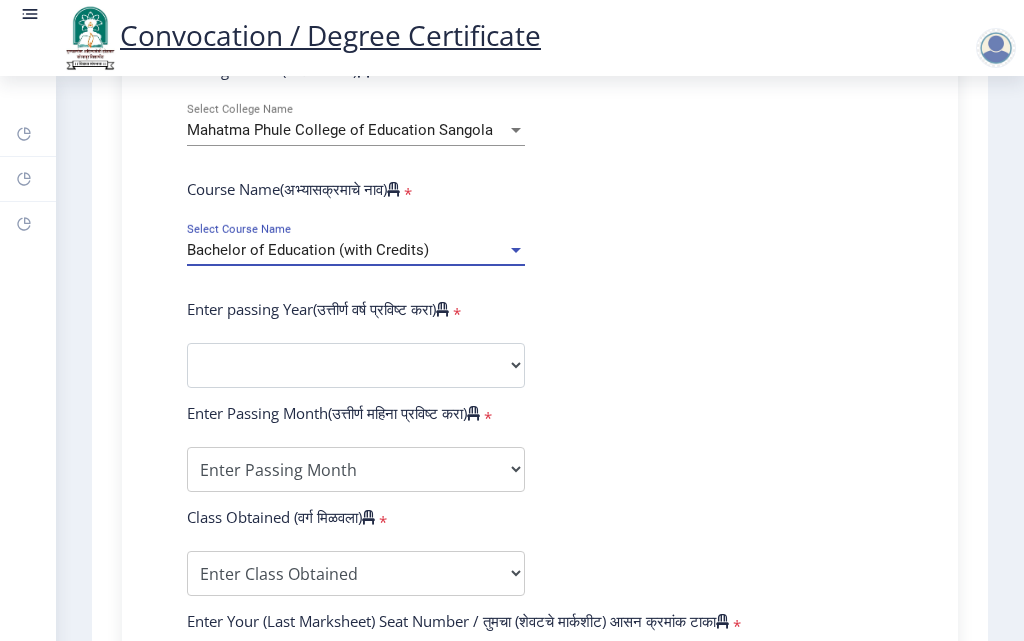 scroll, scrollTop: 800, scrollLeft: 0, axis: vertical 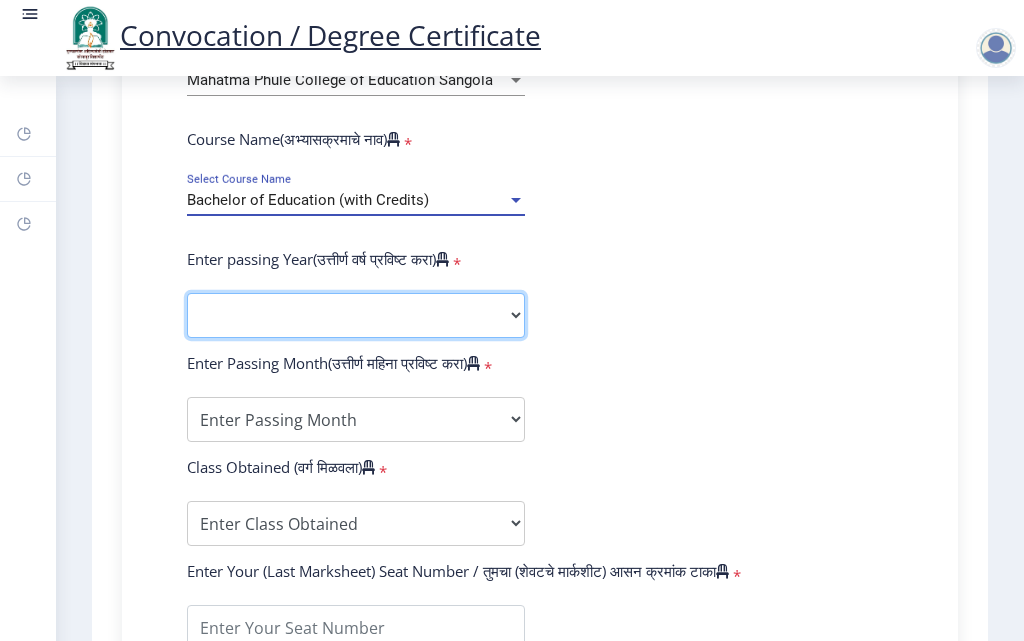 click on "2025   2024   2023   2022   2021   2020   2019   2018   2017   2016   2015   2014   2013   2012   2011   2010   2009   2008   2007   2006   2005   2004   2003   2002   2001   2000   1999   1998   1997   1996   1995   1994   1993   1992   1991   1990   1989   1988   1987   1986   1985   1984   1983   1982   1981   1980   1979   1978   1977   1976" 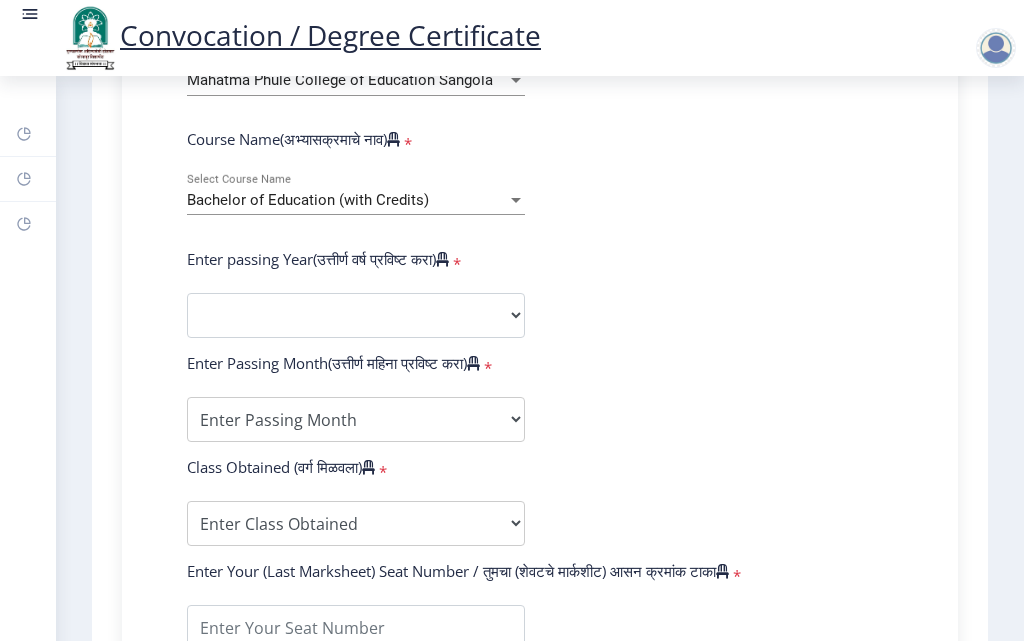 click on "Enter Your PRN Number (तुमचा पीआरएन (कायम नोंदणी क्रमांक) एंटर करा)   * Student Type (विद्यार्थी प्रकार)    * Select Student Type Regular External College Name(कॉलेजचे नाव)   * [PERSON_NAME][GEOGRAPHIC_DATA] of Education Sangola Select College Name Course Name(अभ्यासक्रमाचे नाव)   * Bachelor of Education (with Credits) Select Course Name Enter passing Year(उत्तीर्ण वर्ष प्रविष्ट करा)   *  2025   2024   2023   2022   2021   2020   2019   2018   2017   2016   2015   2014   2013   2012   2011   2010   2009   2008   2007   2006   2005   2004   2003   2002   2001   2000   1999   1998   1997   1996   1995   1994   1993   1992   1991   1990   1989   1988   1987   1986   1985   1984   1983   1982   1981   1980   1979   1978   1977   1976  * Enter Passing Month March April May October November December * DISTINCTION * *" 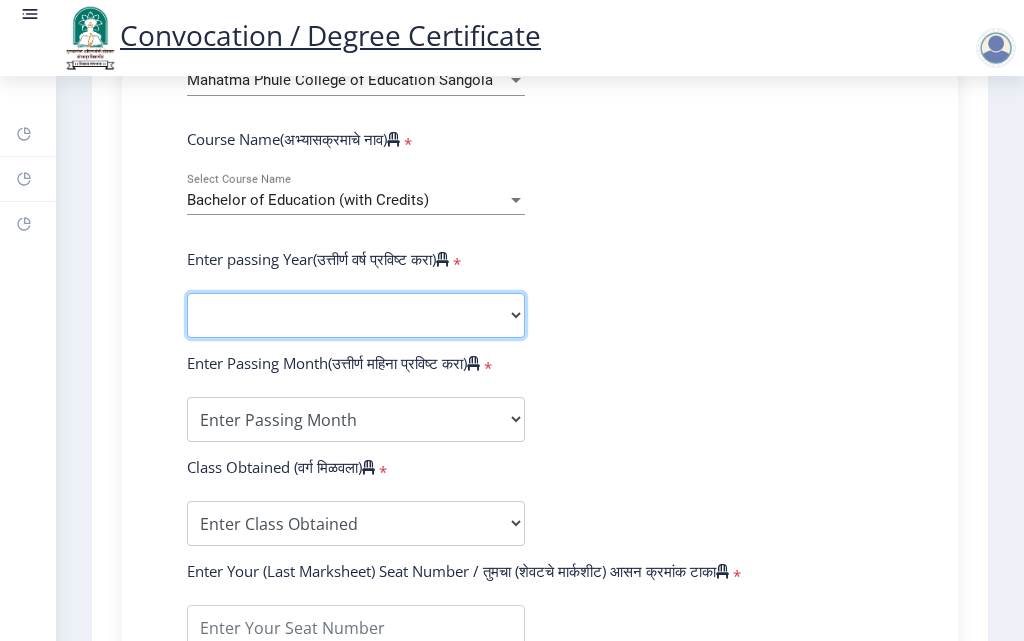 click on "2025   2024   2023   2022   2021   2020   2019   2018   2017   2016   2015   2014   2013   2012   2011   2010   2009   2008   2007   2006   2005   2004   2003   2002   2001   2000   1999   1998   1997   1996   1995   1994   1993   1992   1991   1990   1989   1988   1987   1986   1985   1984   1983   1982   1981   1980   1979   1978   1977   1976" 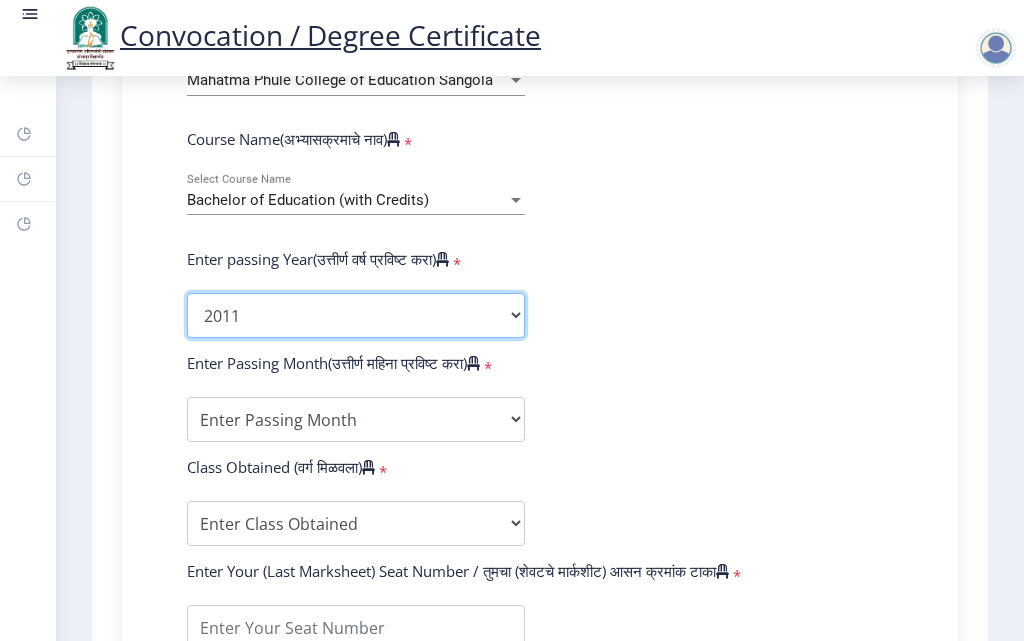 click on "2025   2024   2023   2022   2021   2020   2019   2018   2017   2016   2015   2014   2013   2012   2011   2010   2009   2008   2007   2006   2005   2004   2003   2002   2001   2000   1999   1998   1997   1996   1995   1994   1993   1992   1991   1990   1989   1988   1987   1986   1985   1984   1983   1982   1981   1980   1979   1978   1977   1976" 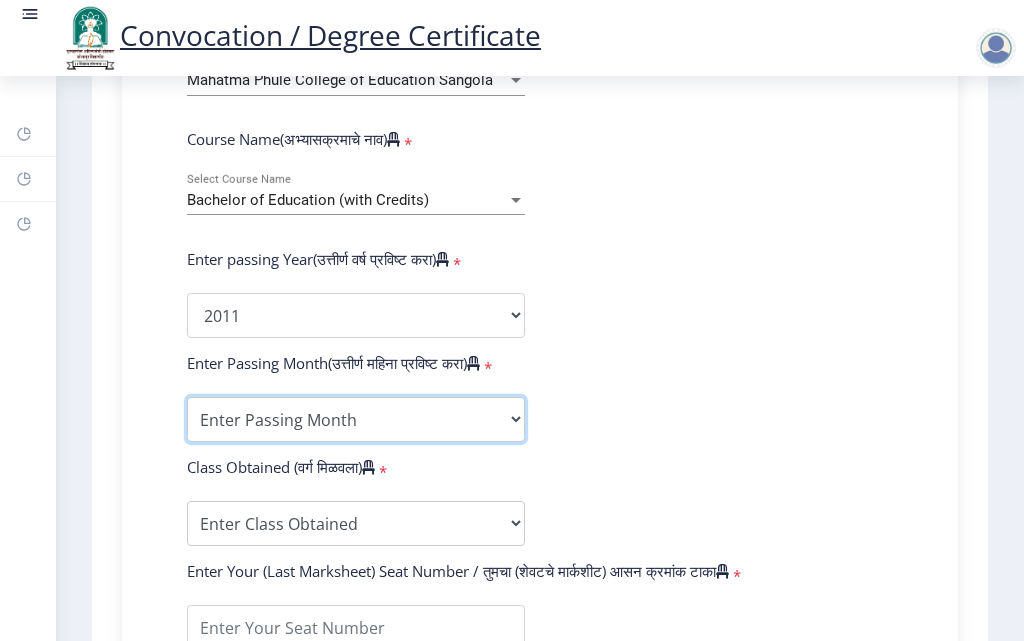 click on "Enter Passing Month March April May October November December" at bounding box center (356, 419) 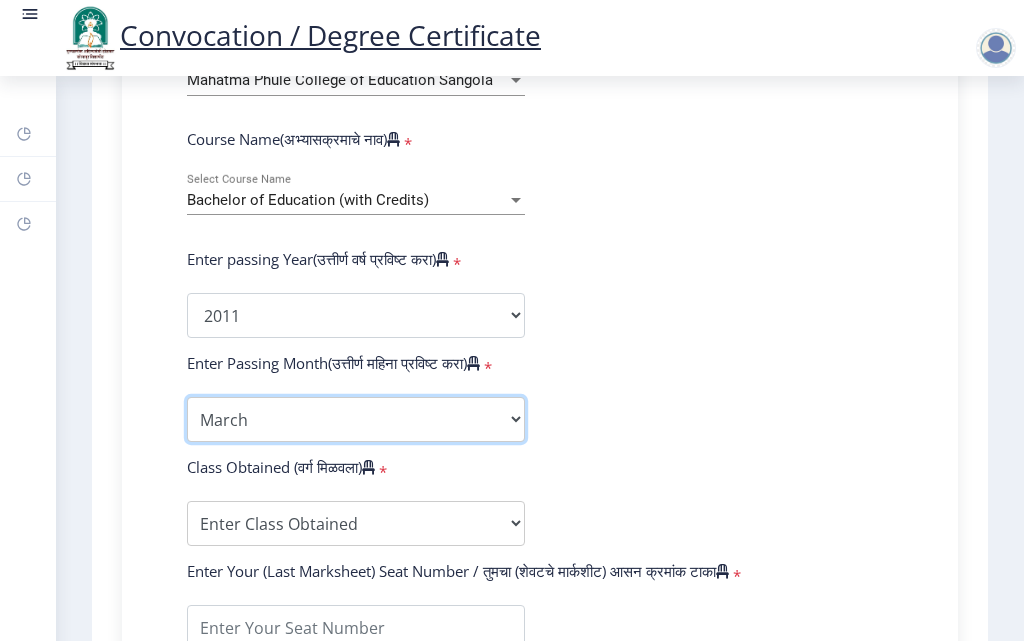 click on "Enter Passing Month March April May October November December" at bounding box center (356, 419) 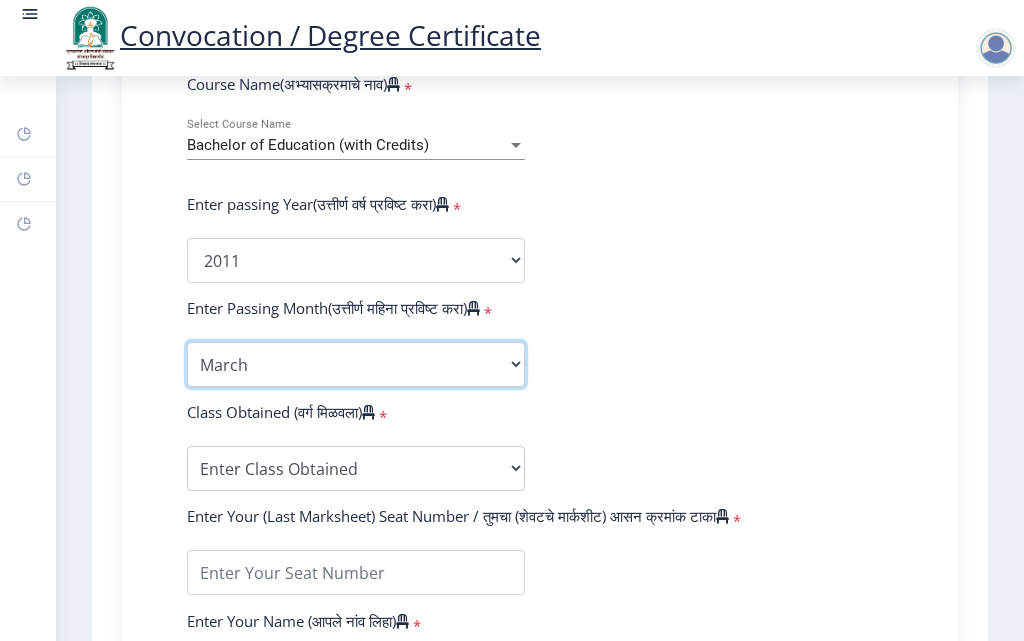scroll, scrollTop: 900, scrollLeft: 0, axis: vertical 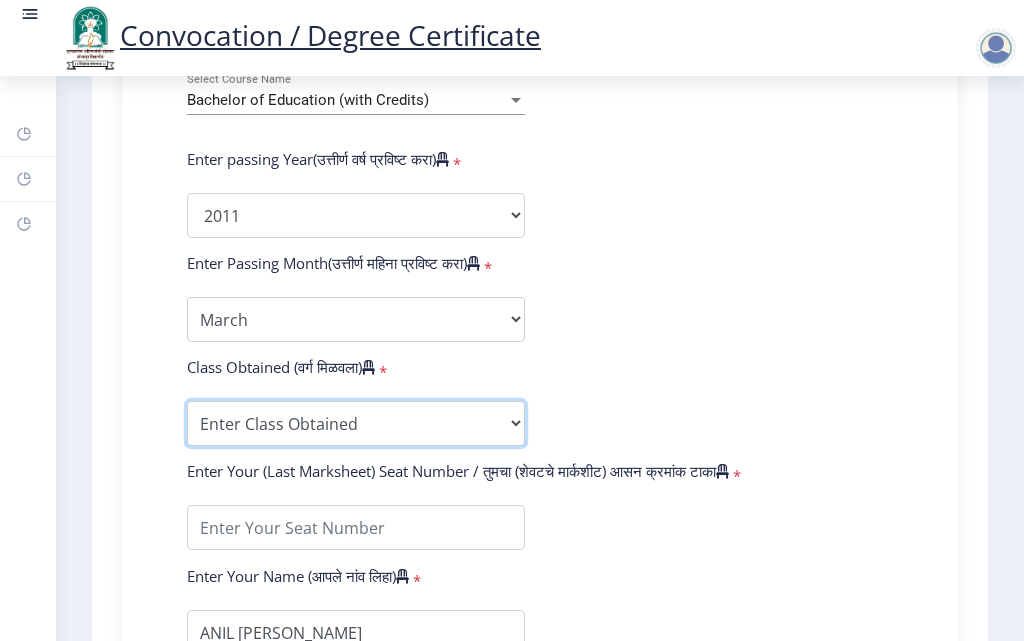 click on "Enter Class Obtained DISTINCTION FIRST CLASS HIGHER SECOND CLASS SECOND CLASS PASS CLASS OUTSTANDING - EXEMPLARY FIRST CLASS WITH DISTINCTION Grade O Grade A+ Grade A Grade B+ Grade B Grade C+ Grade C Grade D Grade E" at bounding box center [356, 423] 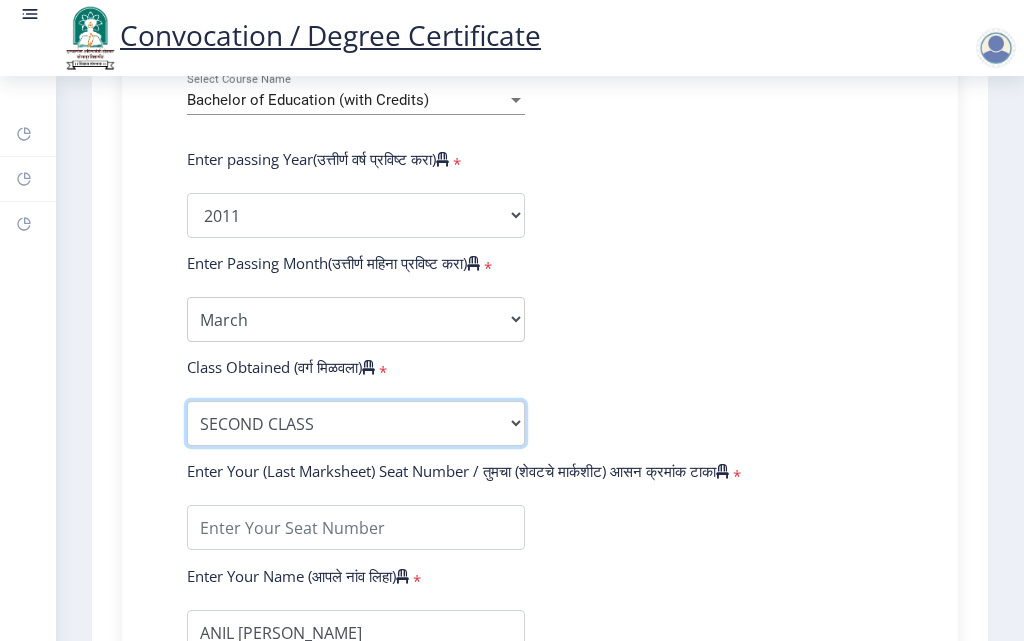 click on "Enter Class Obtained DISTINCTION FIRST CLASS HIGHER SECOND CLASS SECOND CLASS PASS CLASS OUTSTANDING - EXEMPLARY FIRST CLASS WITH DISTINCTION Grade O Grade A+ Grade A Grade B+ Grade B Grade C+ Grade C Grade D Grade E" at bounding box center [356, 423] 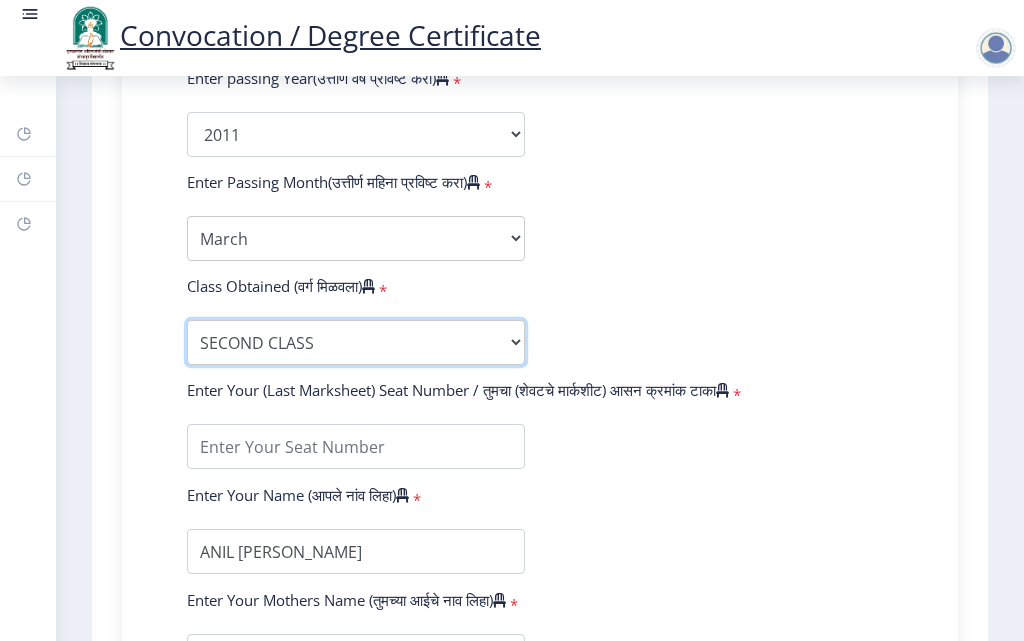 scroll, scrollTop: 1100, scrollLeft: 0, axis: vertical 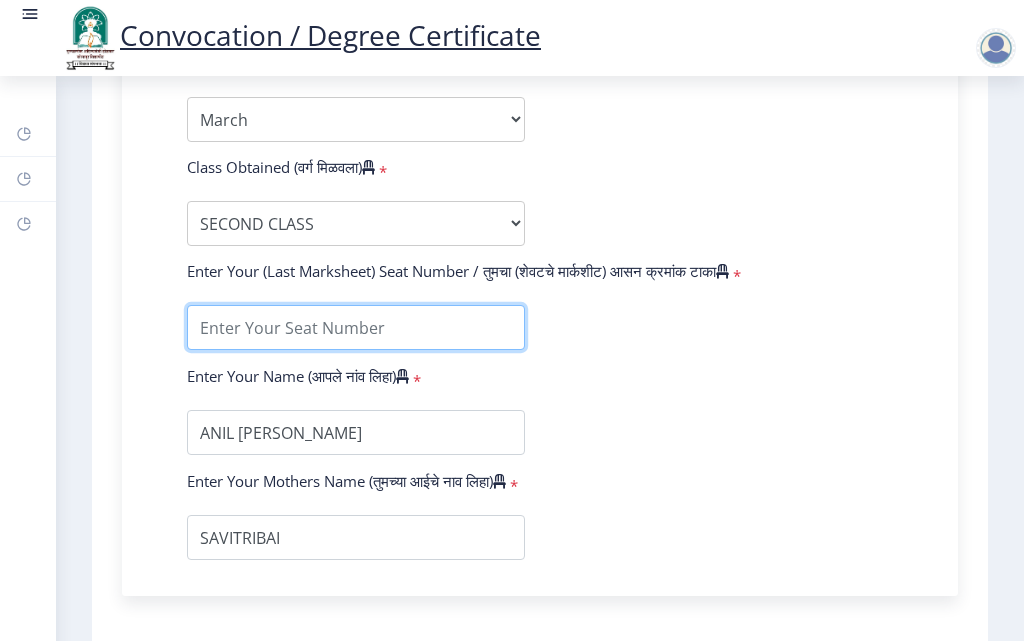 click at bounding box center [356, 327] 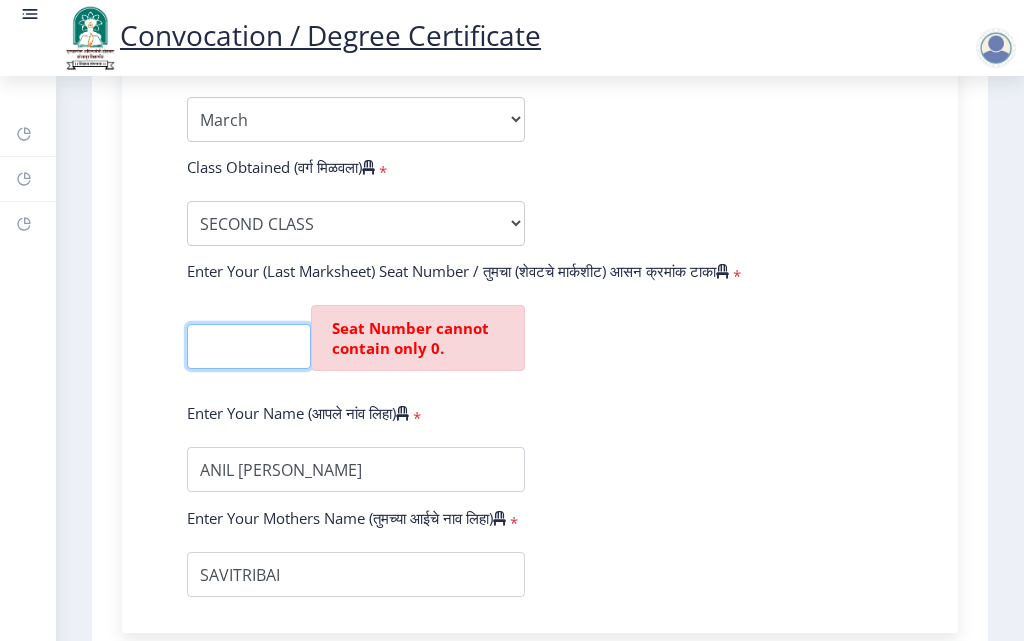 scroll, scrollTop: 0, scrollLeft: 0, axis: both 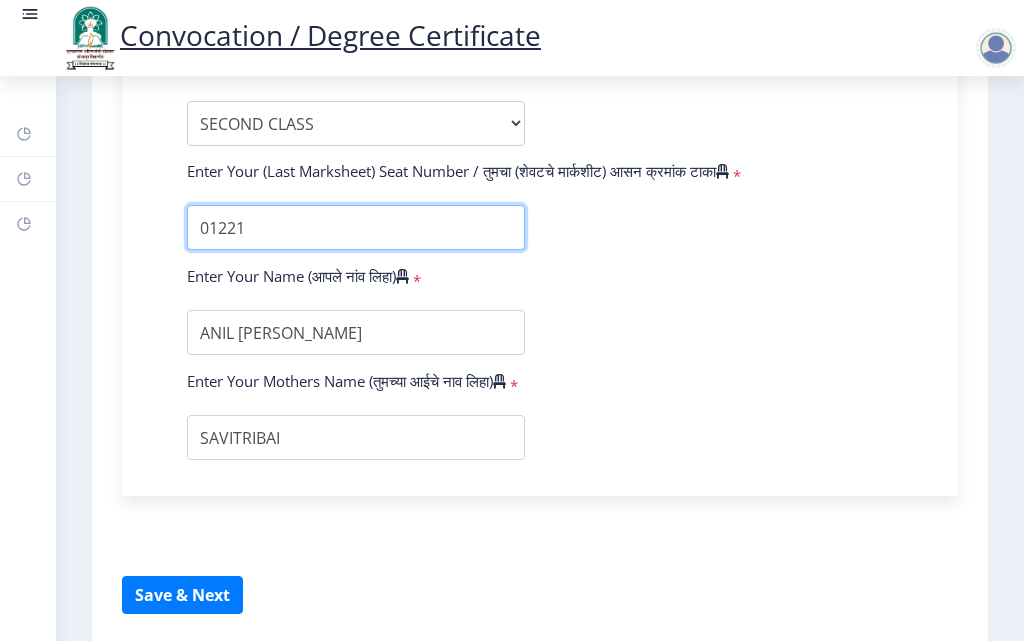 type on "01221" 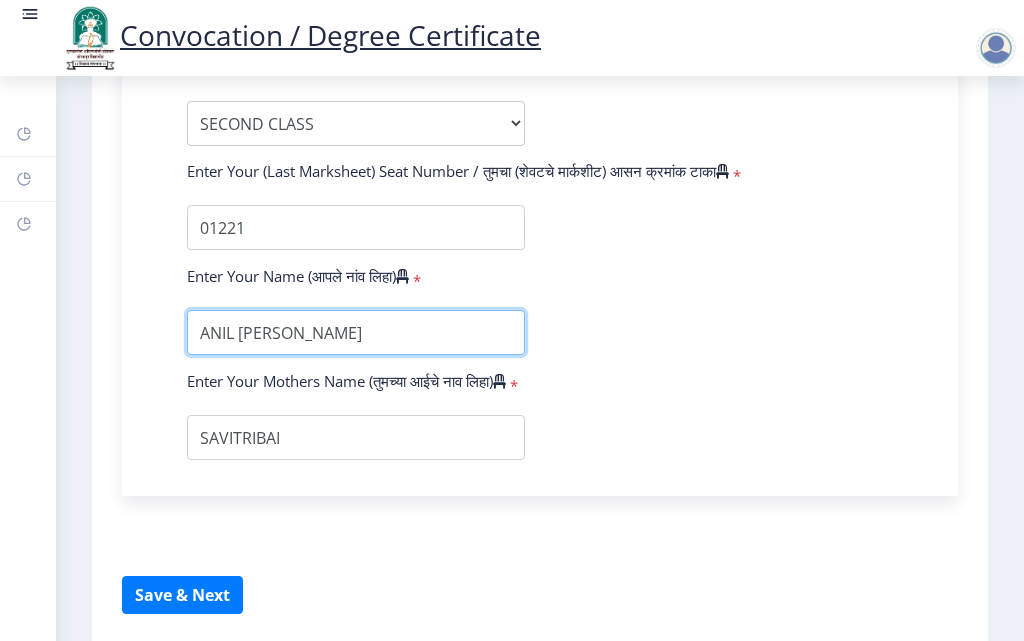 click at bounding box center [356, 332] 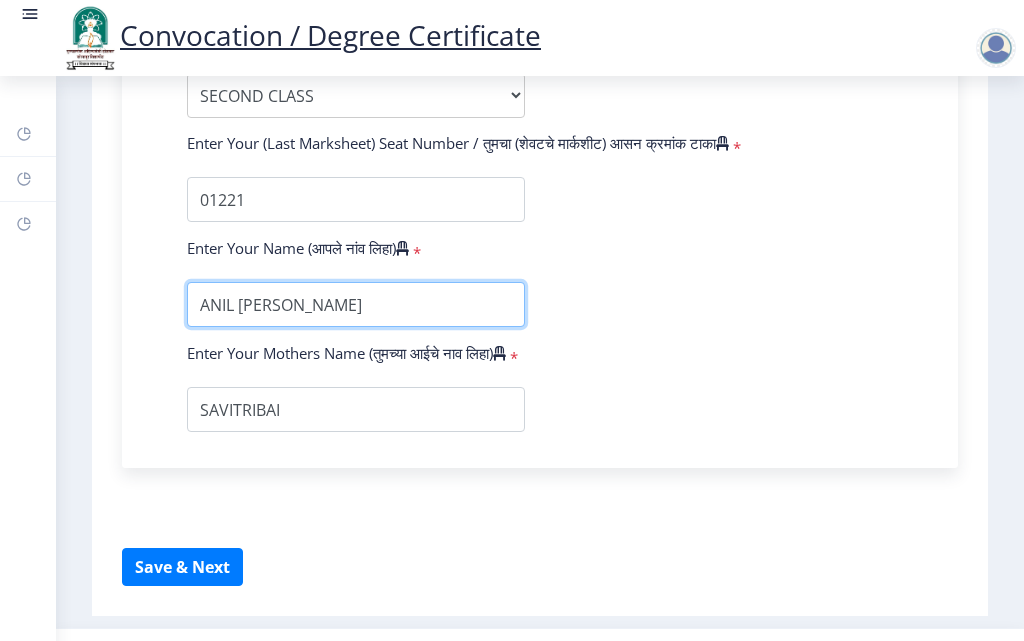 scroll, scrollTop: 1300, scrollLeft: 0, axis: vertical 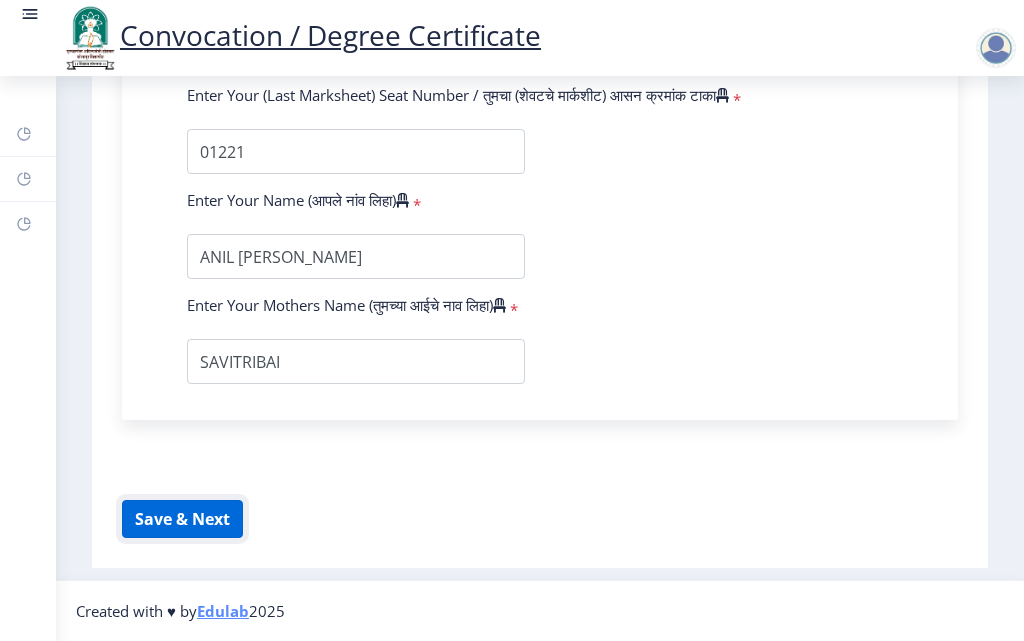 click on "Save & Next" 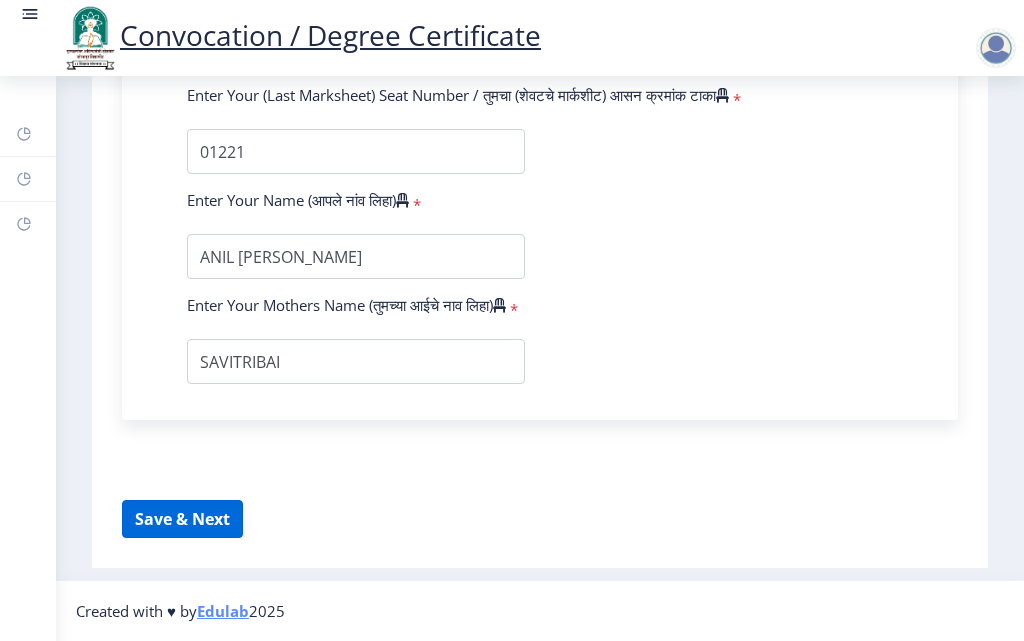 select 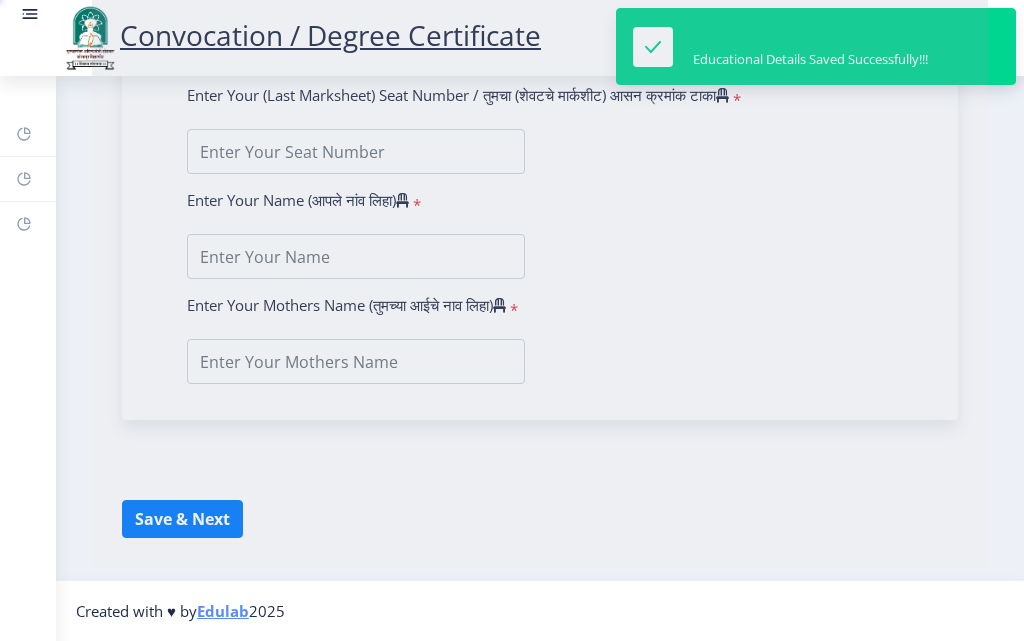 type on "ANIL [PERSON_NAME]" 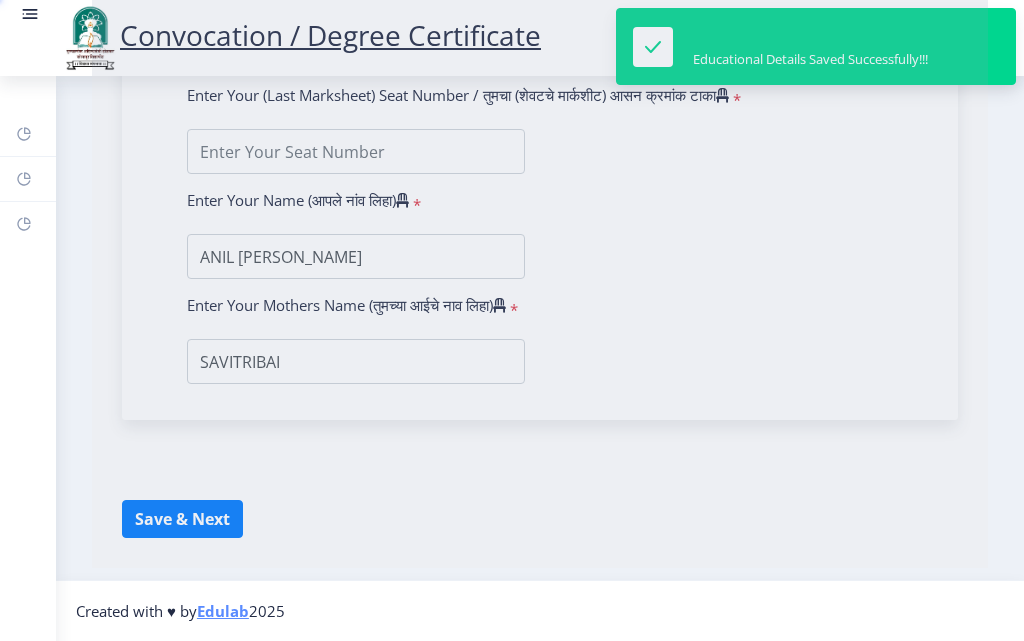 scroll, scrollTop: 0, scrollLeft: 0, axis: both 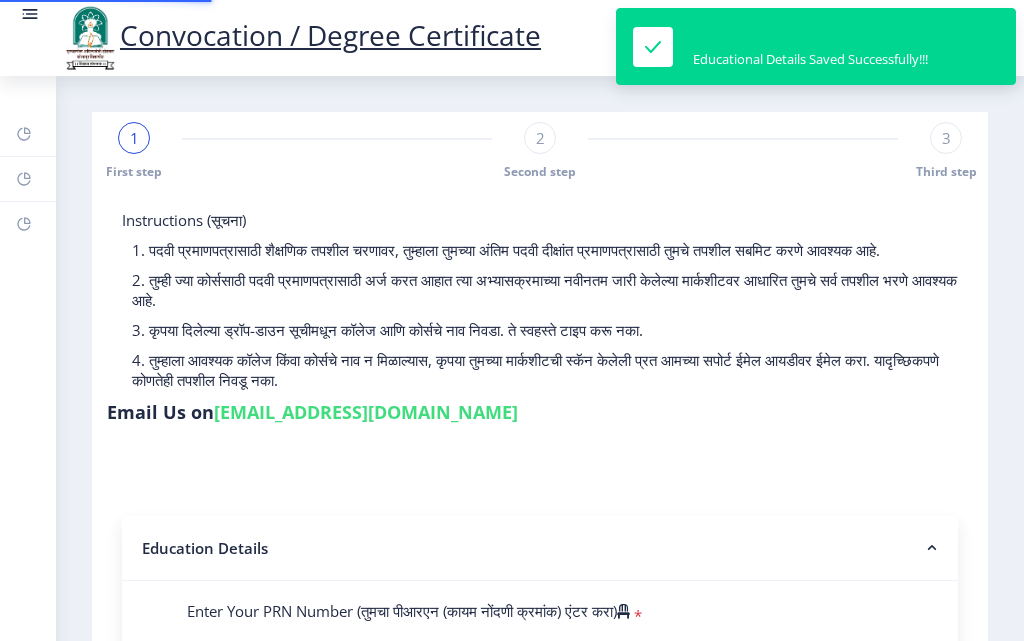 type on "2010032500522832" 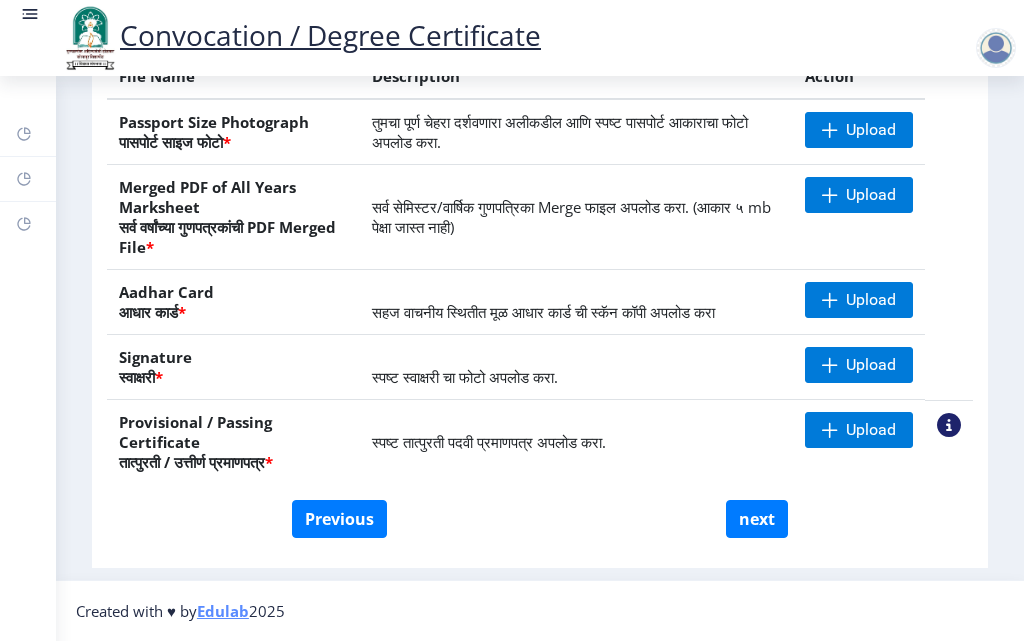 scroll, scrollTop: 357, scrollLeft: 0, axis: vertical 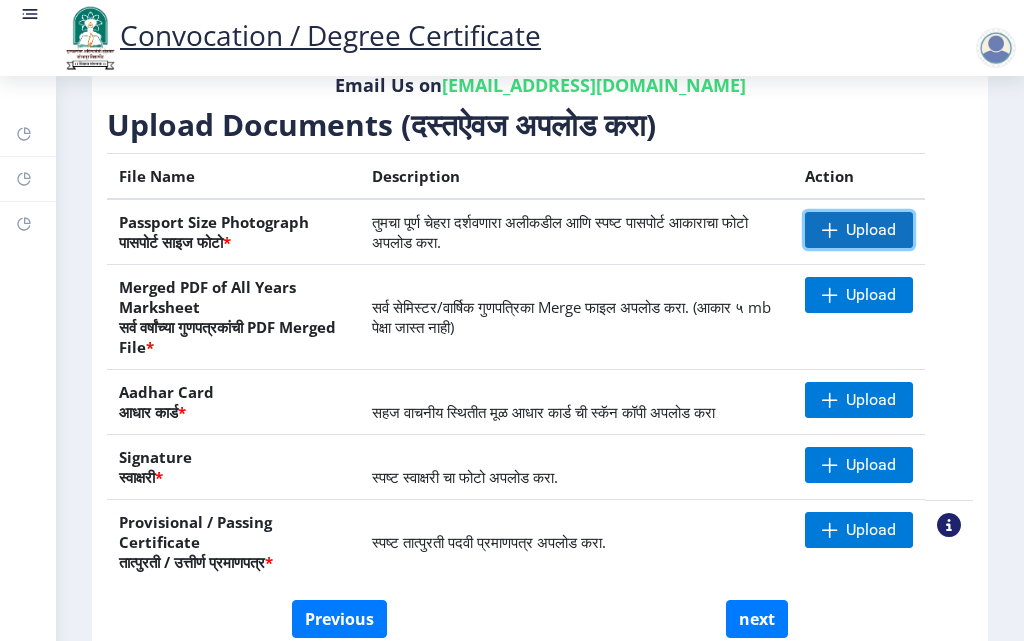 click on "Upload" 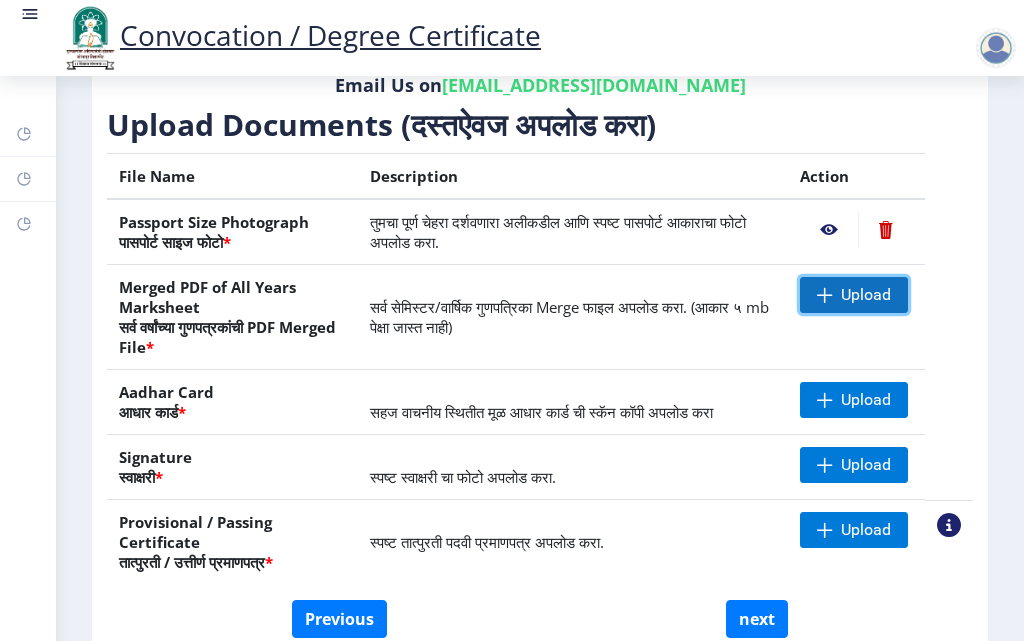 click on "Upload" 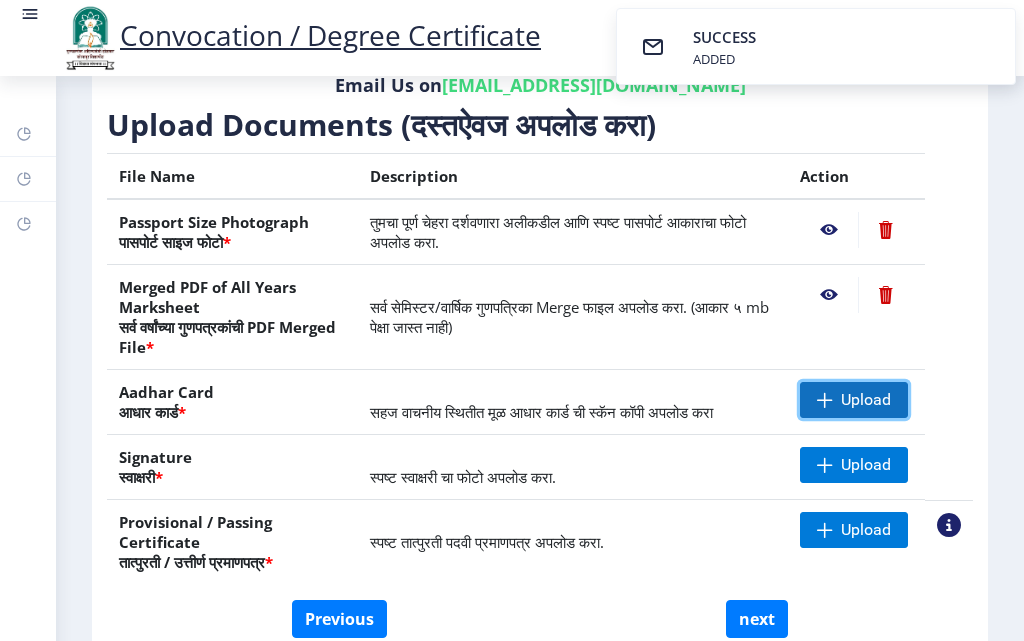 click on "Upload" 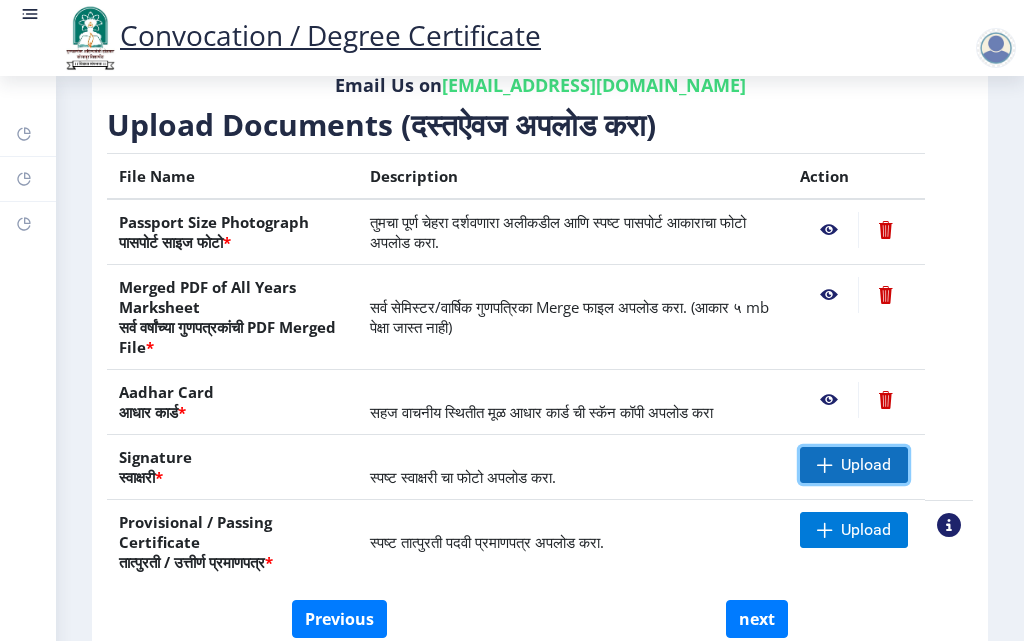 click on "Upload" 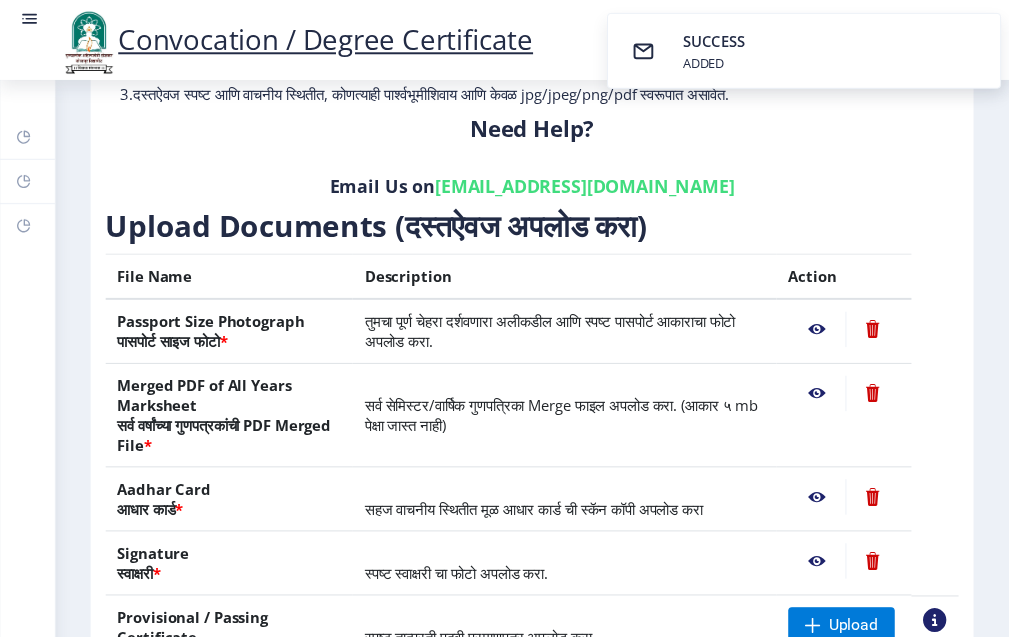 scroll, scrollTop: 257, scrollLeft: 0, axis: vertical 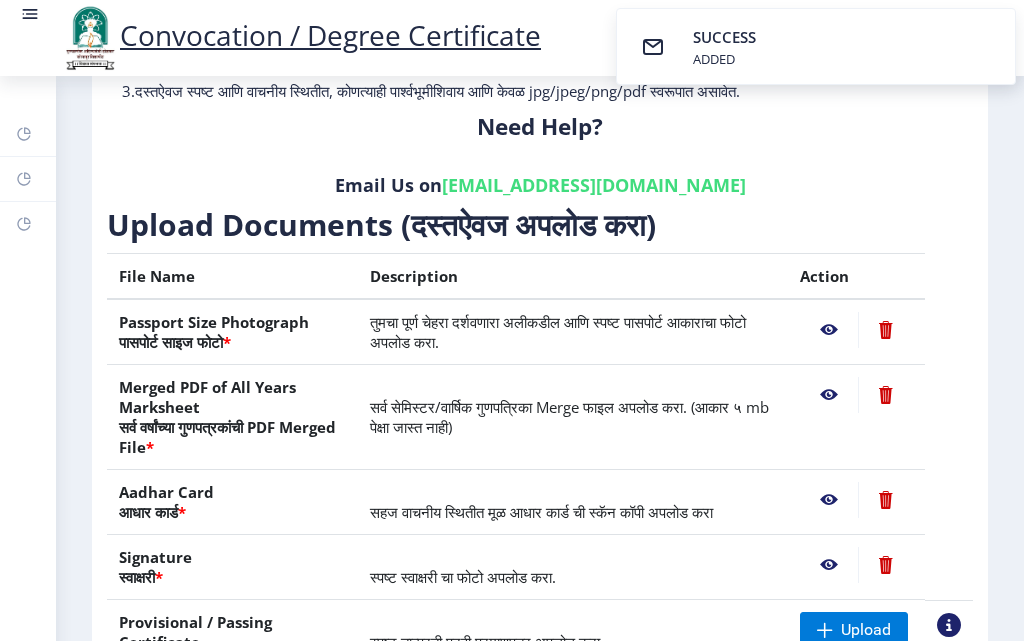 click 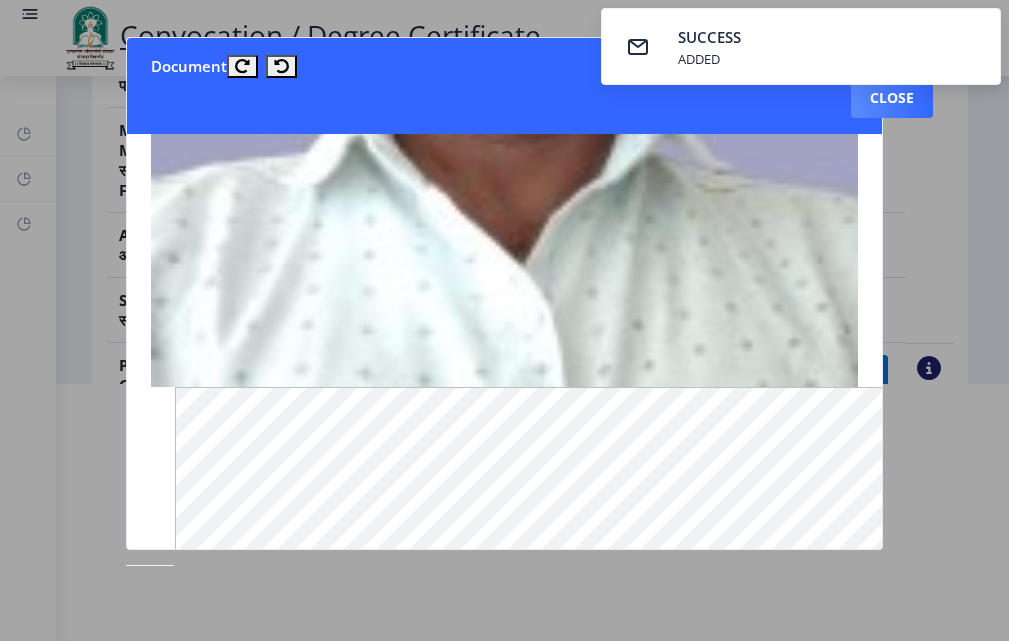 scroll, scrollTop: 400, scrollLeft: 0, axis: vertical 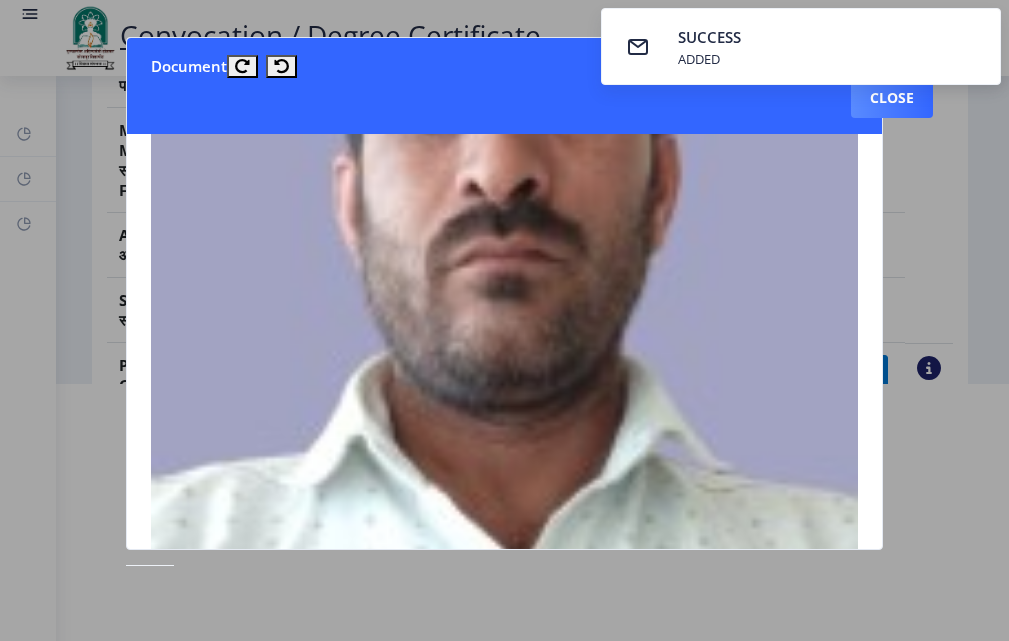 click on "SUCCESS  ADDED" at bounding box center (801, 46) 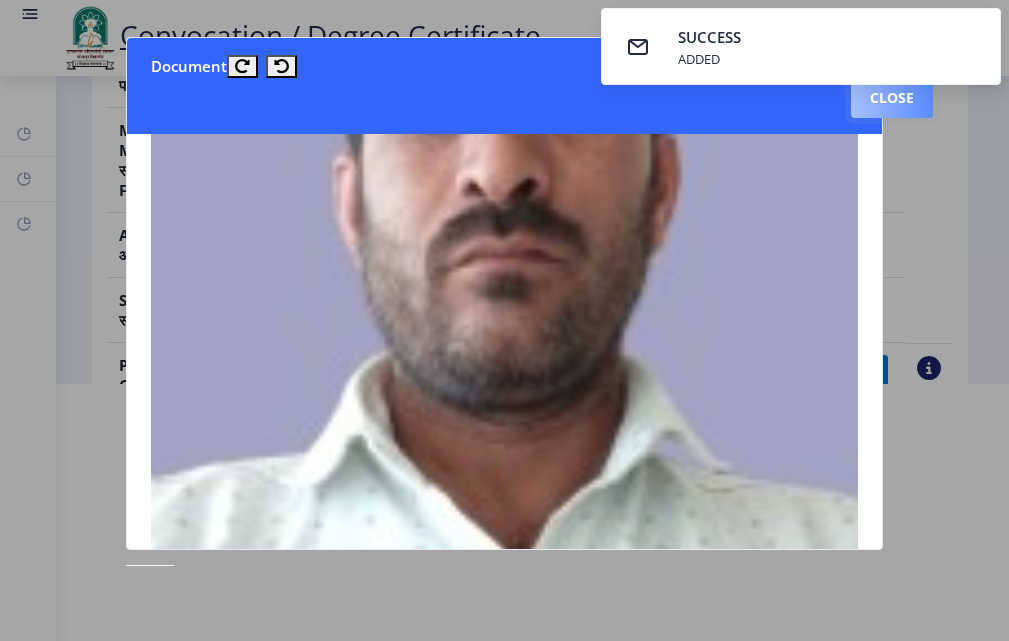 click on "Close" at bounding box center (892, 98) 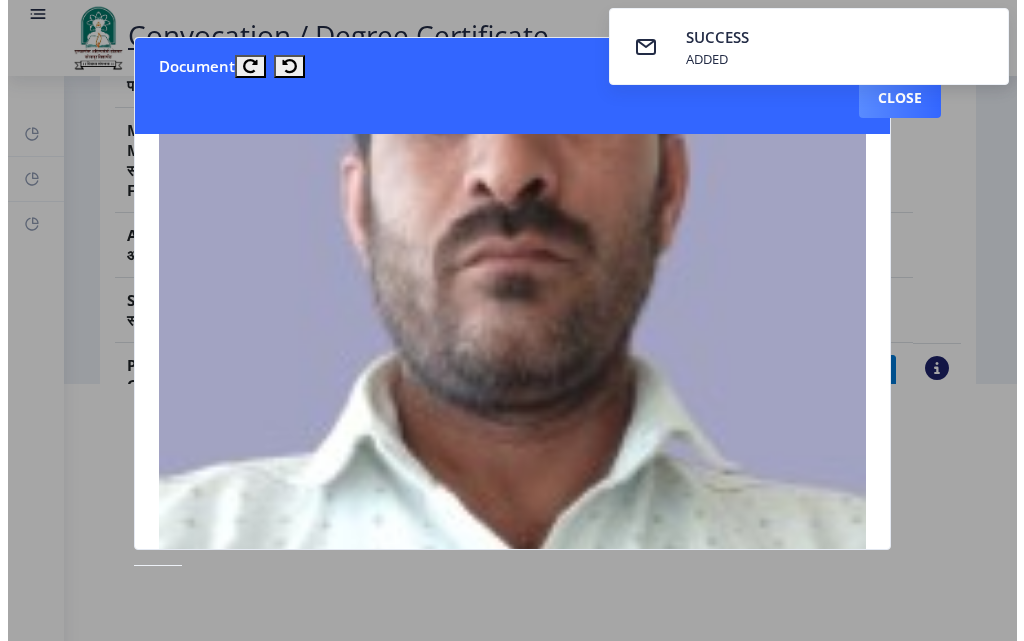scroll, scrollTop: 241, scrollLeft: 0, axis: vertical 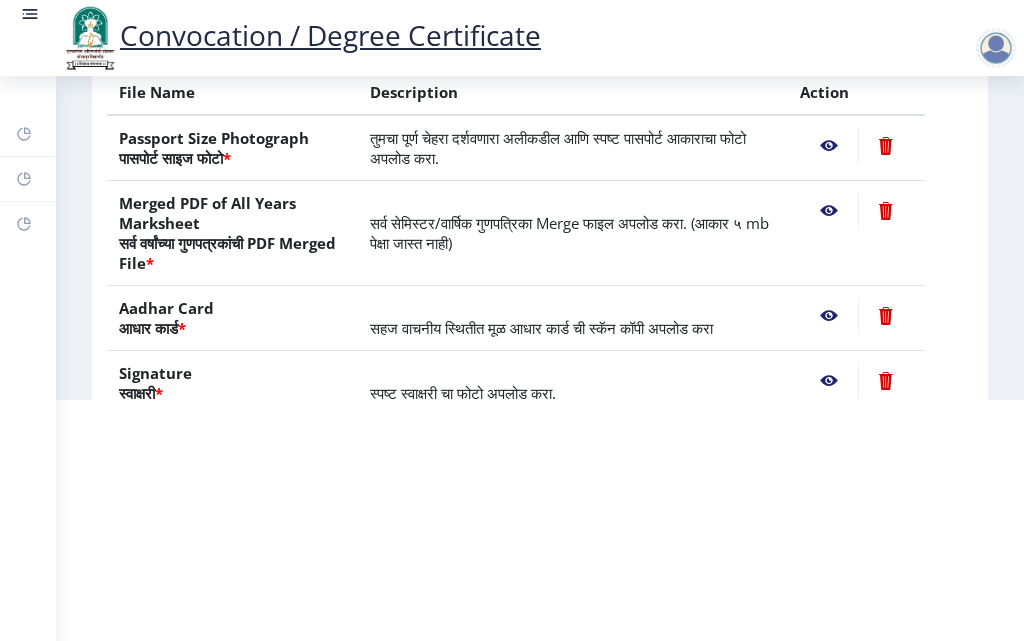 click 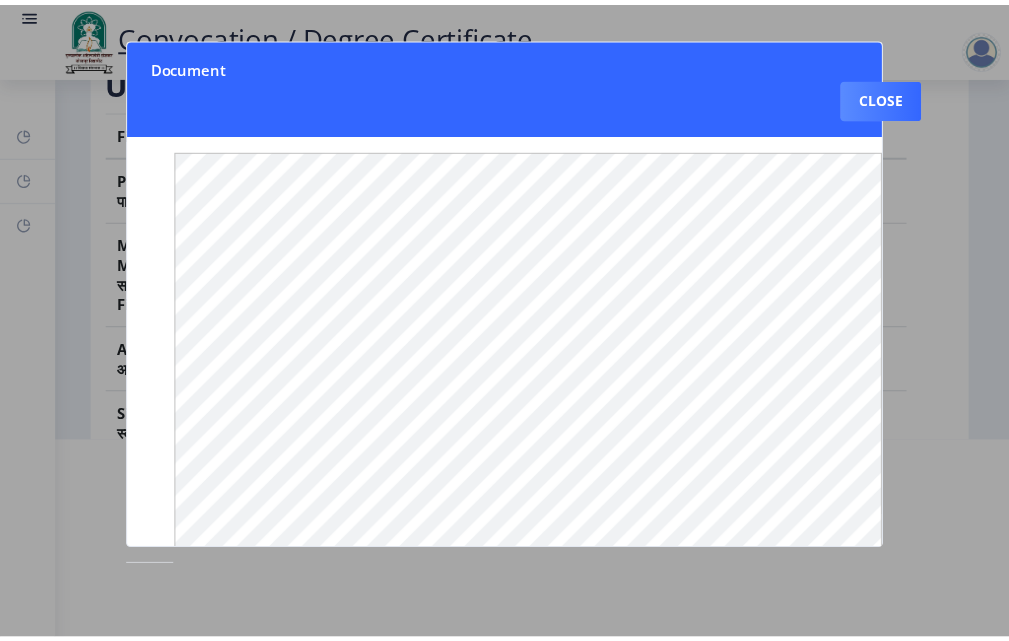 scroll, scrollTop: 0, scrollLeft: 0, axis: both 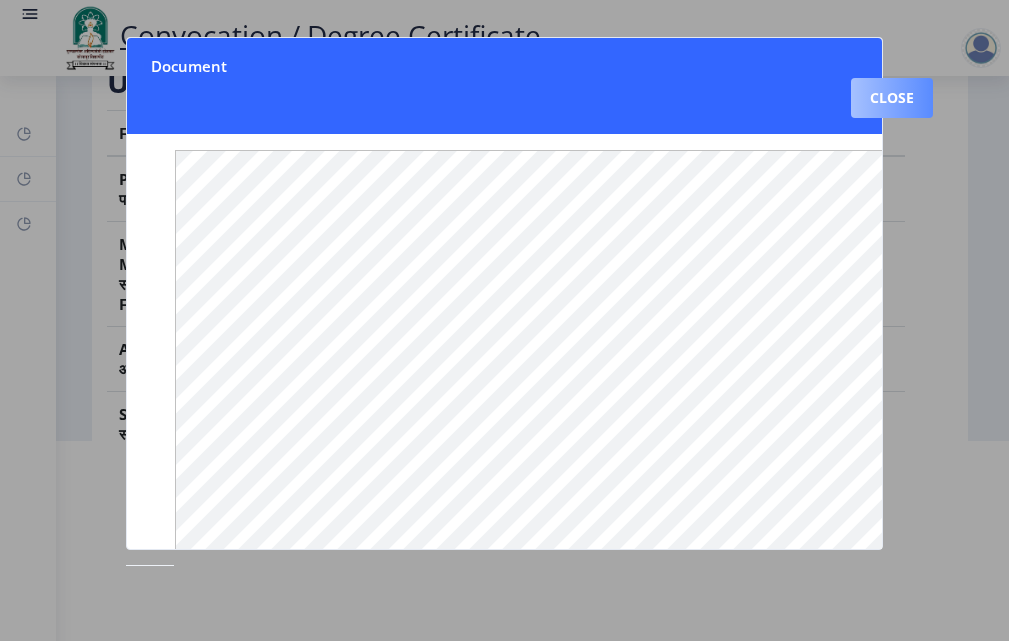 click on "Close" at bounding box center (892, 98) 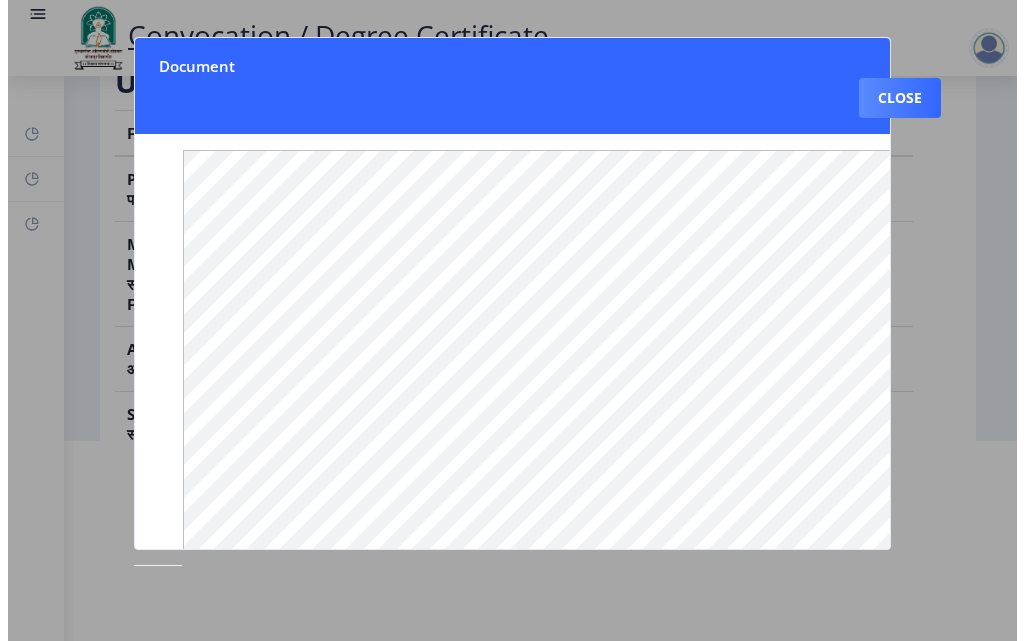 scroll, scrollTop: 200, scrollLeft: 0, axis: vertical 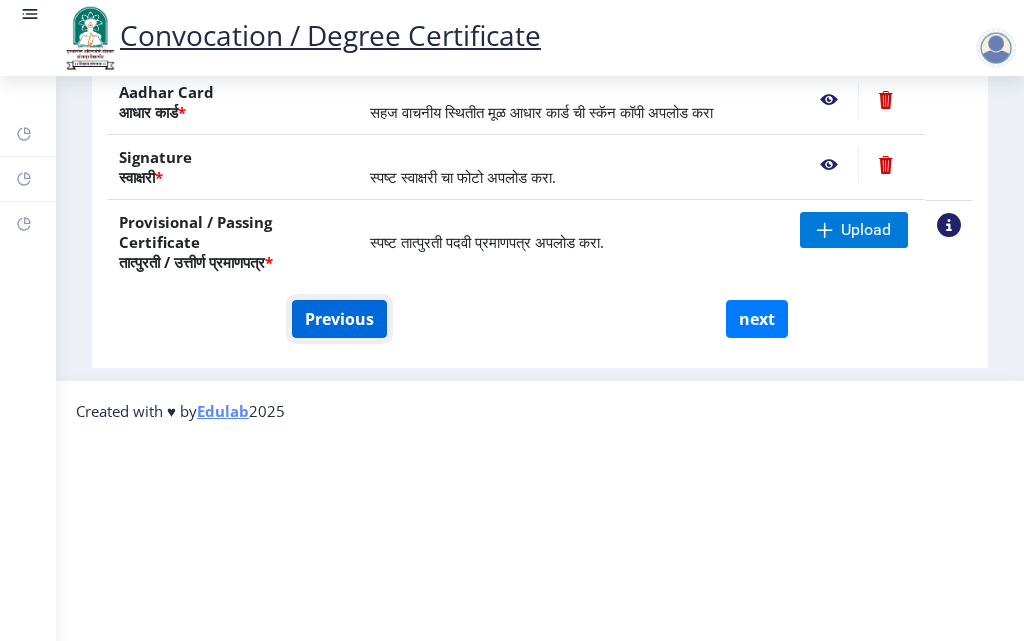 click on "Previous" 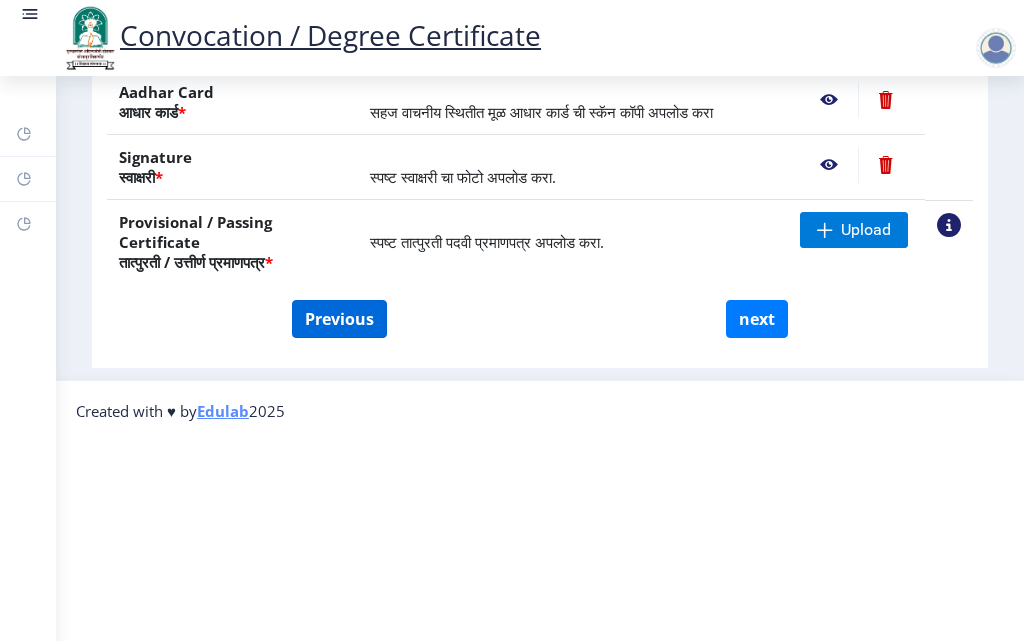 select on "Regular" 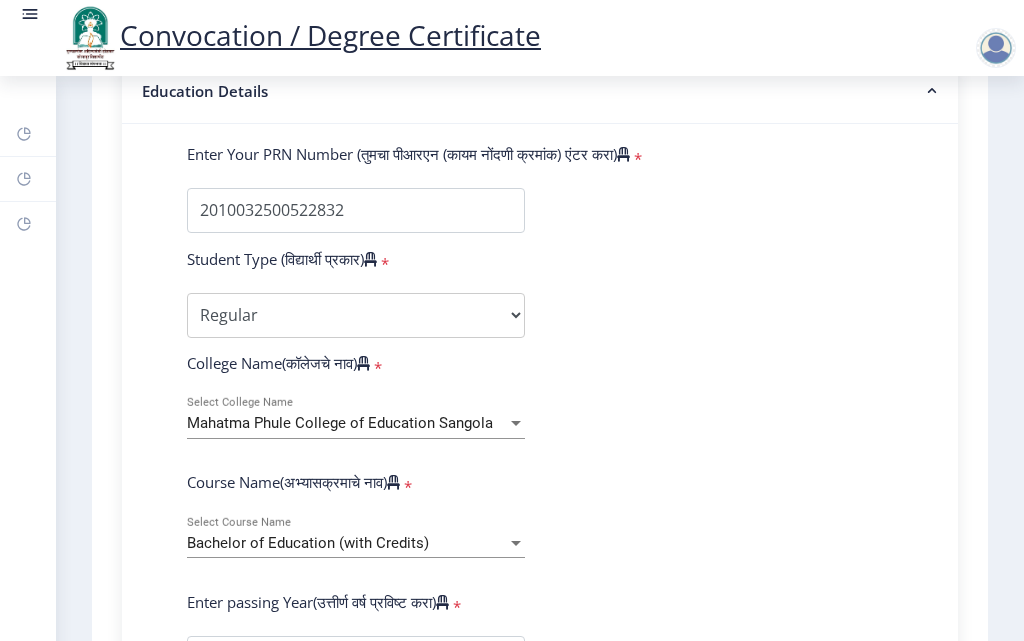 scroll, scrollTop: 0, scrollLeft: 0, axis: both 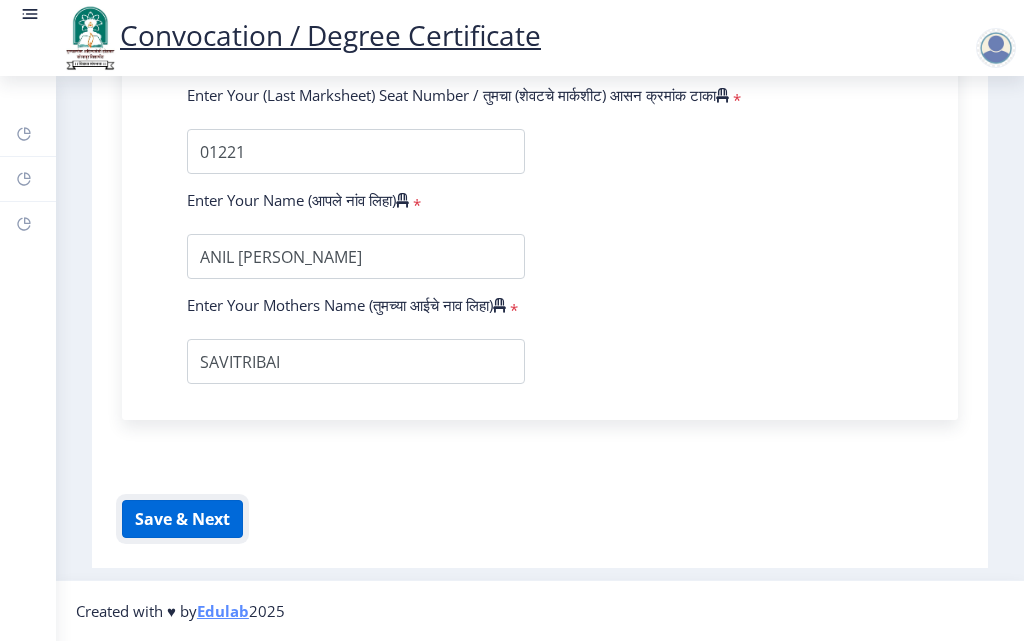 click on "Save & Next" 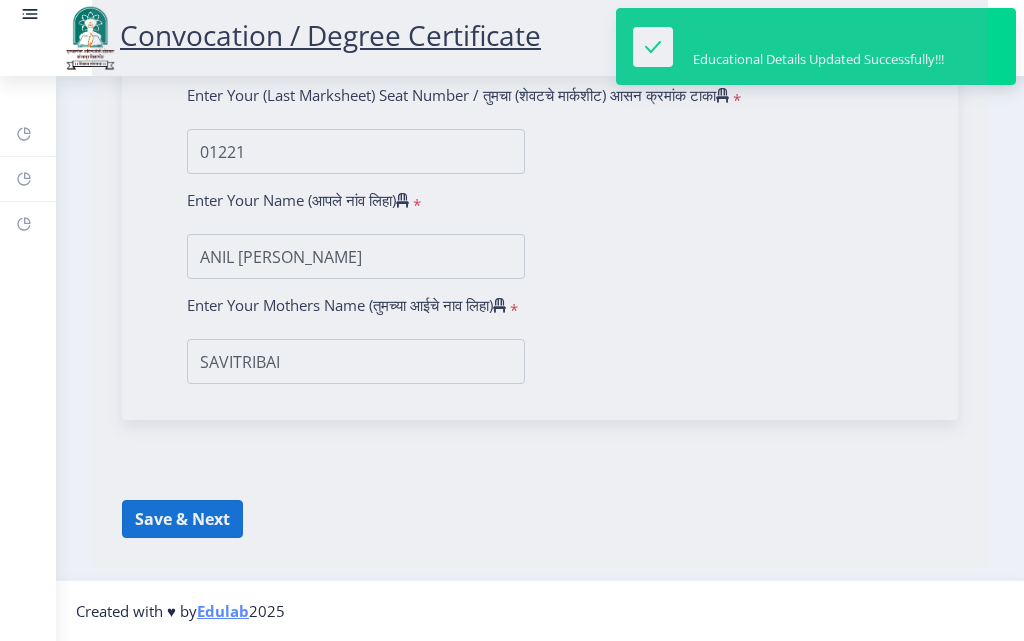 select 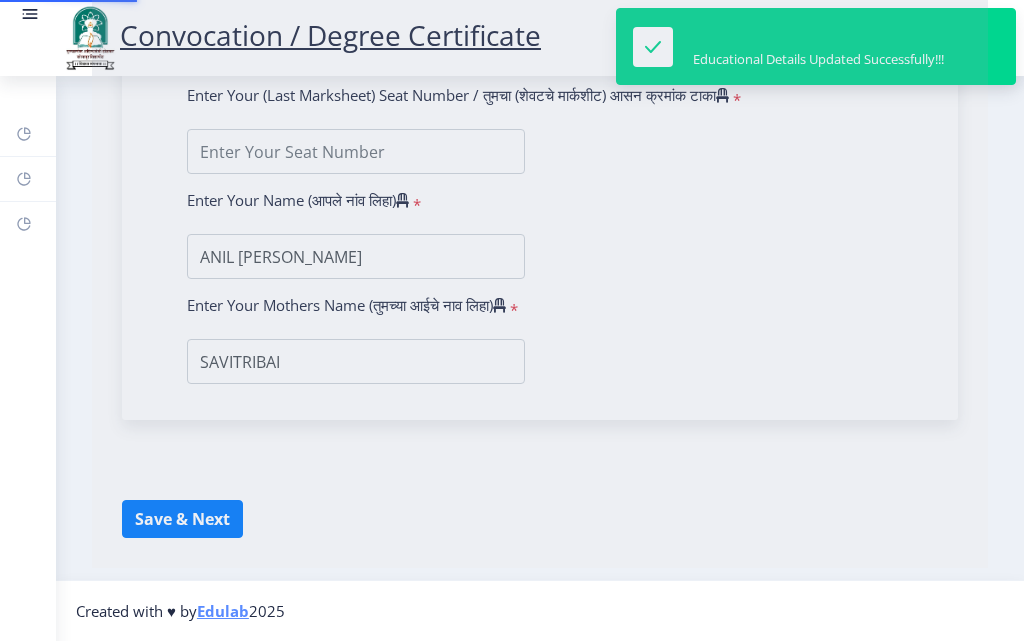 scroll, scrollTop: 0, scrollLeft: 0, axis: both 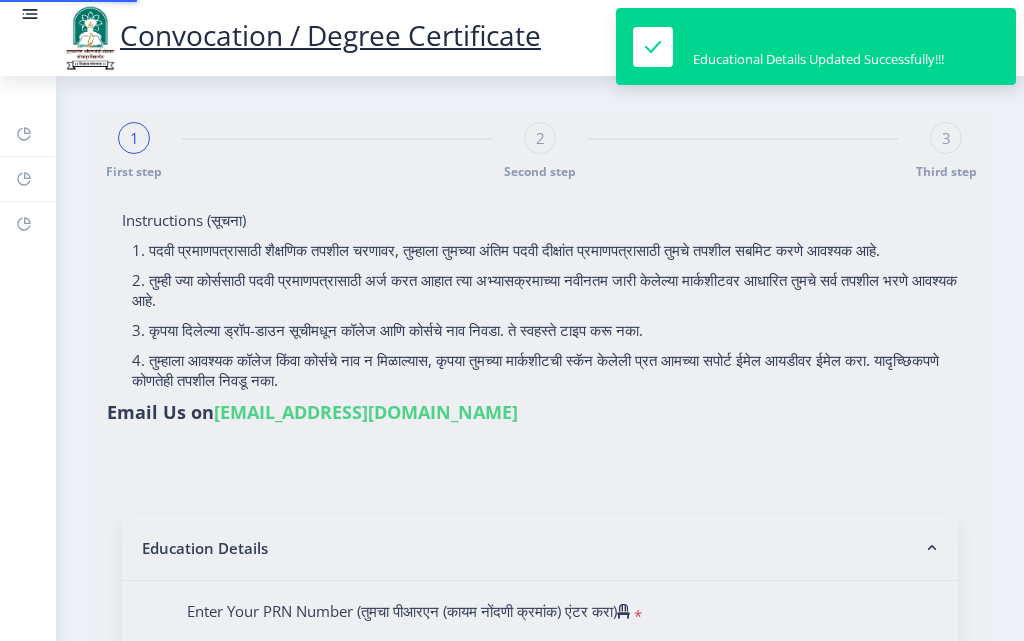 type on "2010032500522832" 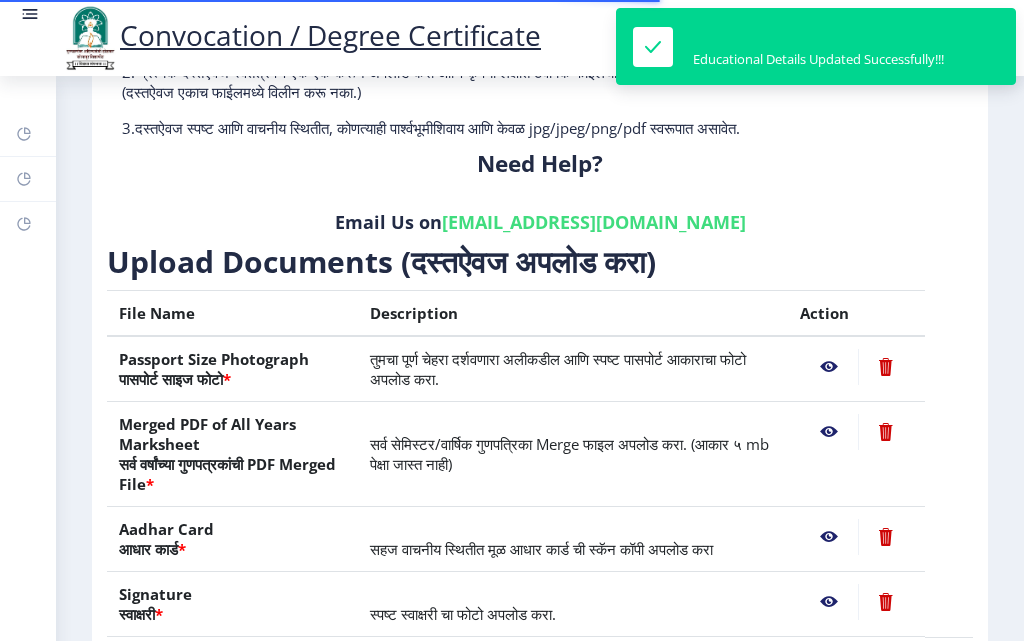 scroll, scrollTop: 400, scrollLeft: 0, axis: vertical 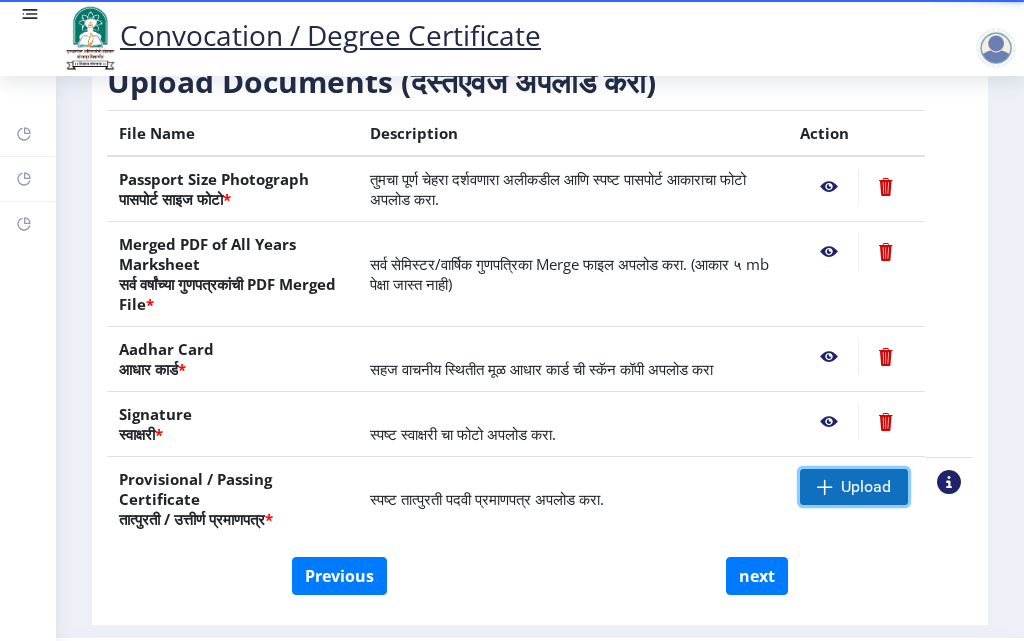 click on "Upload" 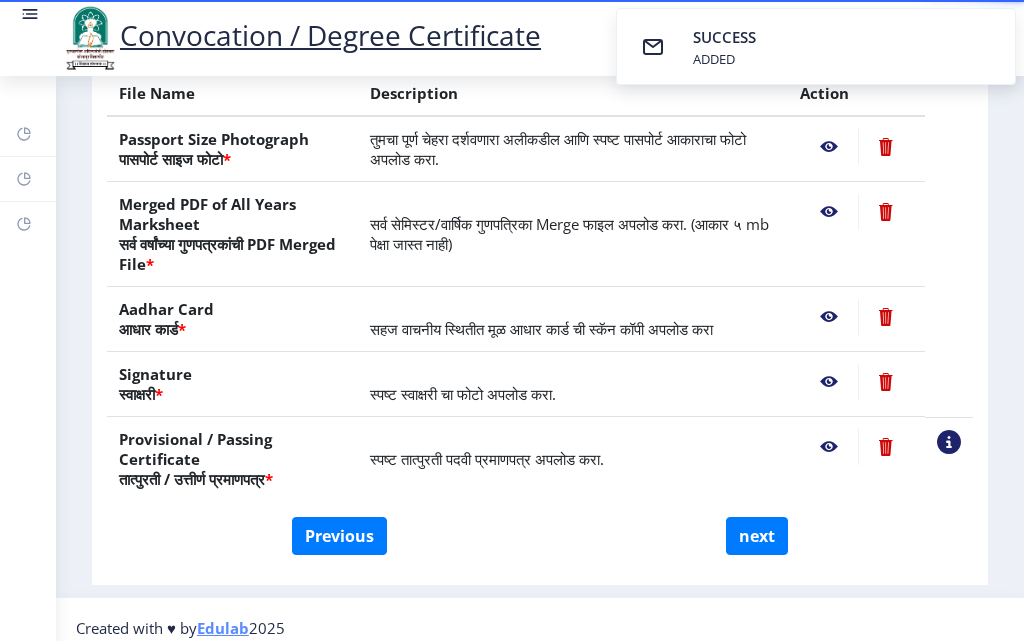 scroll, scrollTop: 457, scrollLeft: 0, axis: vertical 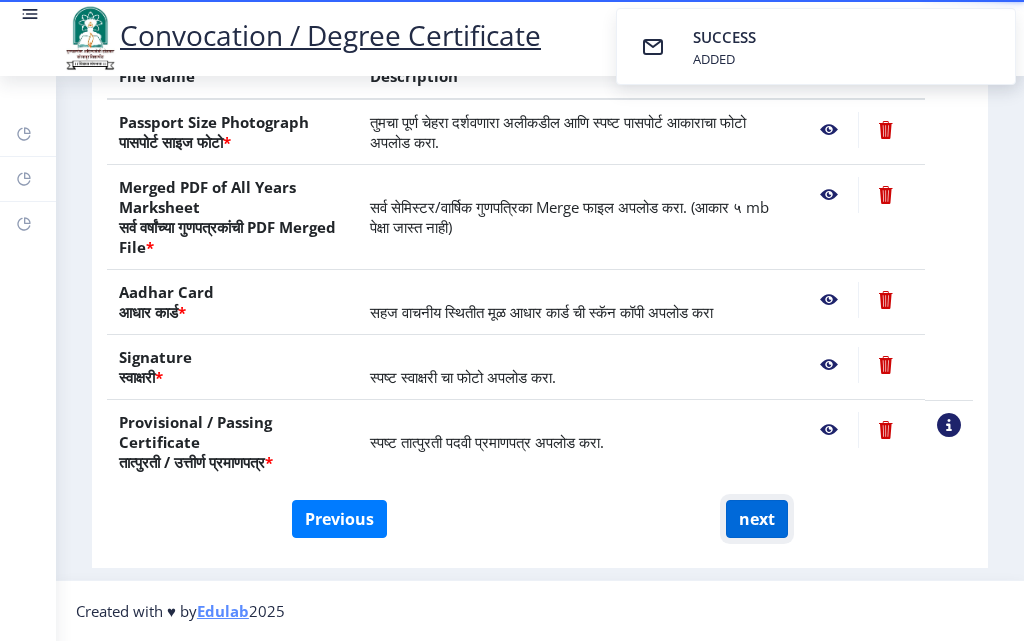 click on "next" 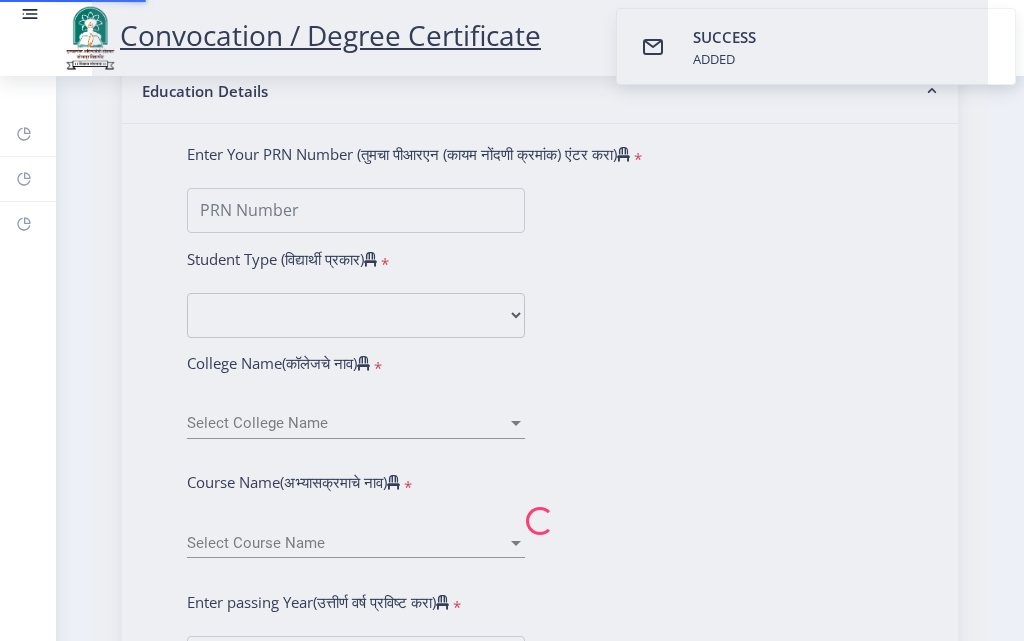 scroll, scrollTop: 0, scrollLeft: 0, axis: both 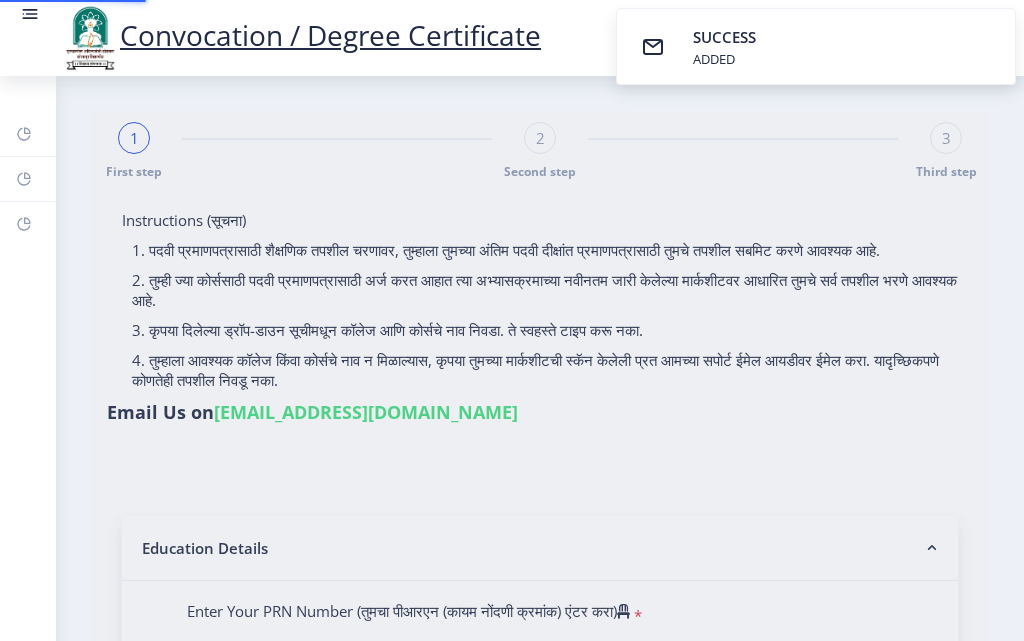 select 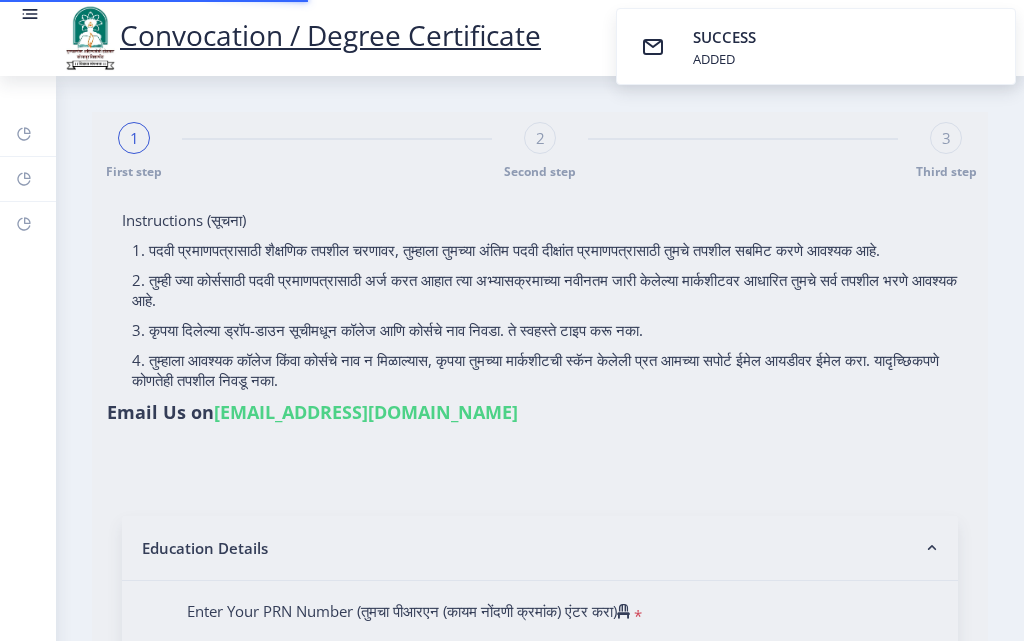 type on "2010032500522832" 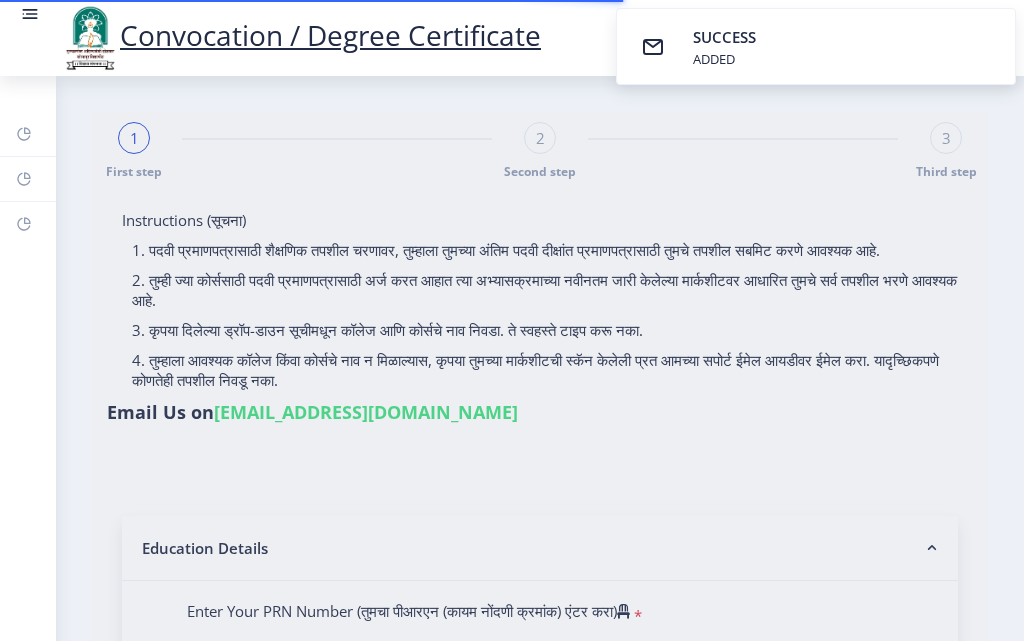 select 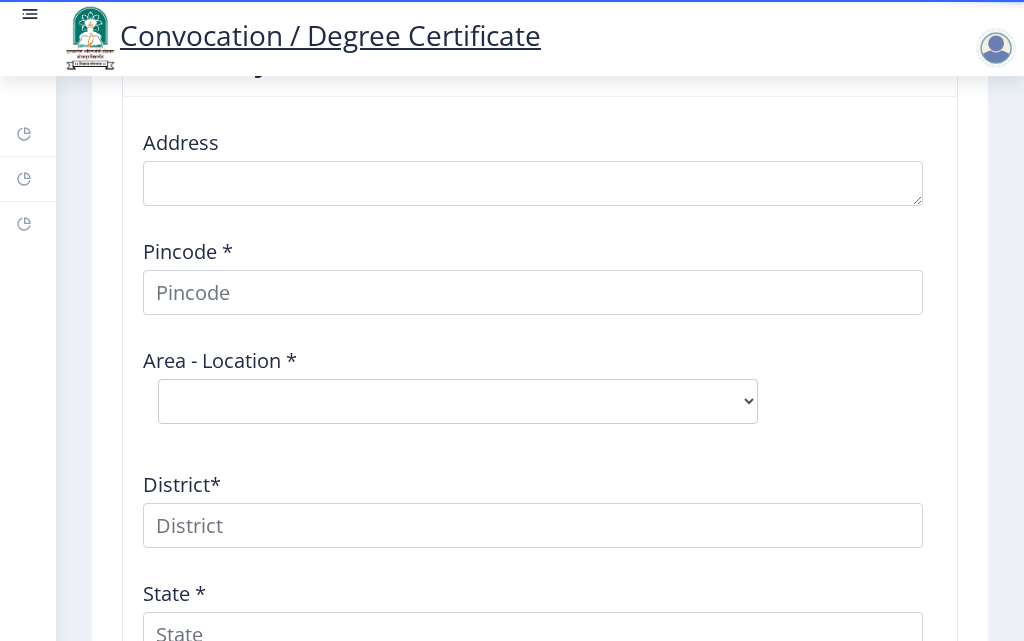 scroll, scrollTop: 2500, scrollLeft: 0, axis: vertical 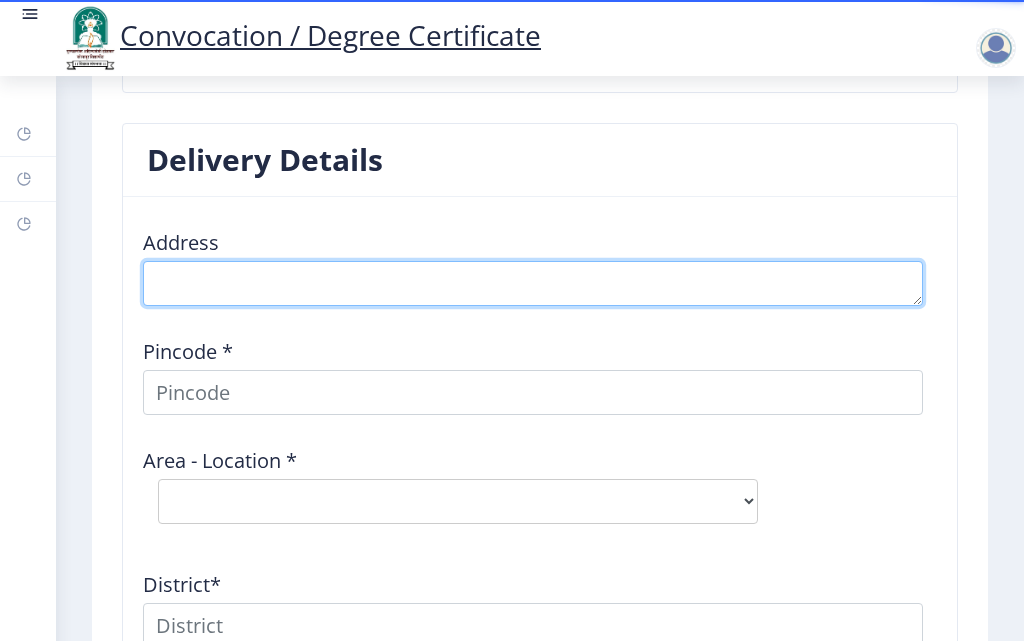 click at bounding box center [533, 283] 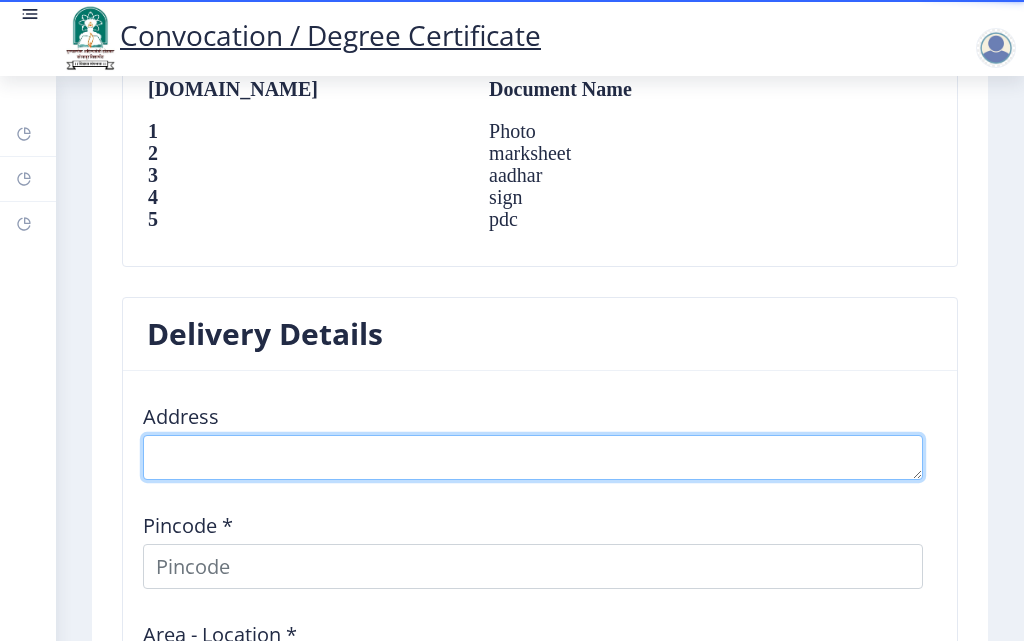 scroll, scrollTop: 2463, scrollLeft: 0, axis: vertical 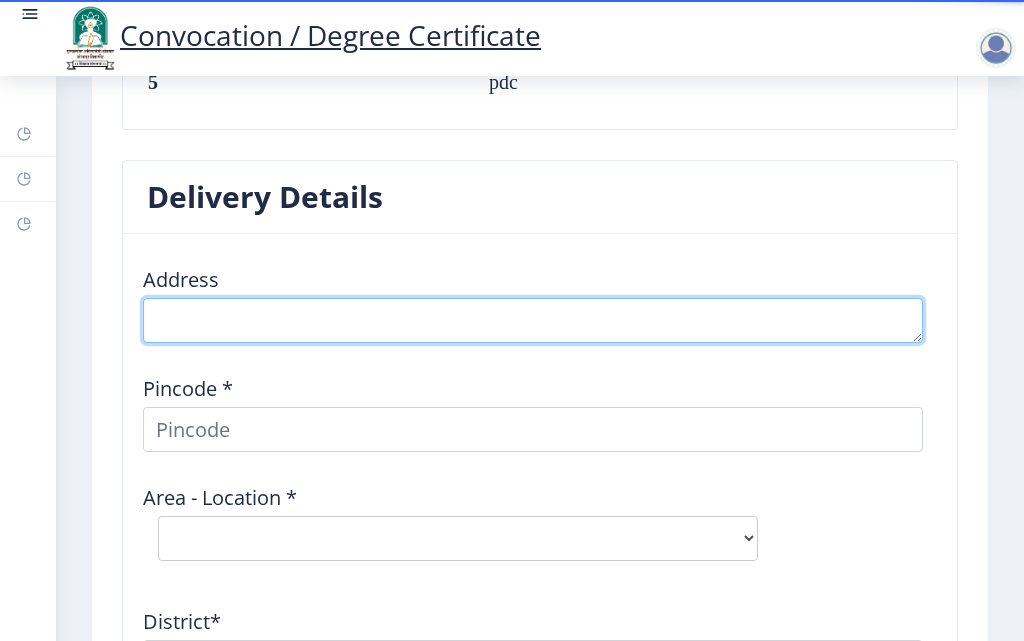 click at bounding box center (533, 320) 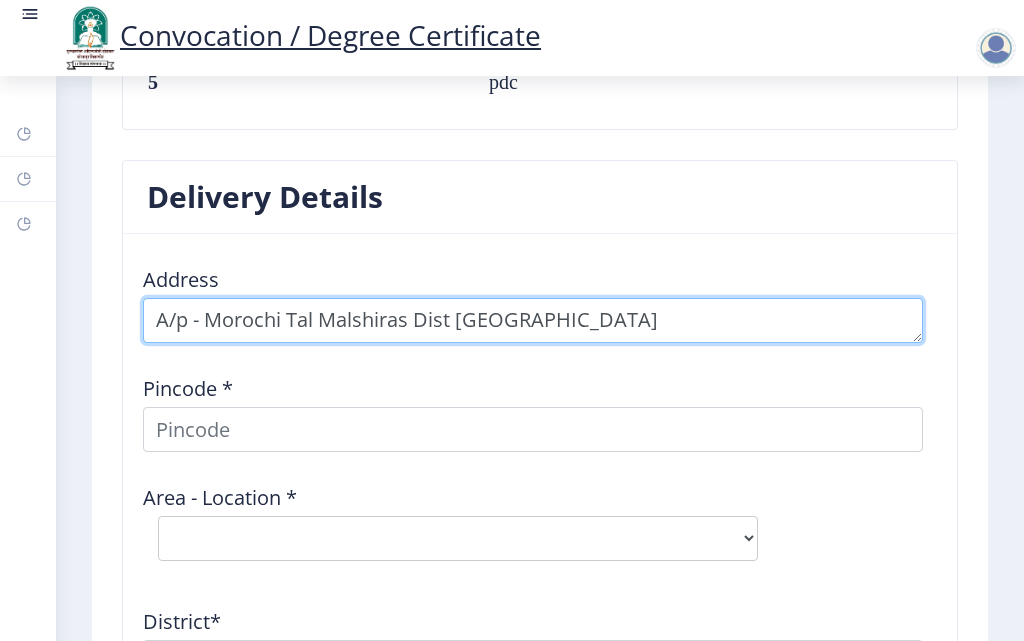 type on "A/p - Morochi Tal Malshiras Dist [GEOGRAPHIC_DATA]" 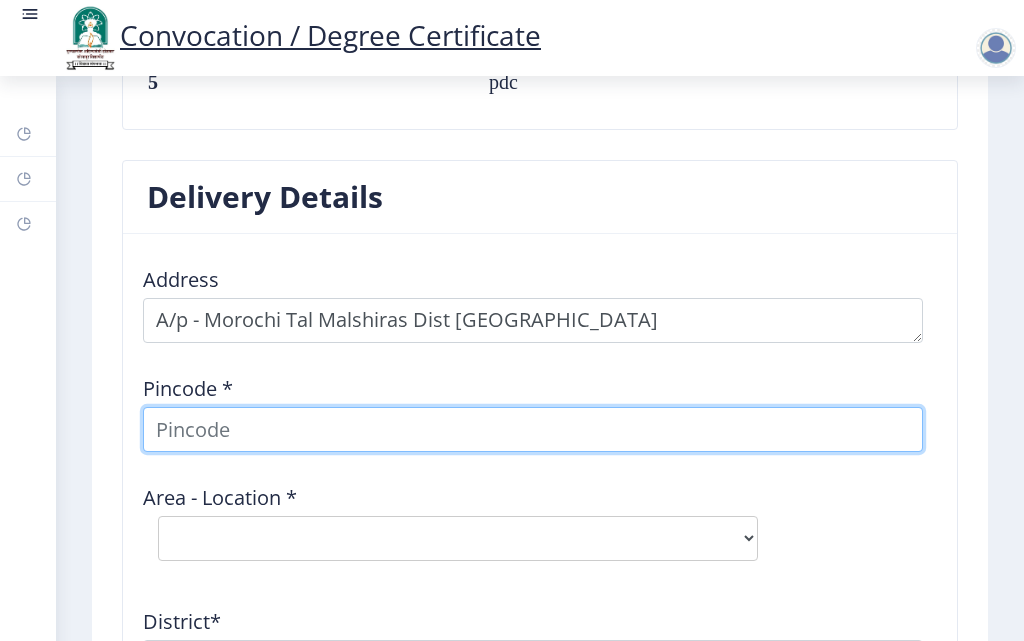 click at bounding box center (533, 429) 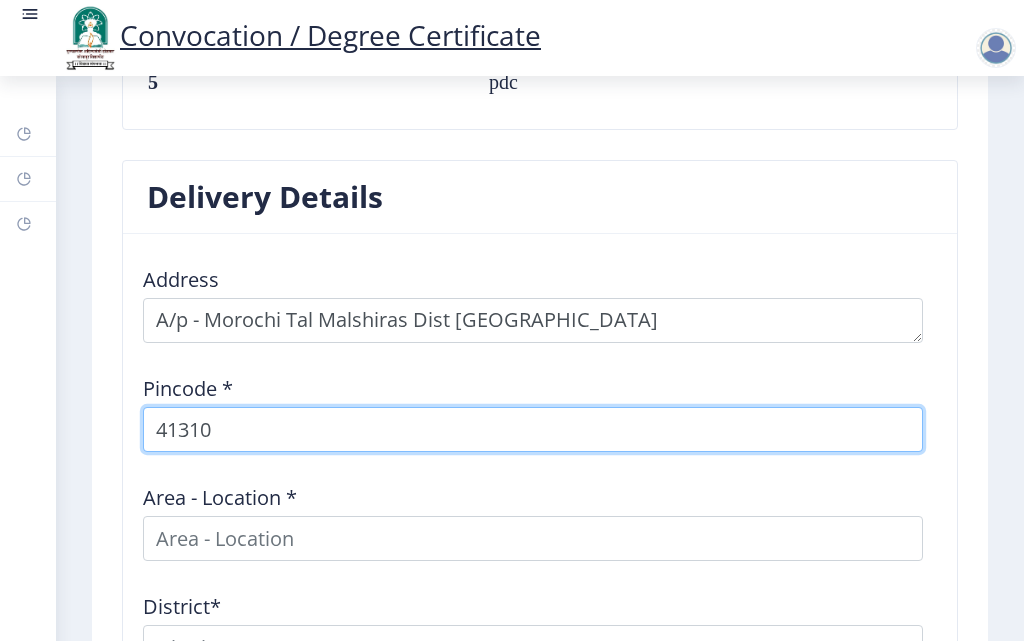 type on "413109" 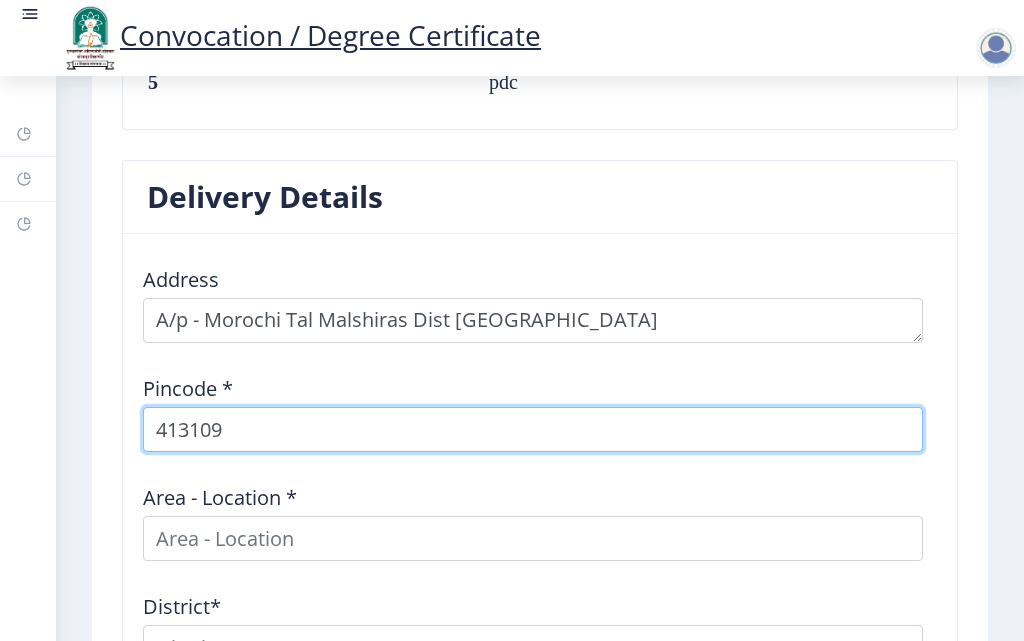 select 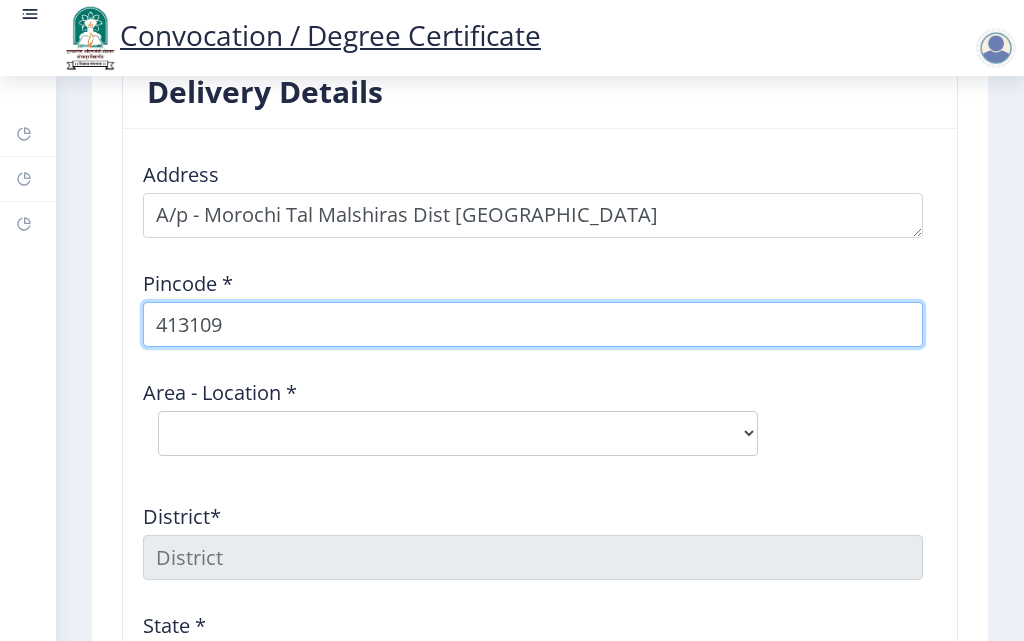 scroll, scrollTop: 2663, scrollLeft: 0, axis: vertical 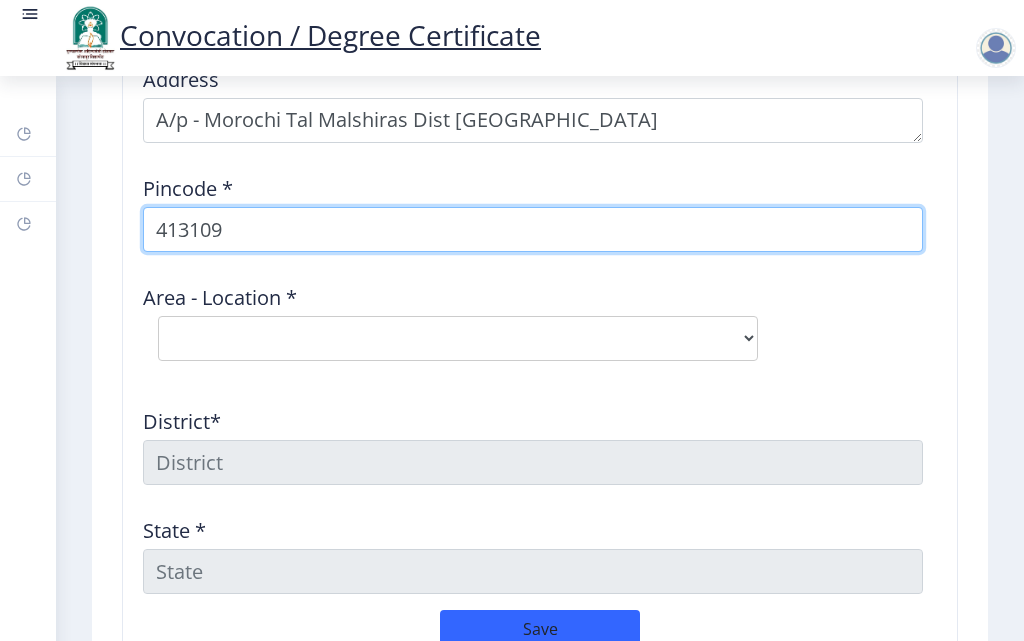type on "413109" 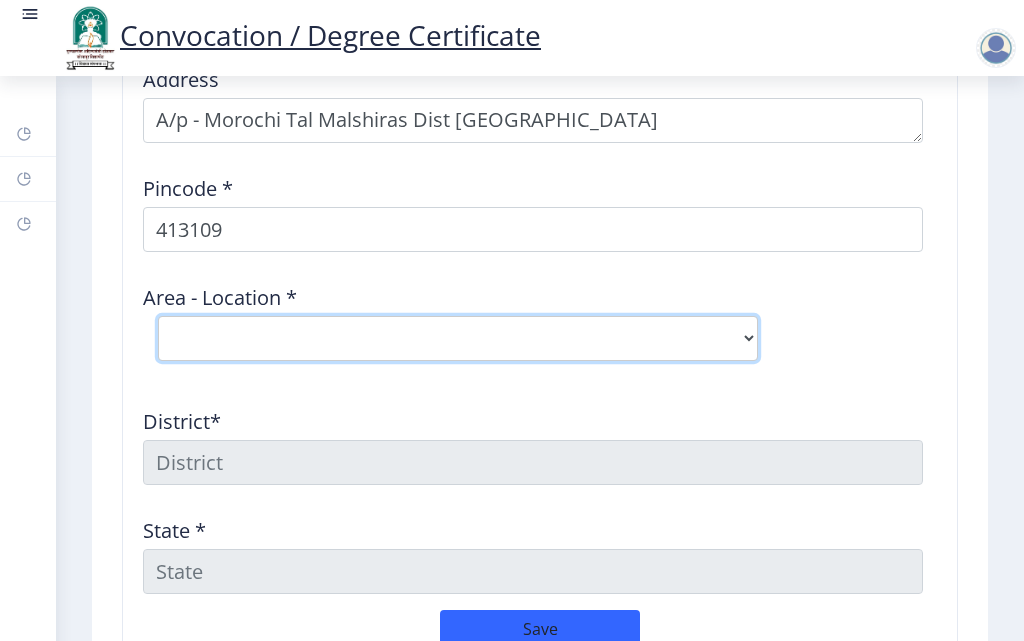 click on "Select Area Location [GEOGRAPHIC_DATA] B.O Dharmapuri B.O Ekshiv [PERSON_NAME] B.O Kurbavi B.O Lonand B.O Morochi B.O Natepute S.O Palasmandal B.O Phadtari B.O Phondshiras B.O Pimpri B.O Shindewadi B.O" at bounding box center [458, 338] 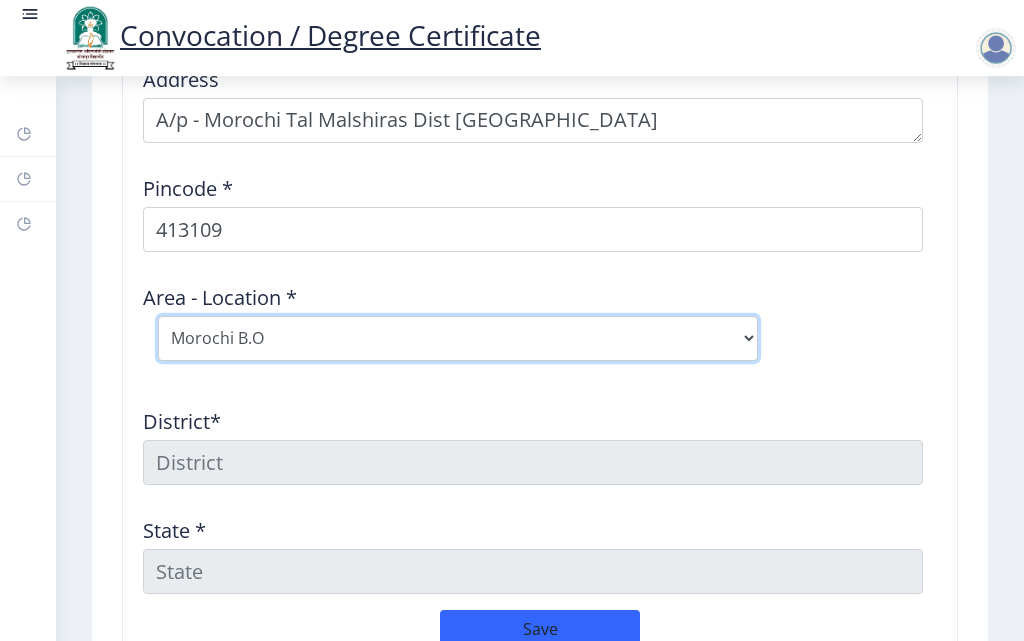 click on "Select Area Location [GEOGRAPHIC_DATA] B.O Dharmapuri B.O Ekshiv [PERSON_NAME] B.O Kurbavi B.O Lonand B.O Morochi B.O Natepute S.O Palasmandal B.O Phadtari B.O Phondshiras B.O Pimpri B.O Shindewadi B.O" at bounding box center (458, 338) 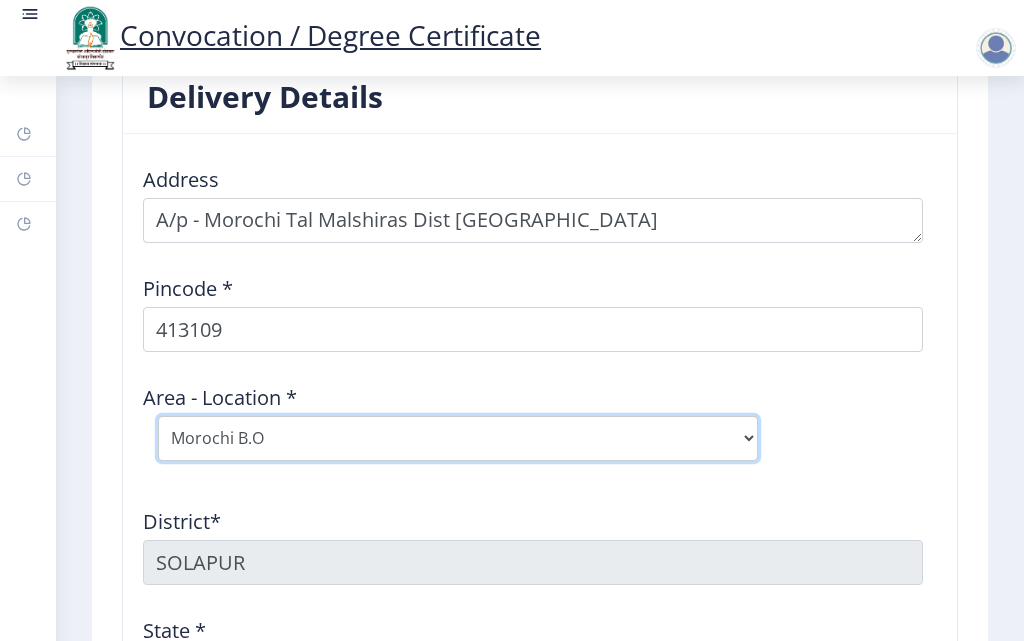 scroll, scrollTop: 2863, scrollLeft: 0, axis: vertical 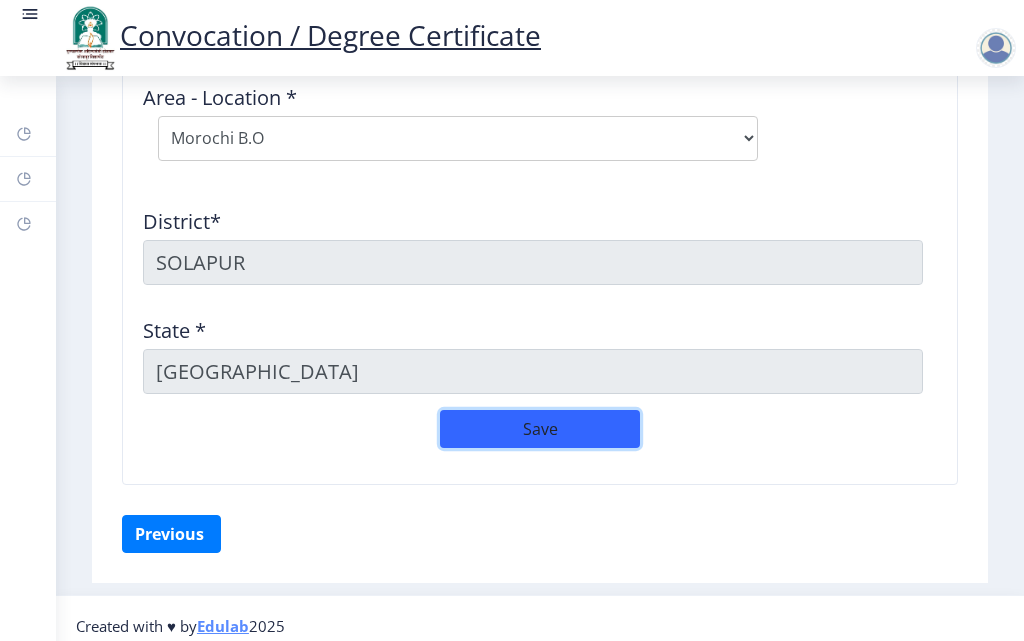 click on "Save" 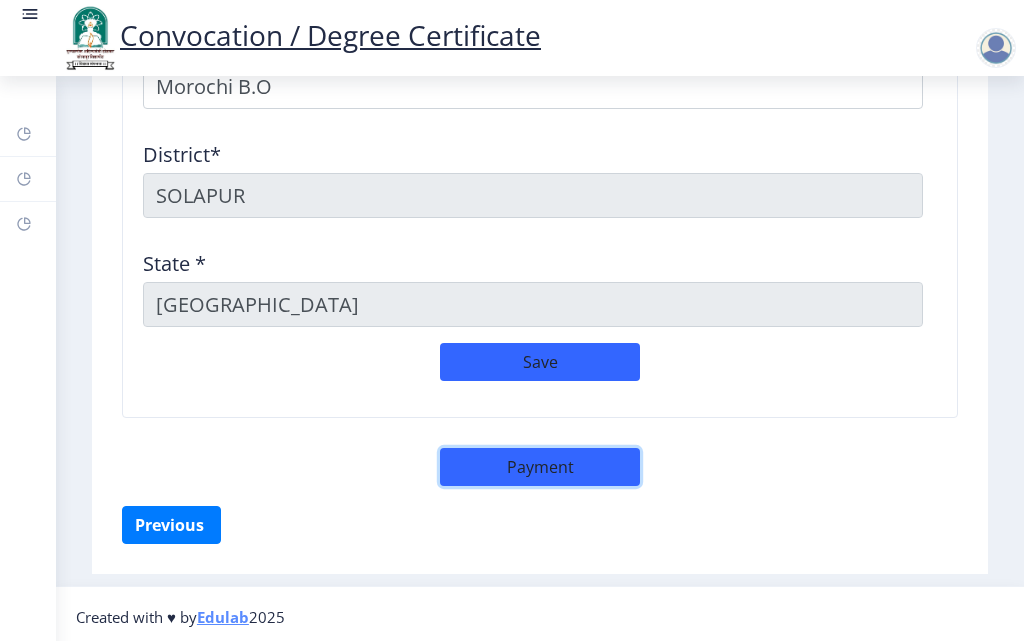 click on "Payment" 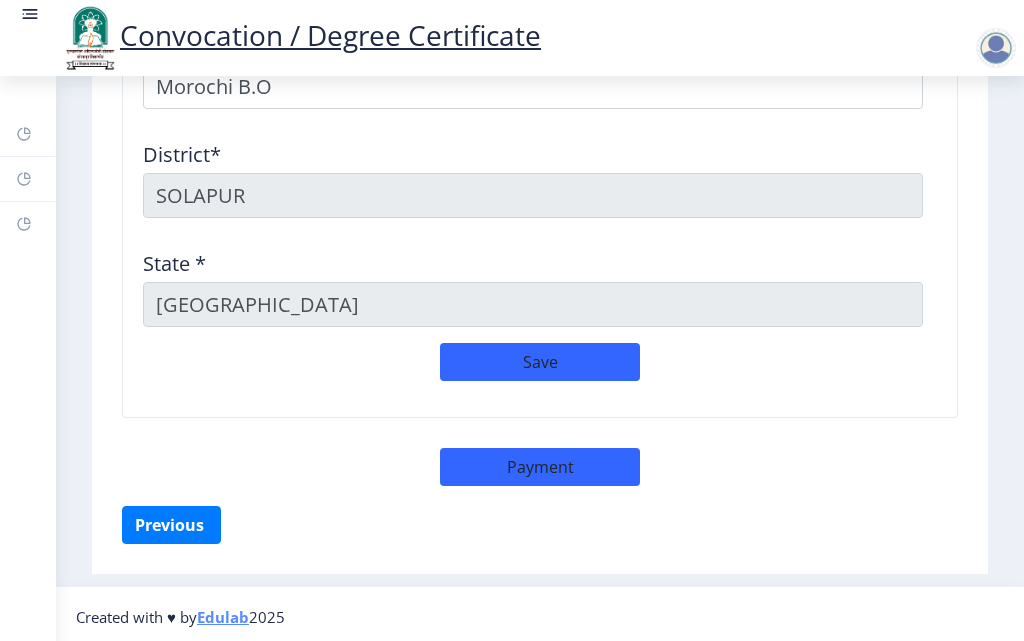 select on "sealed" 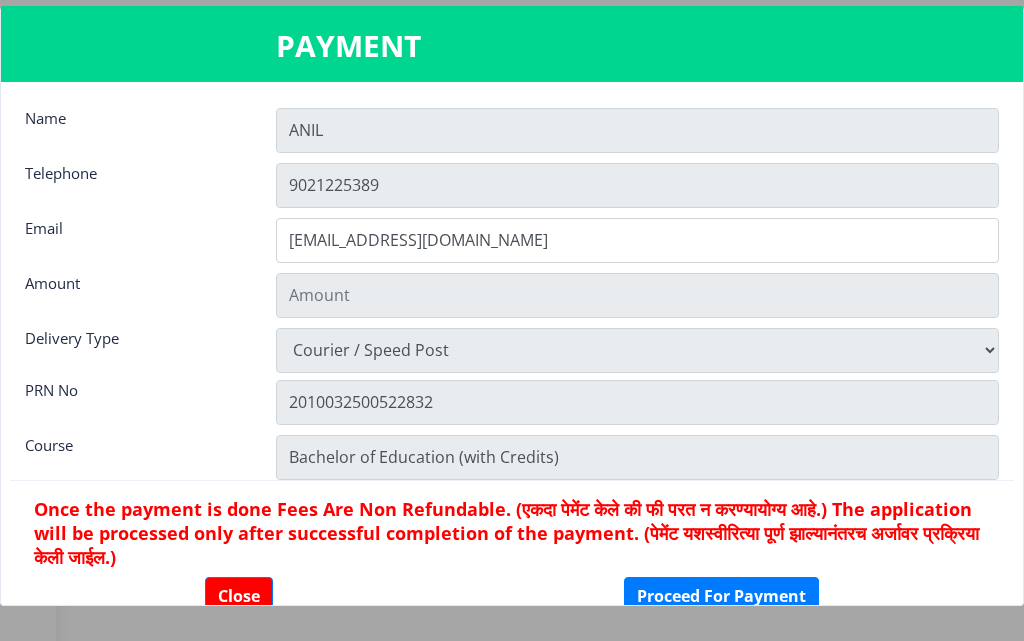 type on "900" 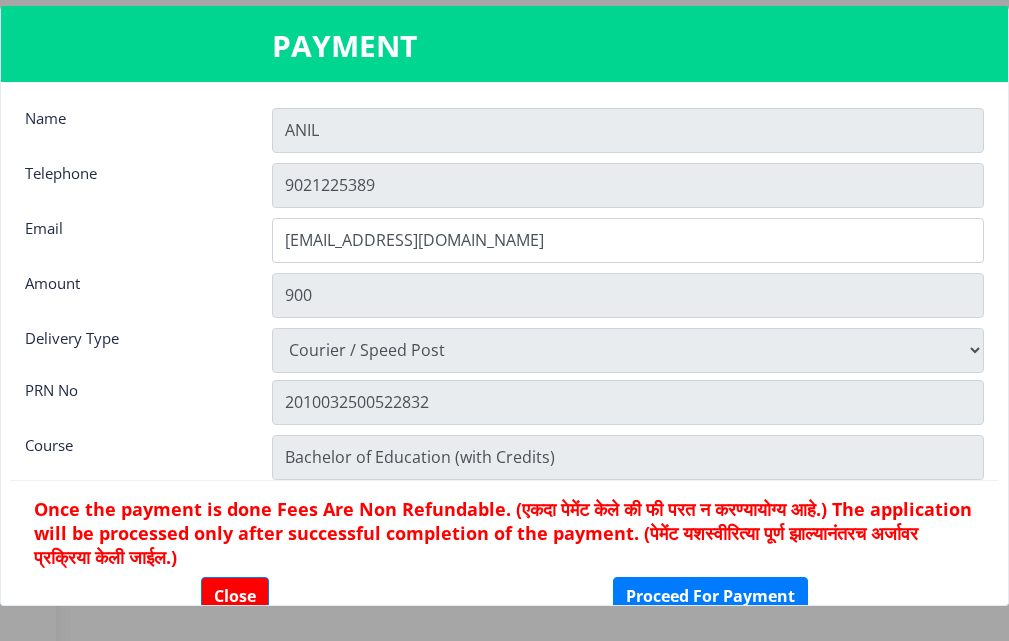 scroll, scrollTop: 2898, scrollLeft: 0, axis: vertical 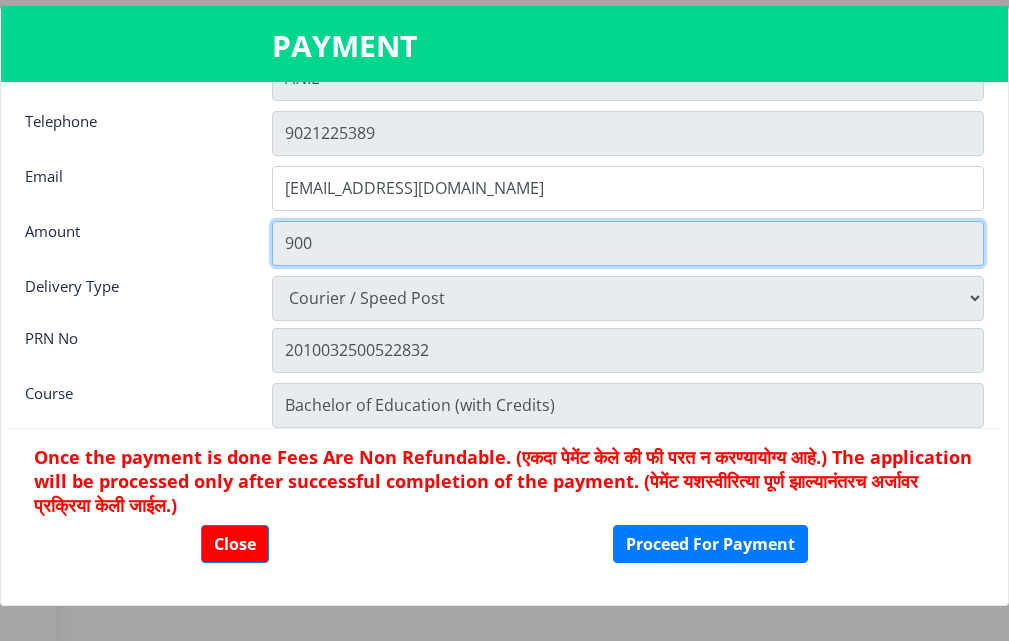 click on "Amount 900" 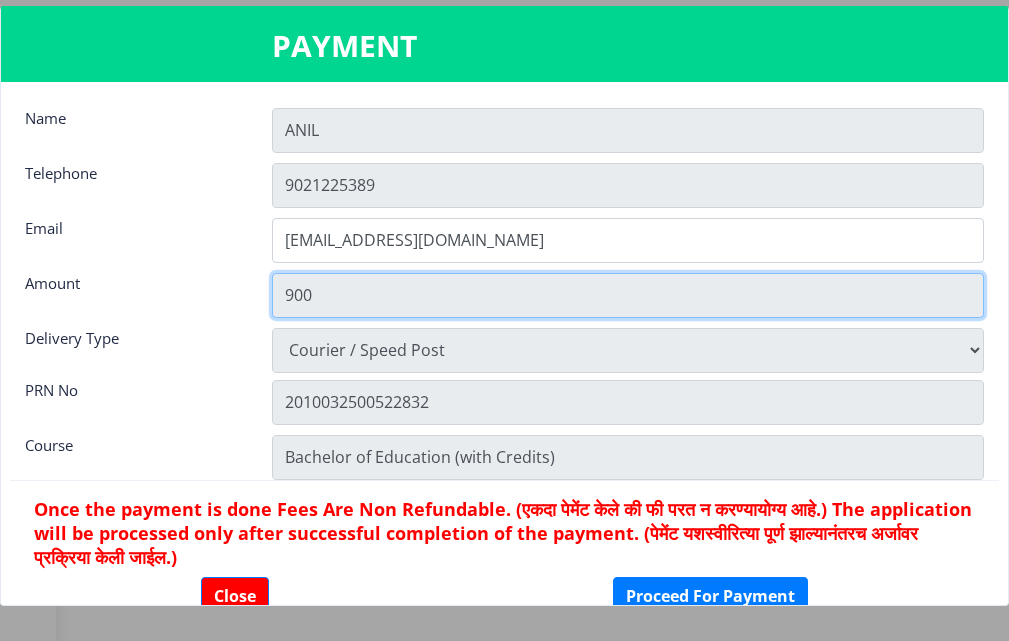 click on "900" 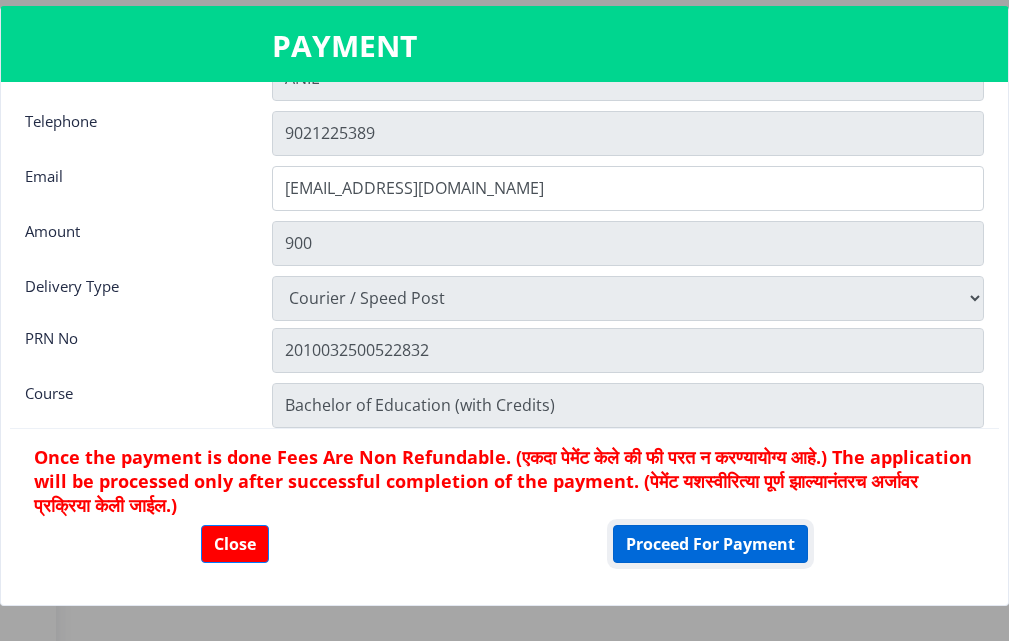 click on "Proceed For Payment" 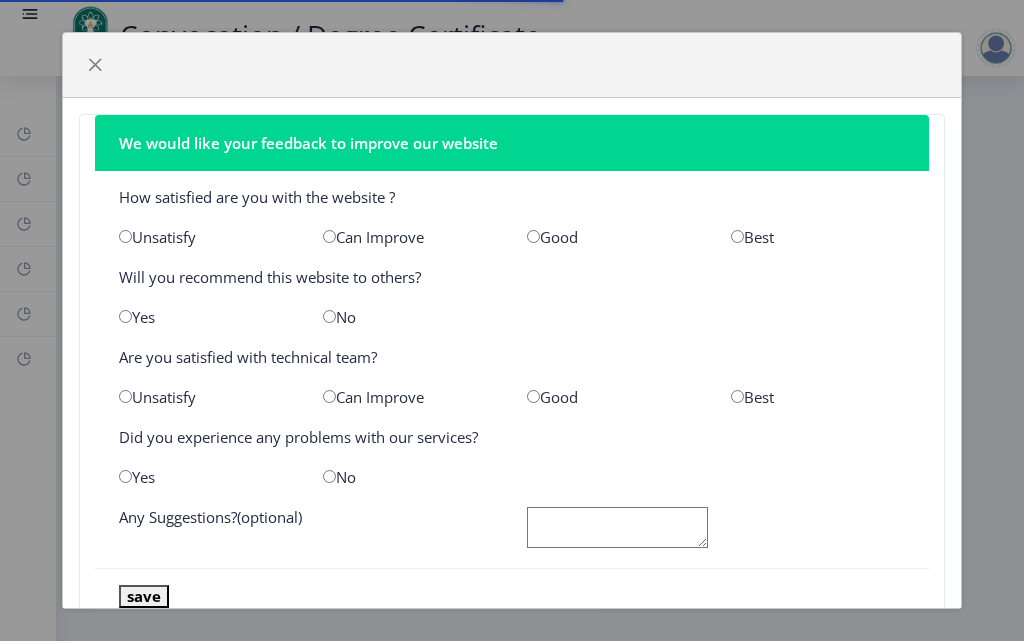 scroll, scrollTop: 0, scrollLeft: 0, axis: both 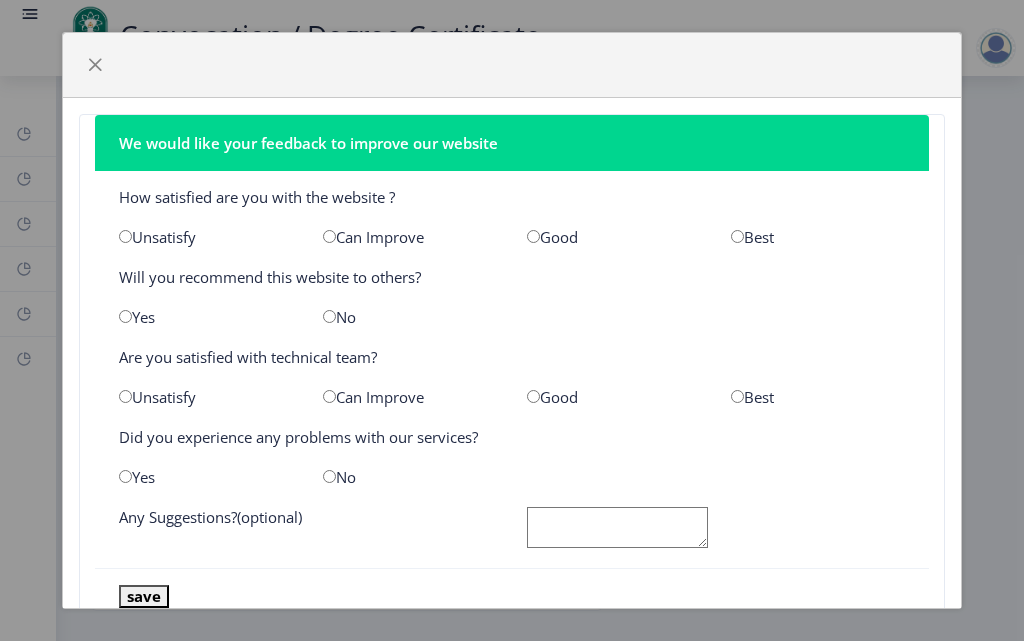 click at bounding box center [737, 236] 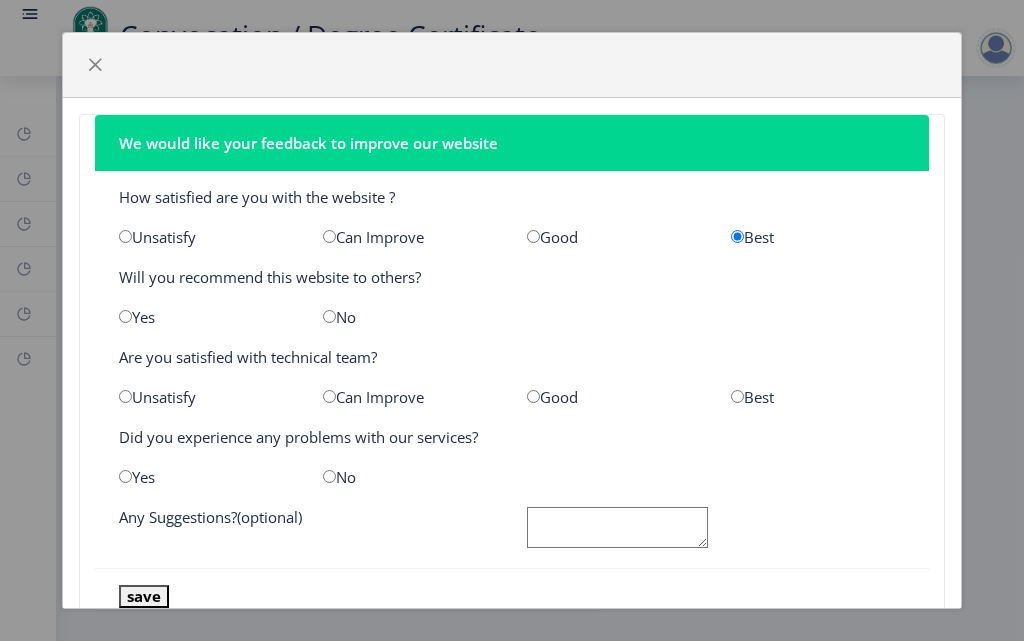 click at bounding box center [329, 316] 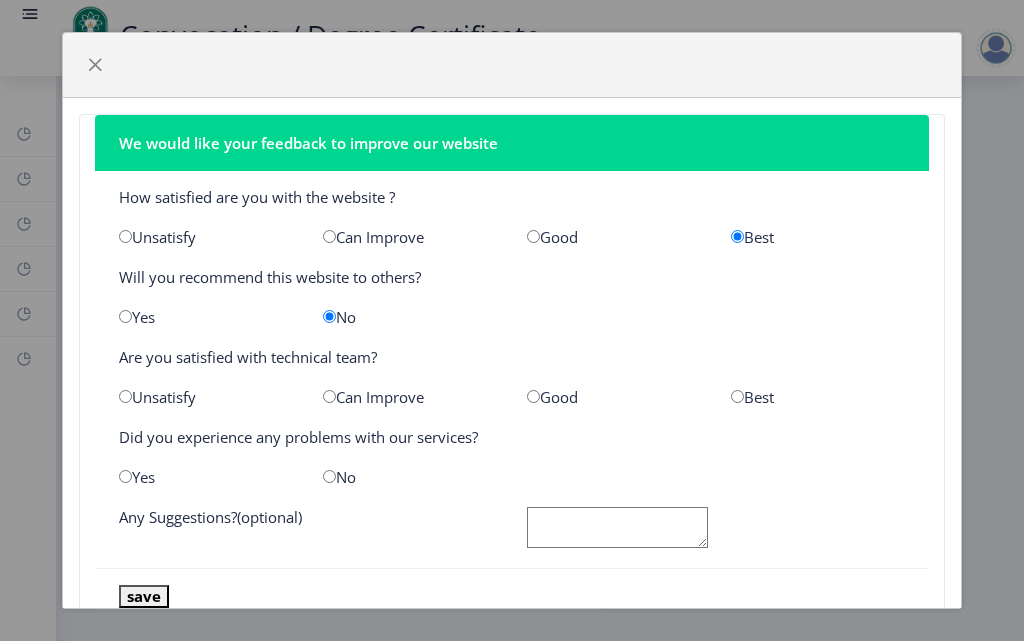 click at bounding box center [533, 396] 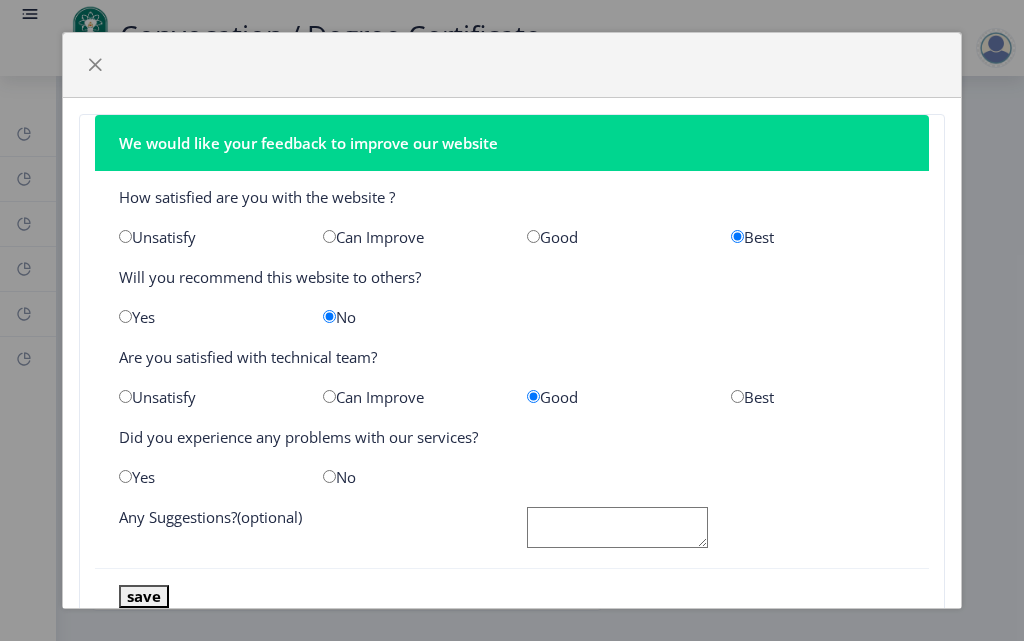 click at bounding box center [329, 476] 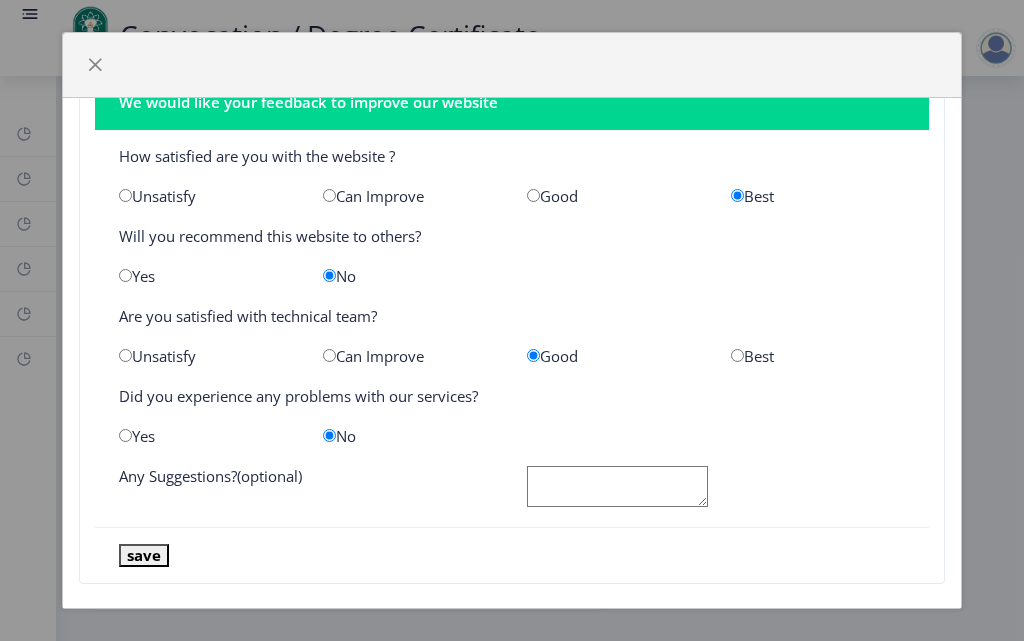scroll, scrollTop: 63, scrollLeft: 0, axis: vertical 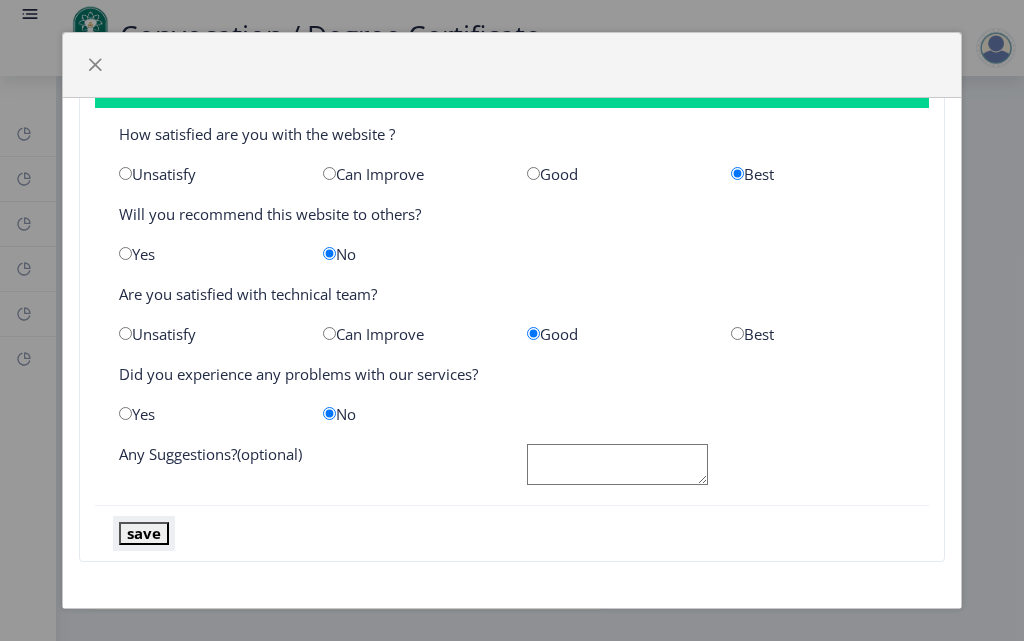 click on "save" 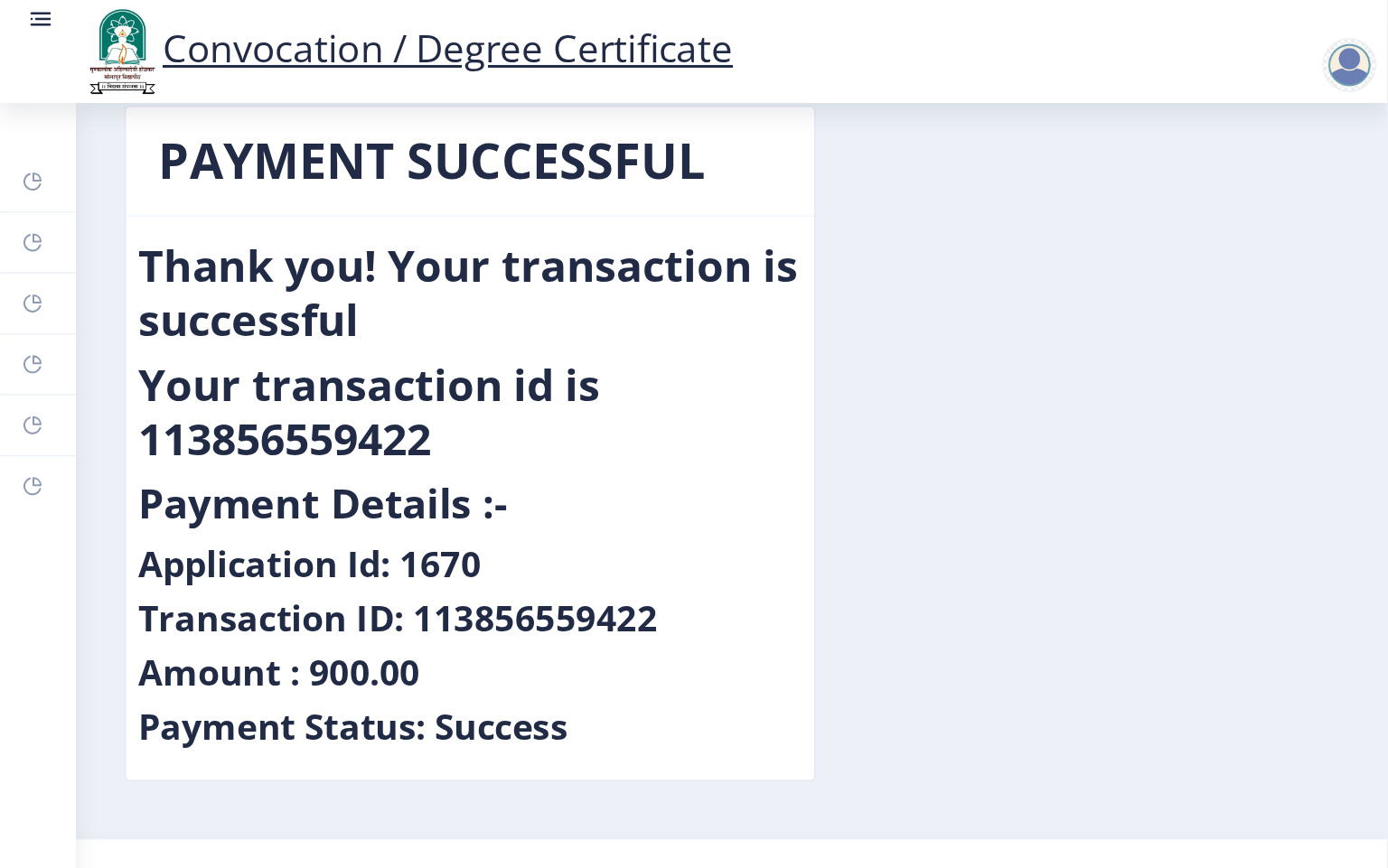 scroll, scrollTop: 0, scrollLeft: 0, axis: both 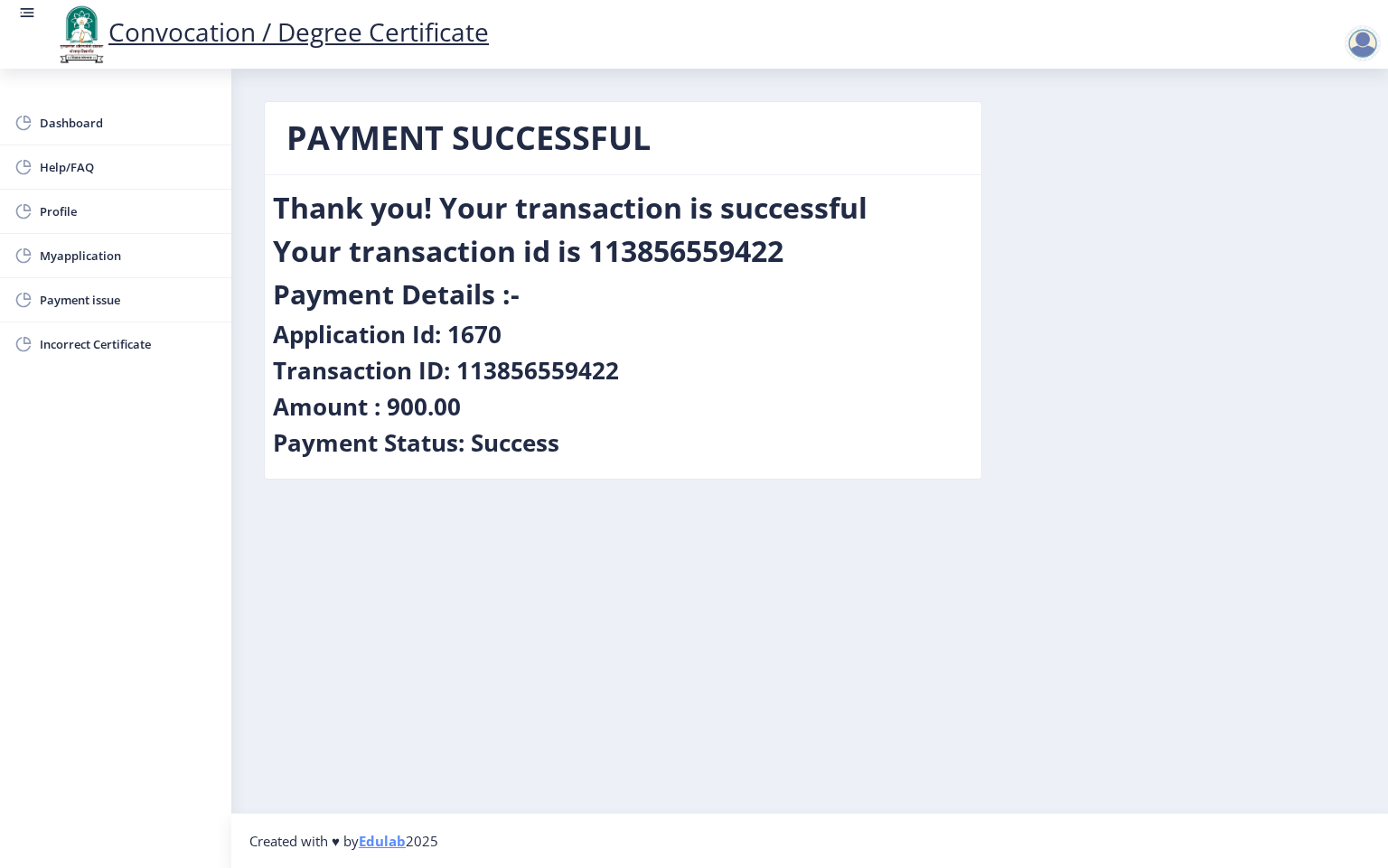 click on "PAYMENT SUCCESSFUL  Thank you! Your transaction is successful   Your transaction id is 113856559422   Payment Details :-   Application Id: 1670   Transaction ID: 113856559422   Amount : 900.00   Payment Status: Success" 